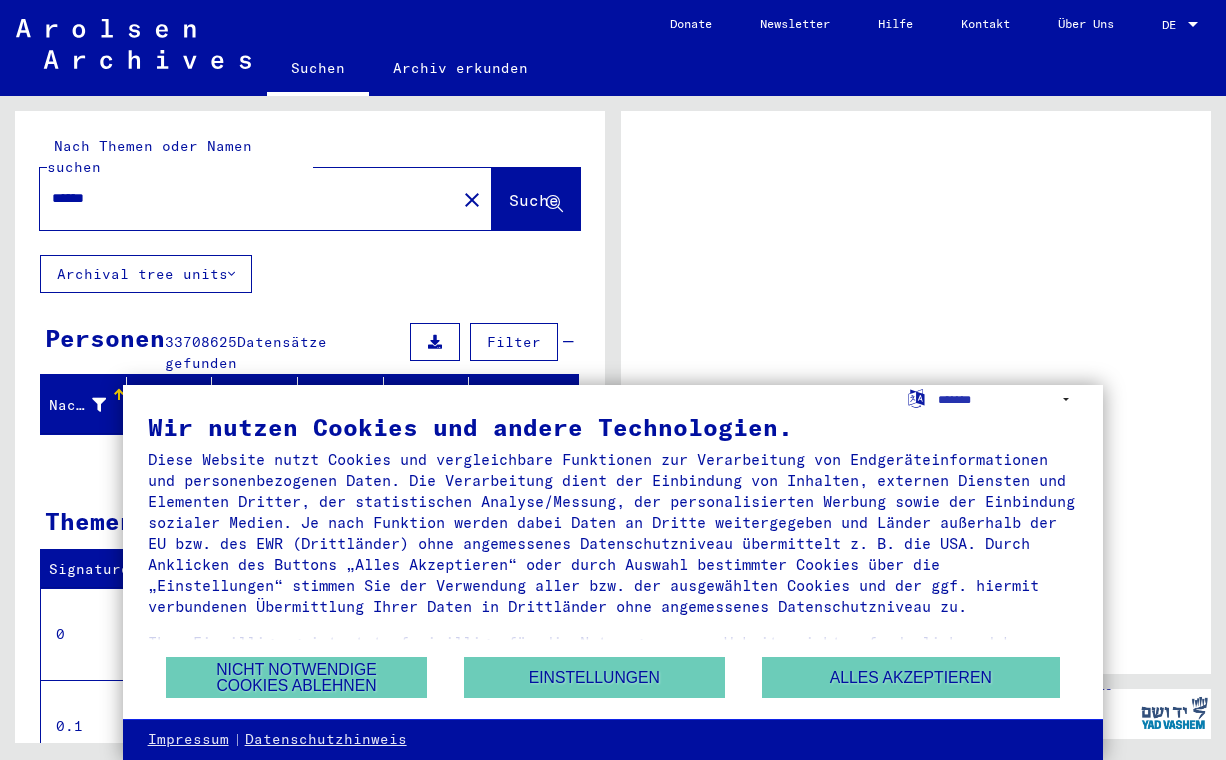 scroll, scrollTop: 0, scrollLeft: 0, axis: both 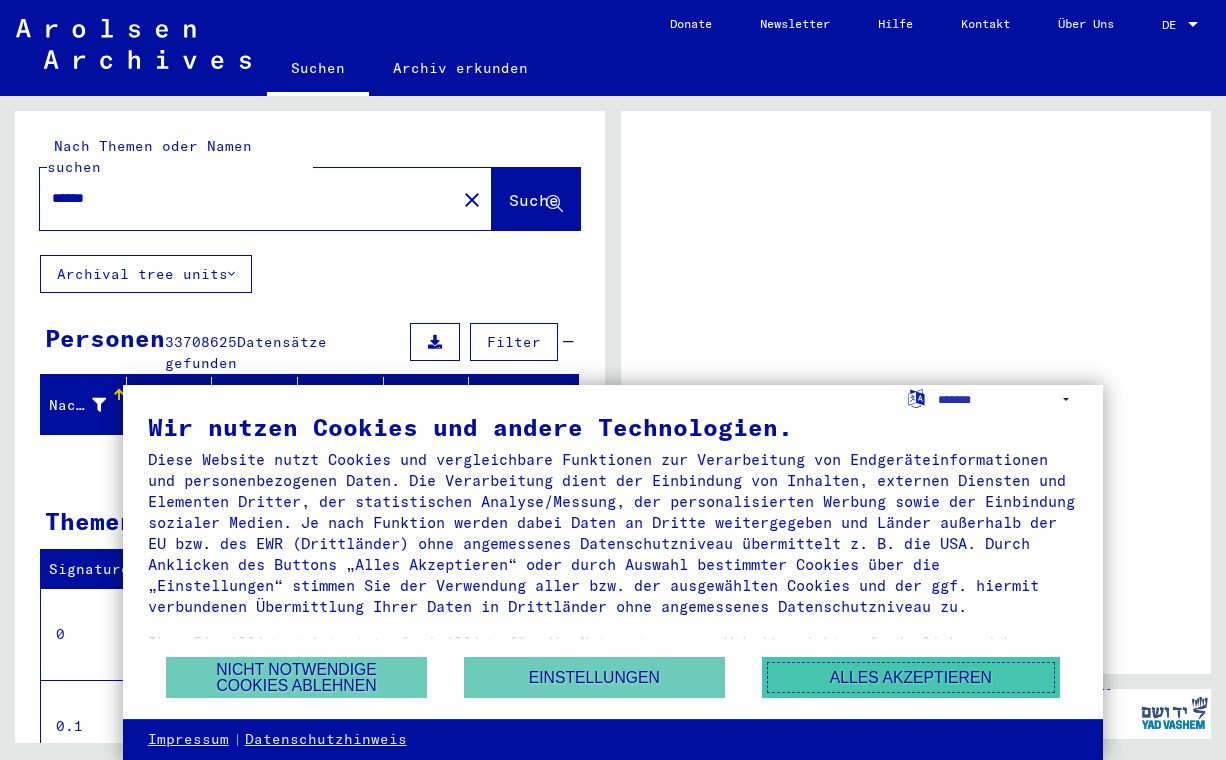 click on "Alles akzeptieren" at bounding box center [911, 677] 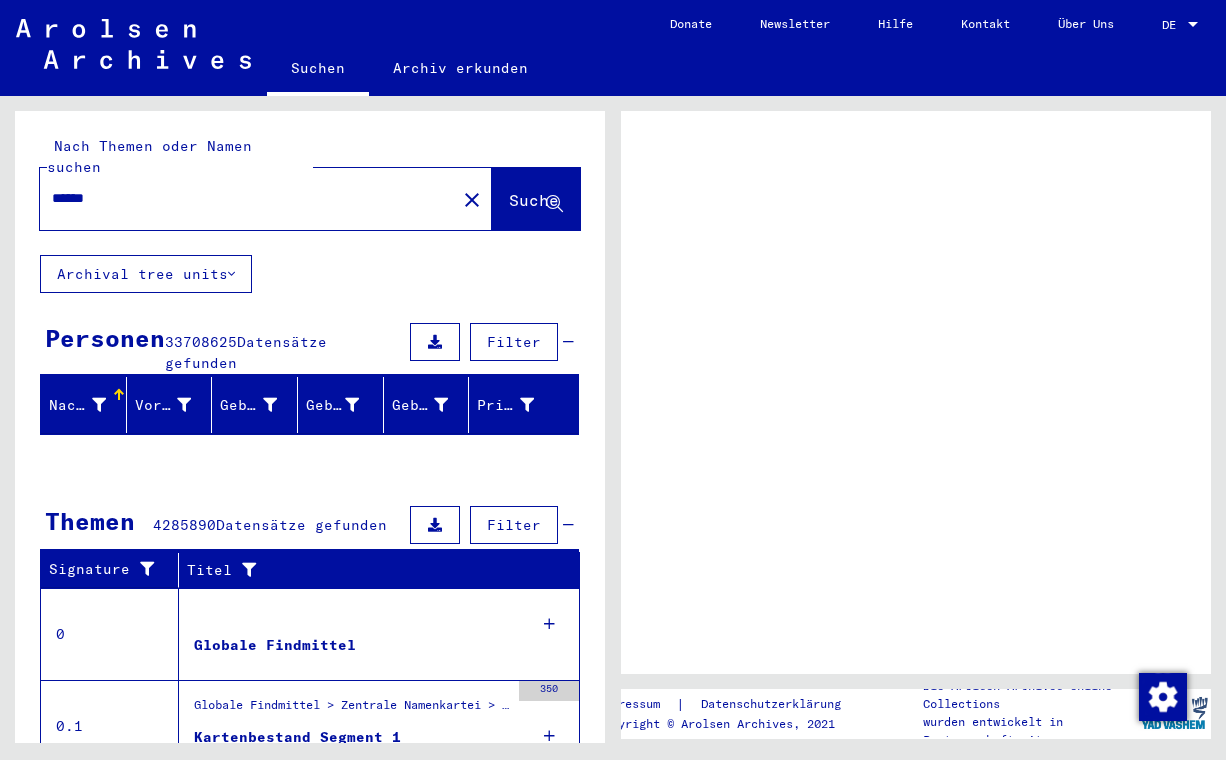 click on "******" at bounding box center [242, 198] 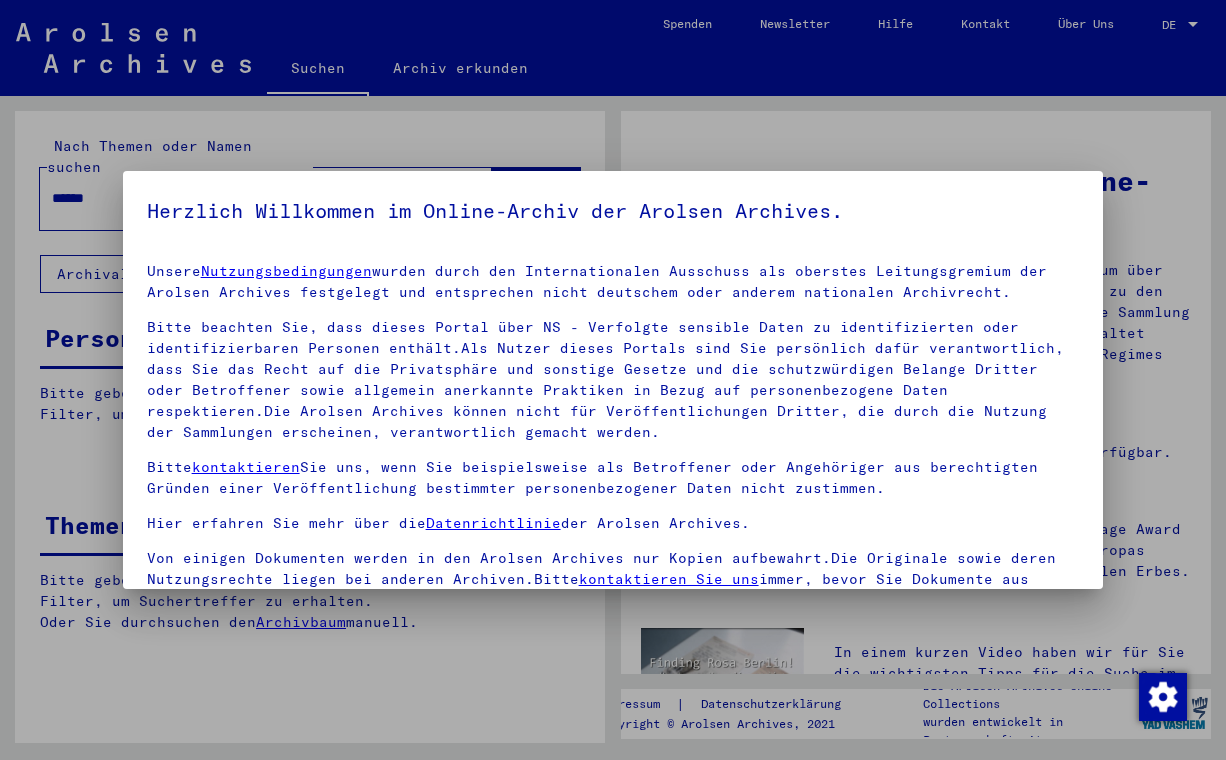 scroll, scrollTop: 52, scrollLeft: 0, axis: vertical 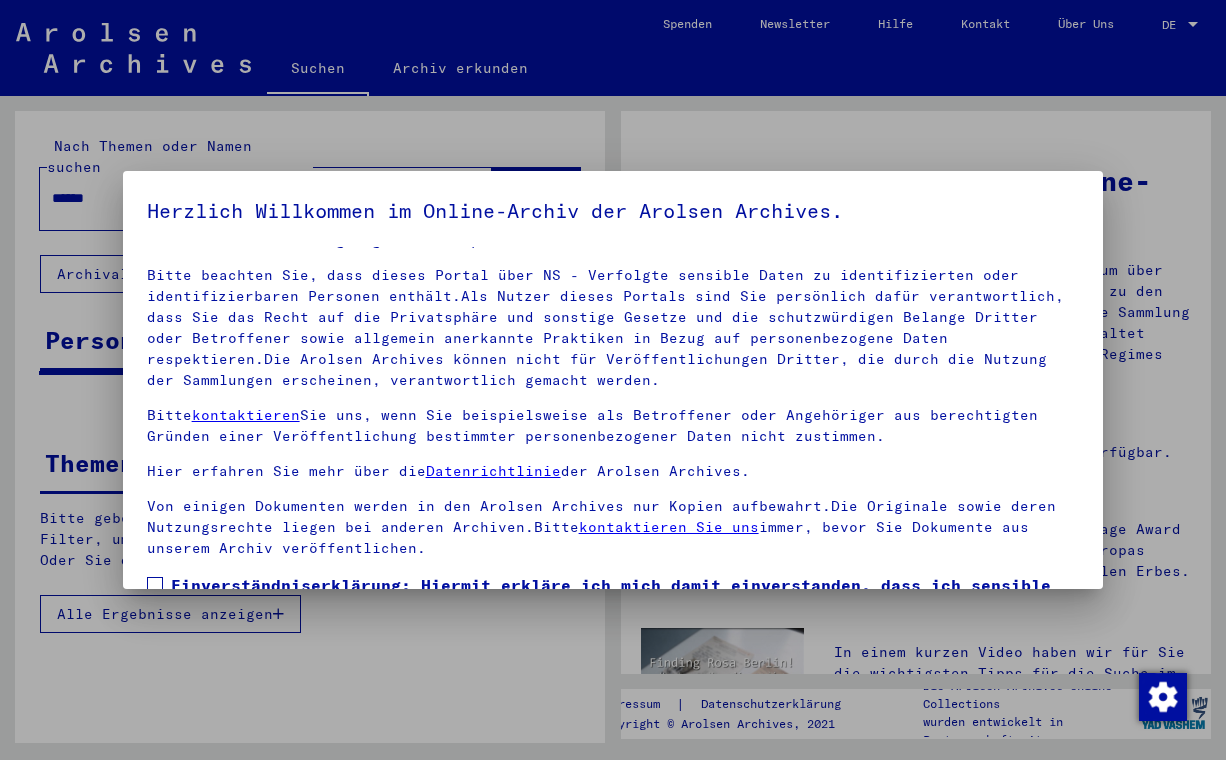 click on "Einverständniserklärung: Hiermit erkläre ich mich damit einverstanden, dass ich sensible personenbezogene Daten ausschließlich für wissenschaftliche Zwecke und in Übereinstimmung mit den geltenden nationalen Gesetzen und Bestimmungen nutze. Mir ist bewusst, dass ein Verstoß gegen diese Gesetze und/oder Bestimmungen strafrechtliche Konsequenzen nach sich ziehen kann." at bounding box center [613, 633] 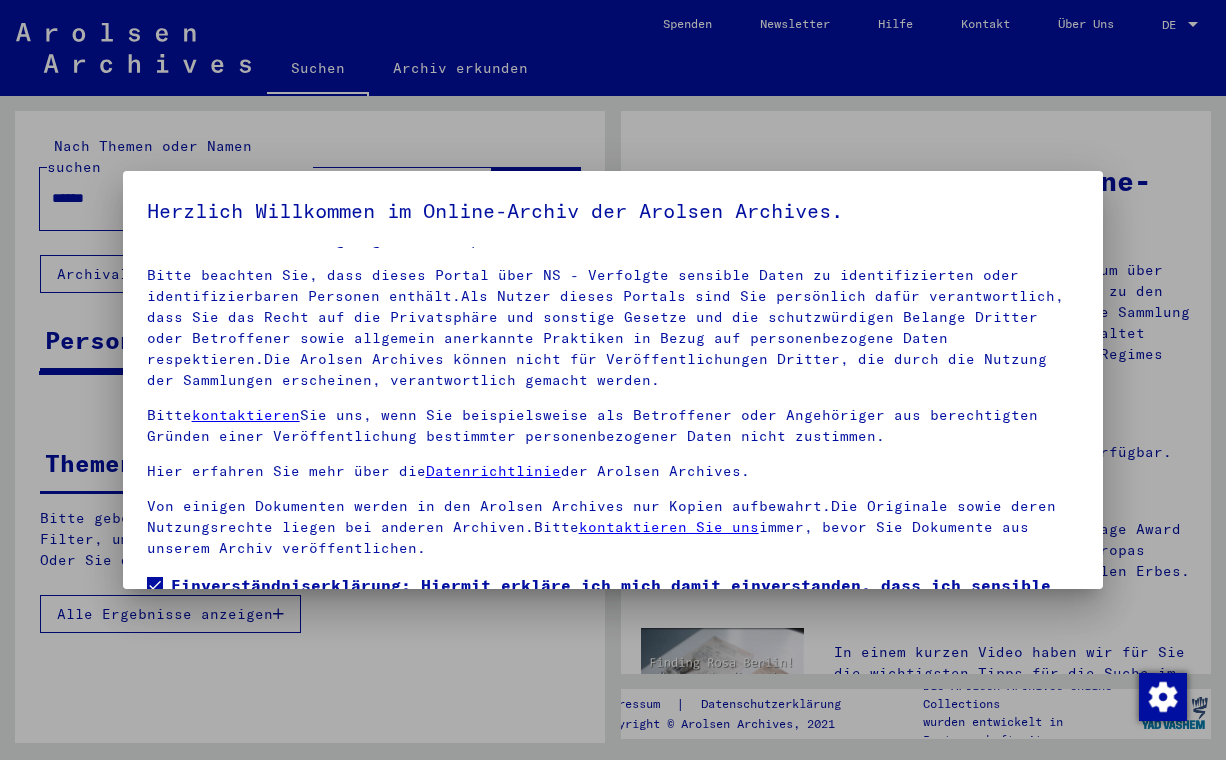 scroll, scrollTop: 176, scrollLeft: 0, axis: vertical 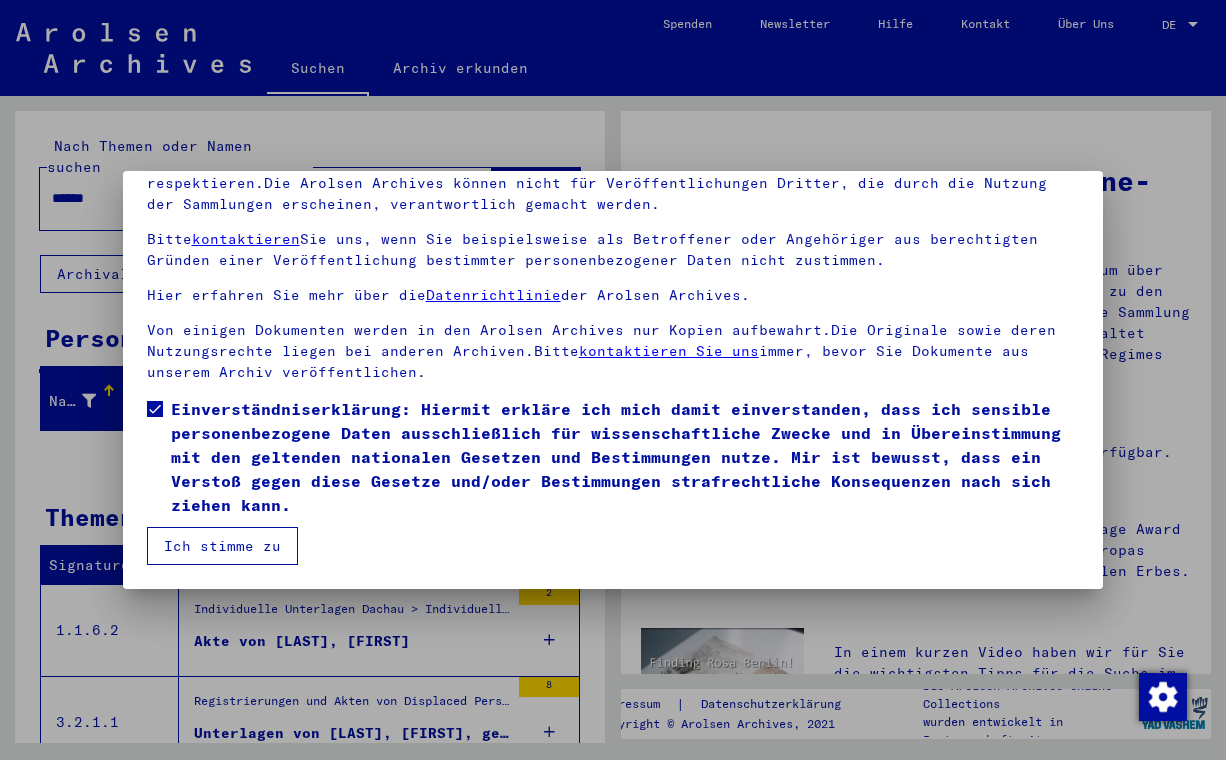 click on "Ich stimme zu" at bounding box center [222, 546] 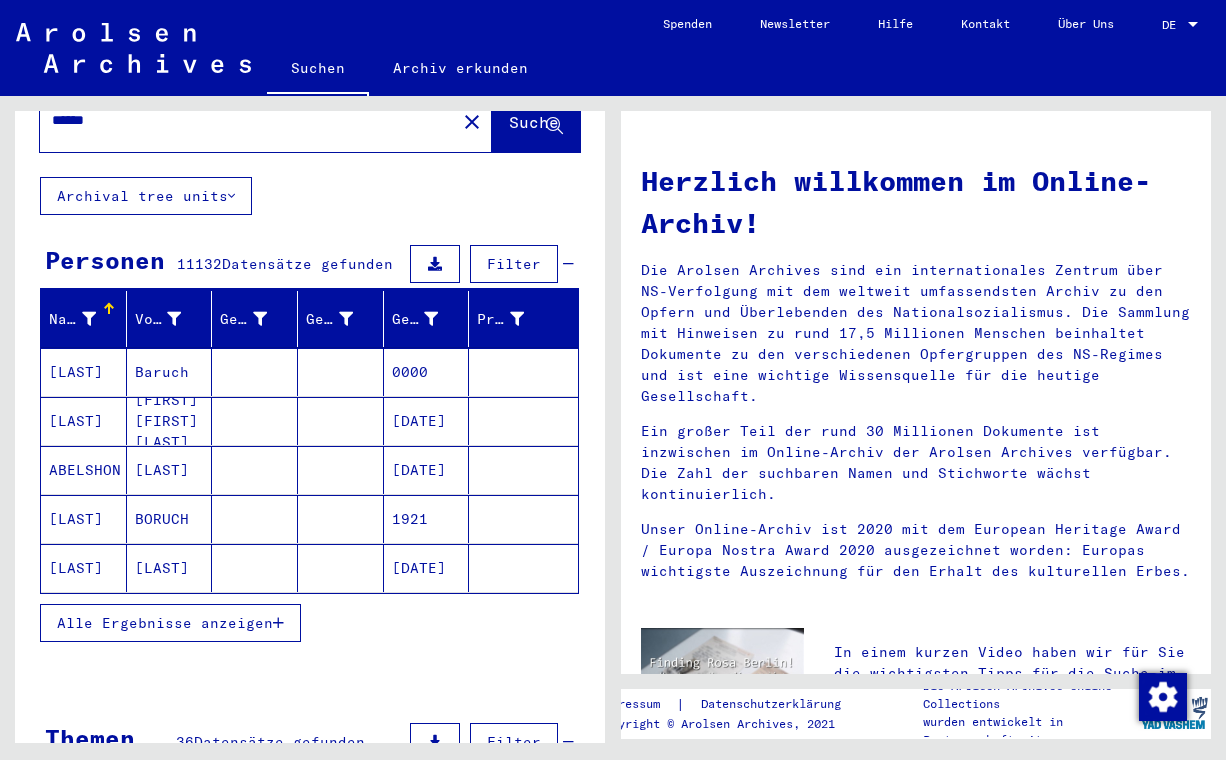 scroll, scrollTop: 81, scrollLeft: 0, axis: vertical 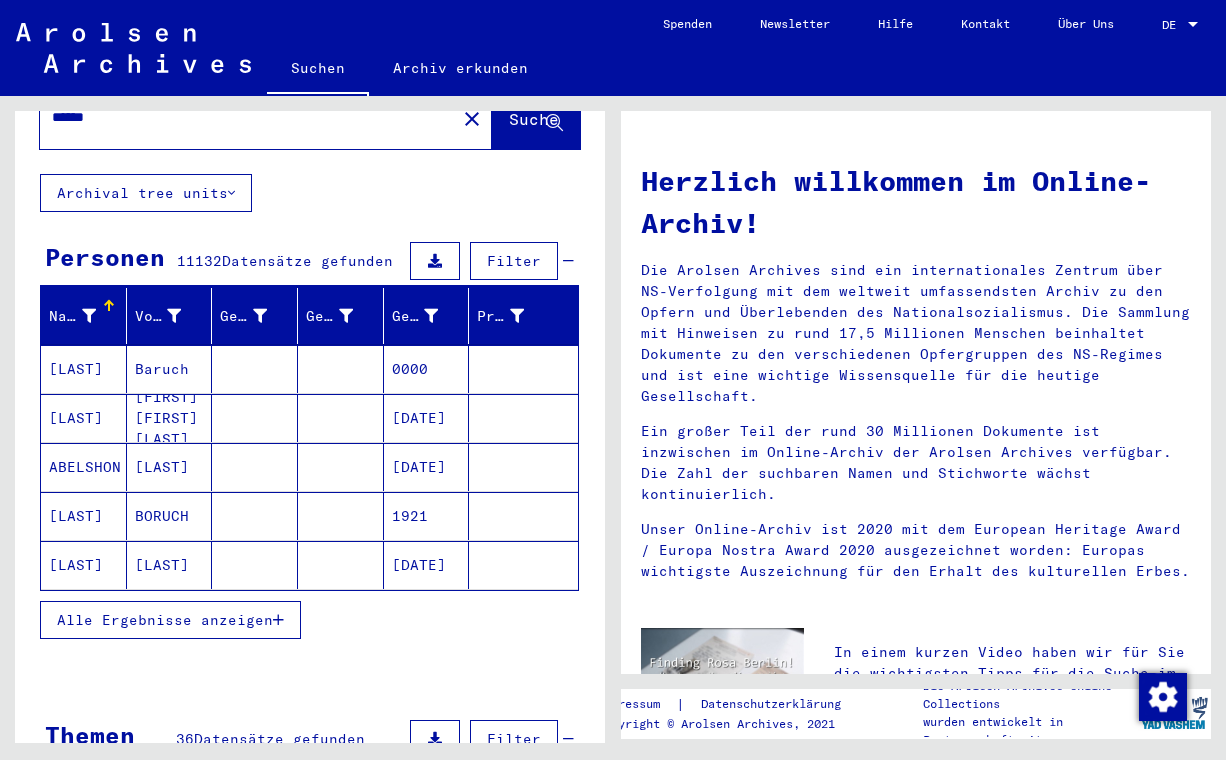 click on "Alle Ergebnisse anzeigen" at bounding box center [165, 620] 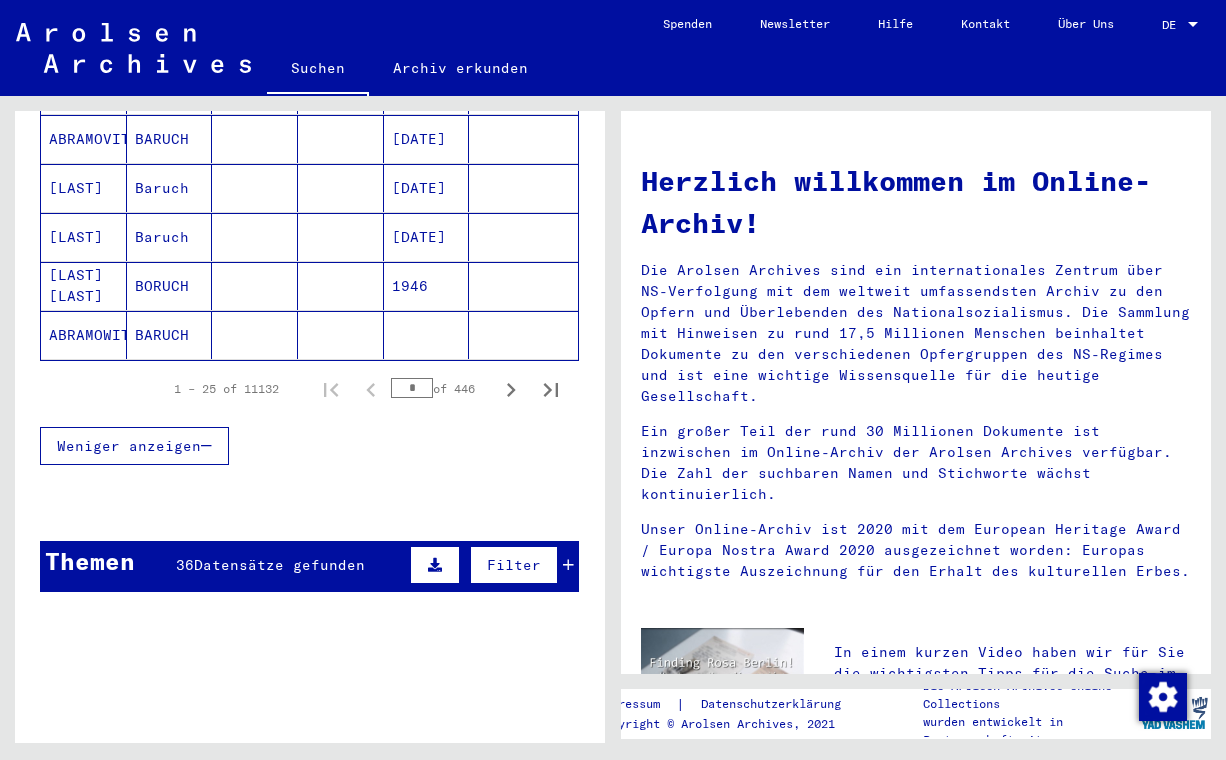 scroll, scrollTop: 1294, scrollLeft: 0, axis: vertical 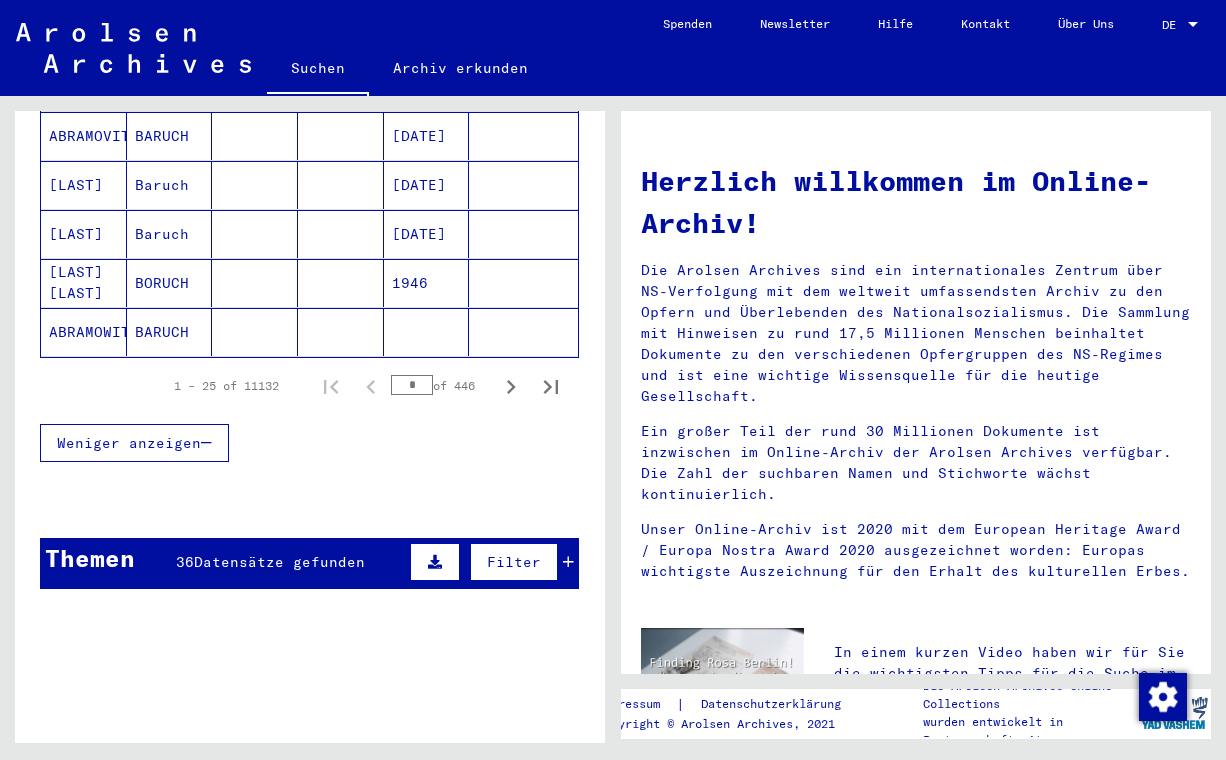 click on "Datensätze gefunden" at bounding box center (279, 562) 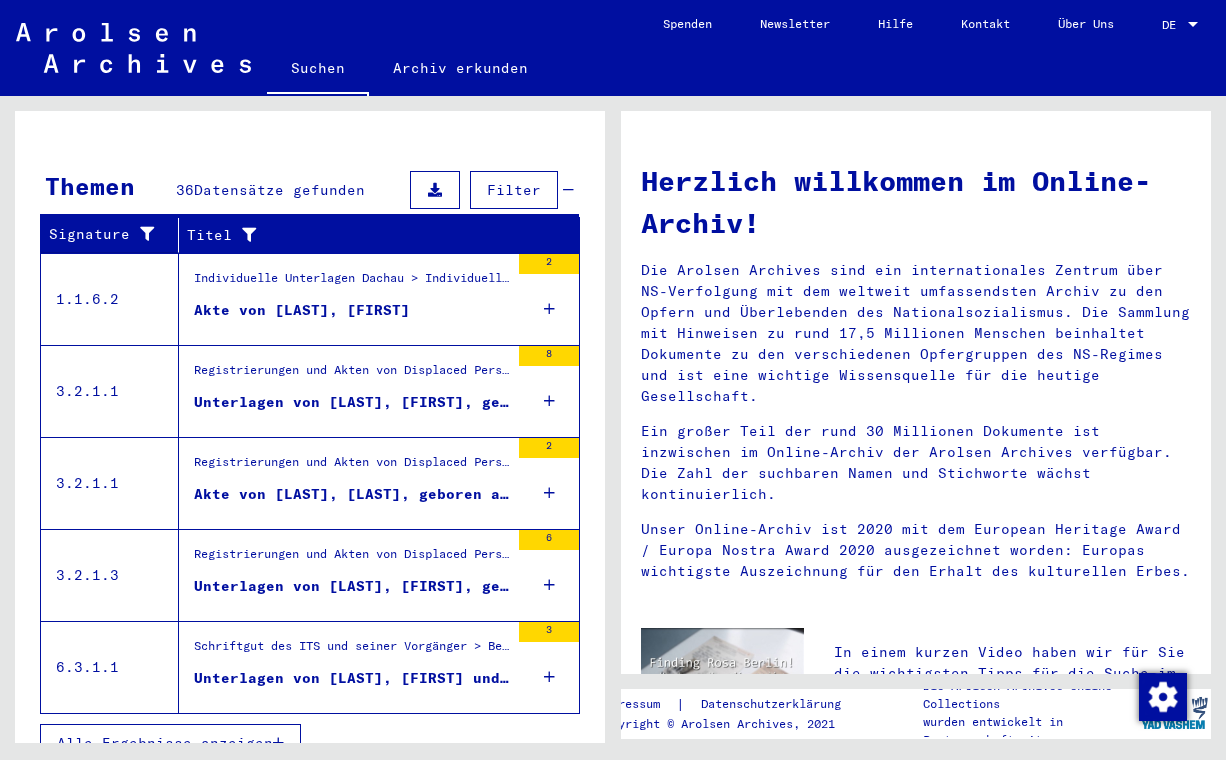 scroll, scrollTop: 1674, scrollLeft: 0, axis: vertical 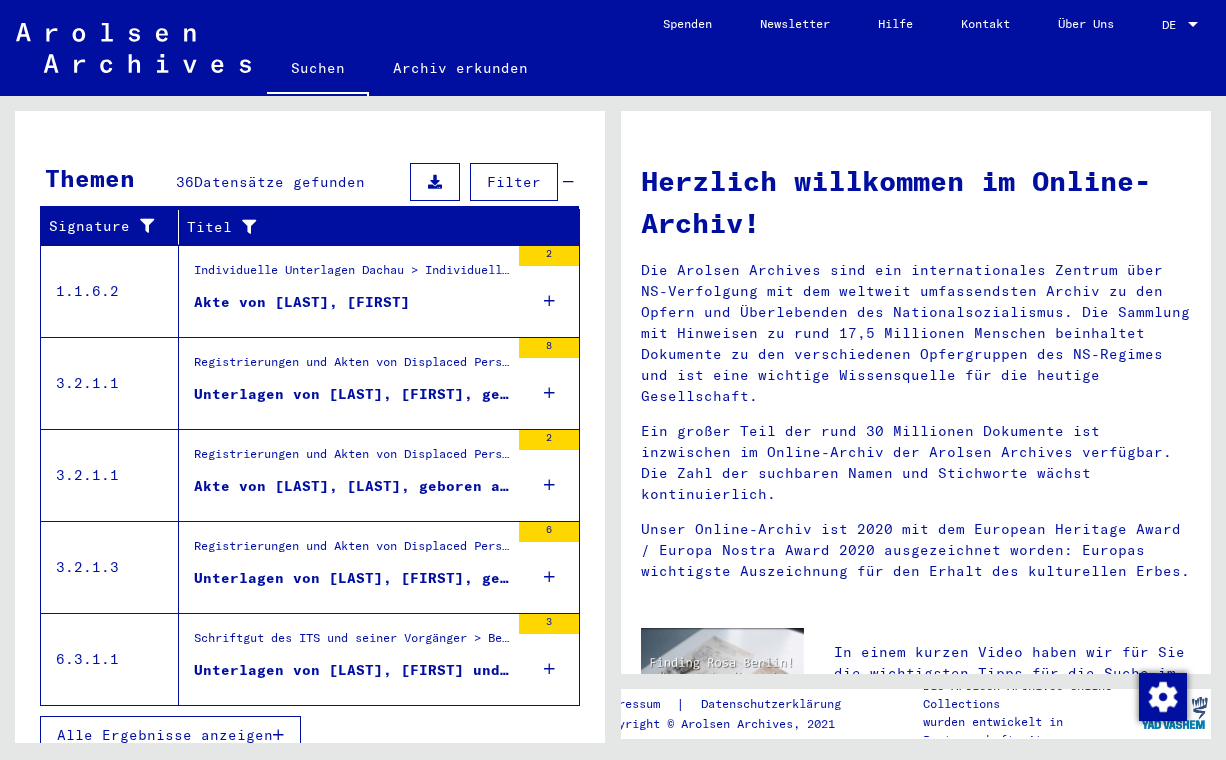 click on "Unterlagen von [LAST], [FIRST], geboren am 08.01.1894, geboren in [LOCATION] und von weiteren Personen" at bounding box center (302, 302) 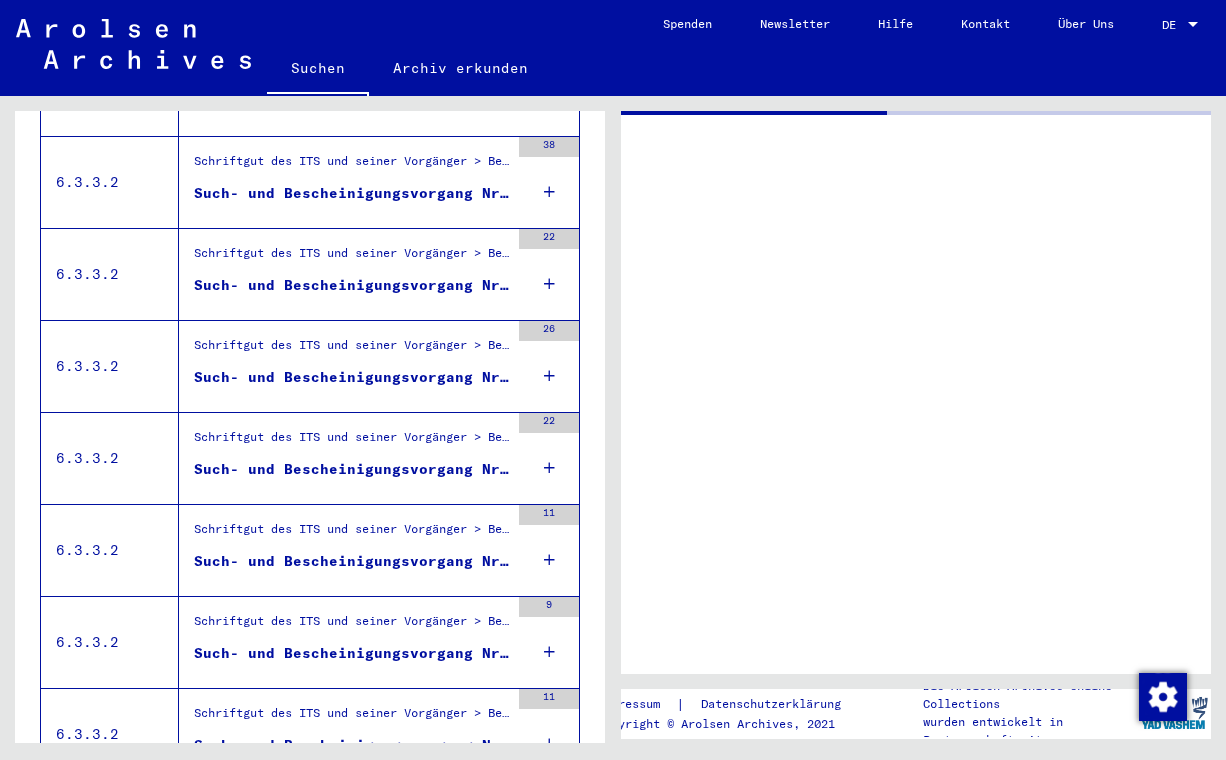 scroll, scrollTop: 277, scrollLeft: 0, axis: vertical 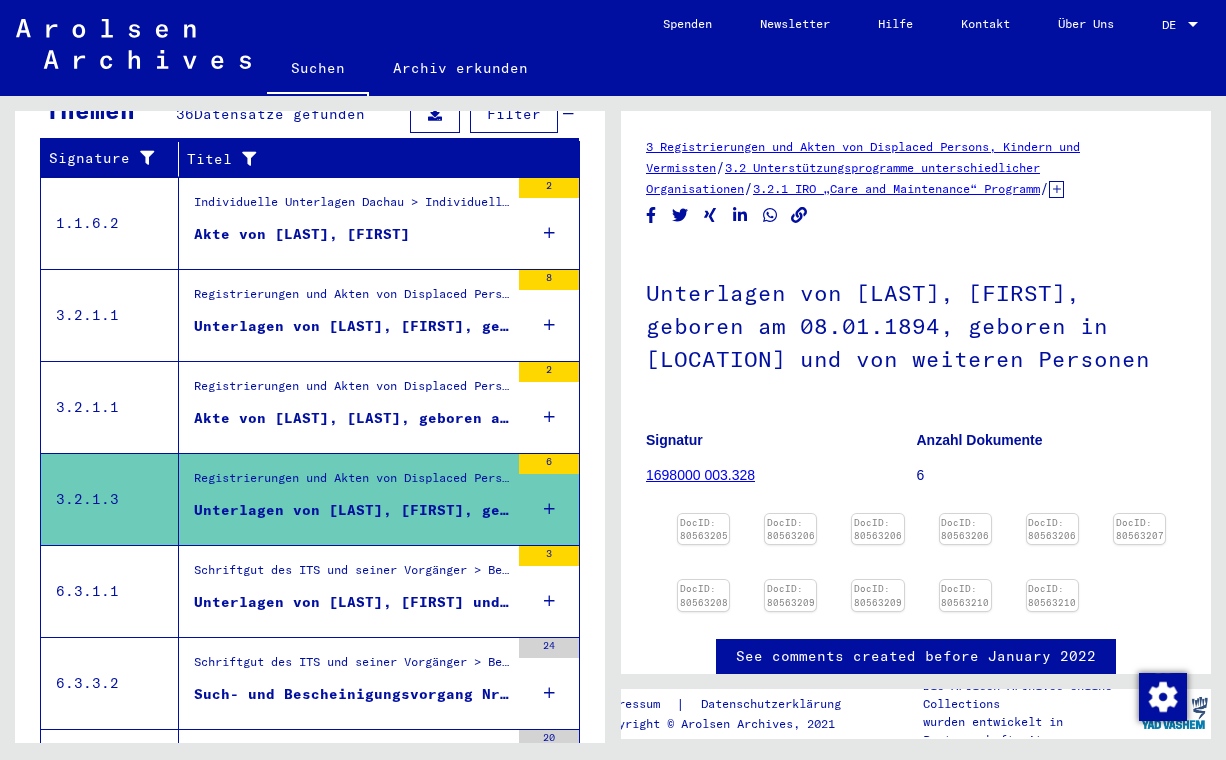 click on "Unterlagen von [LAST], [FIRST] und von weiteren Personen" at bounding box center (302, 234) 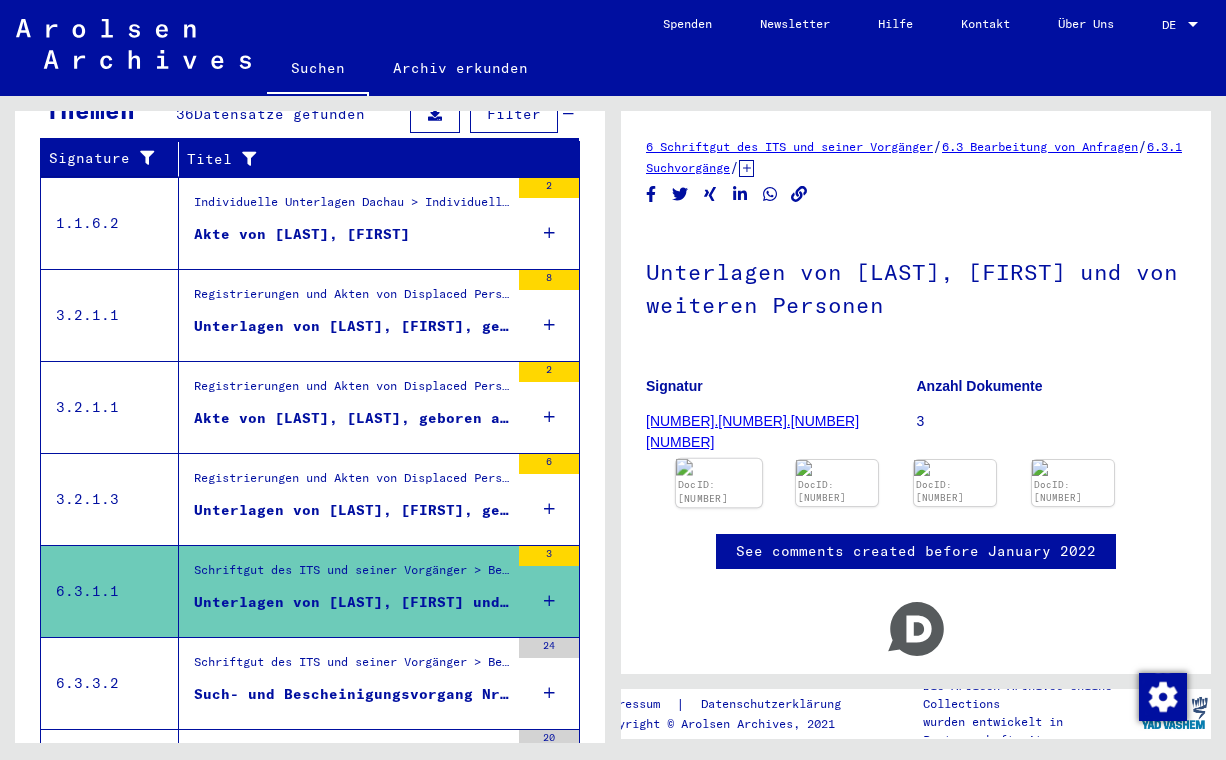 click at bounding box center [719, 467] 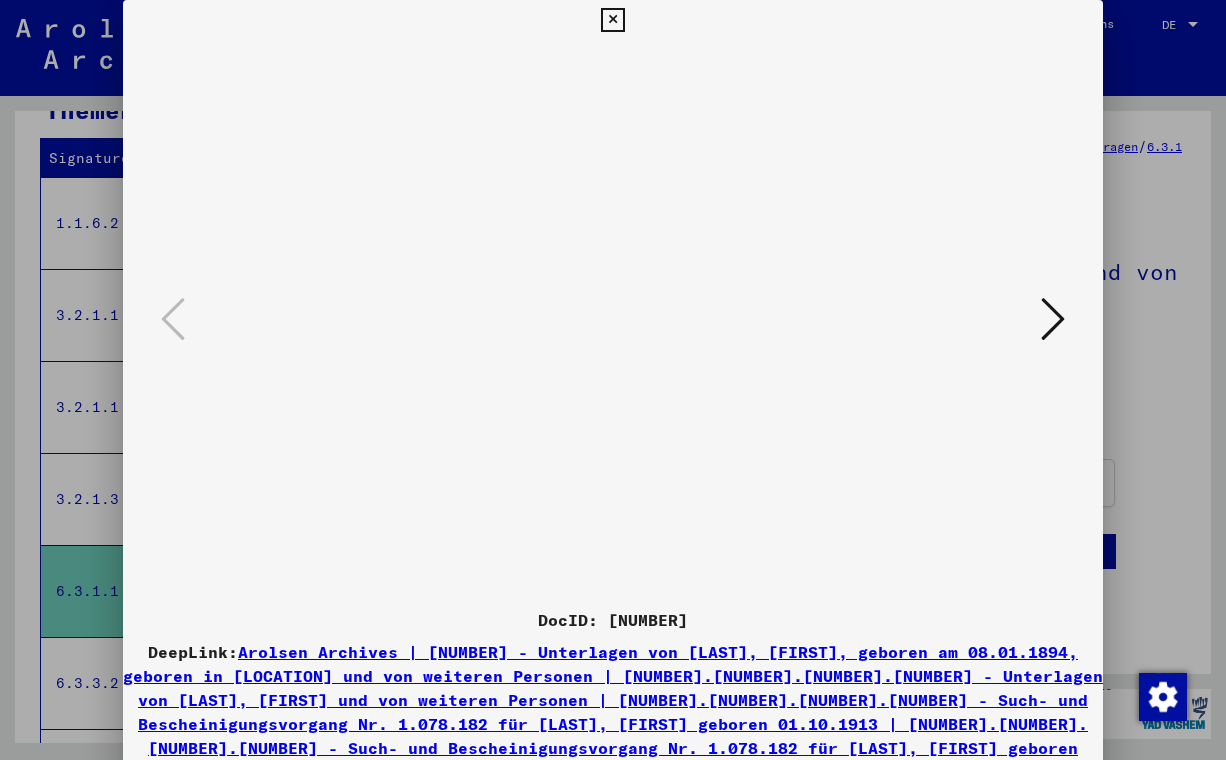 scroll, scrollTop: 0, scrollLeft: 0, axis: both 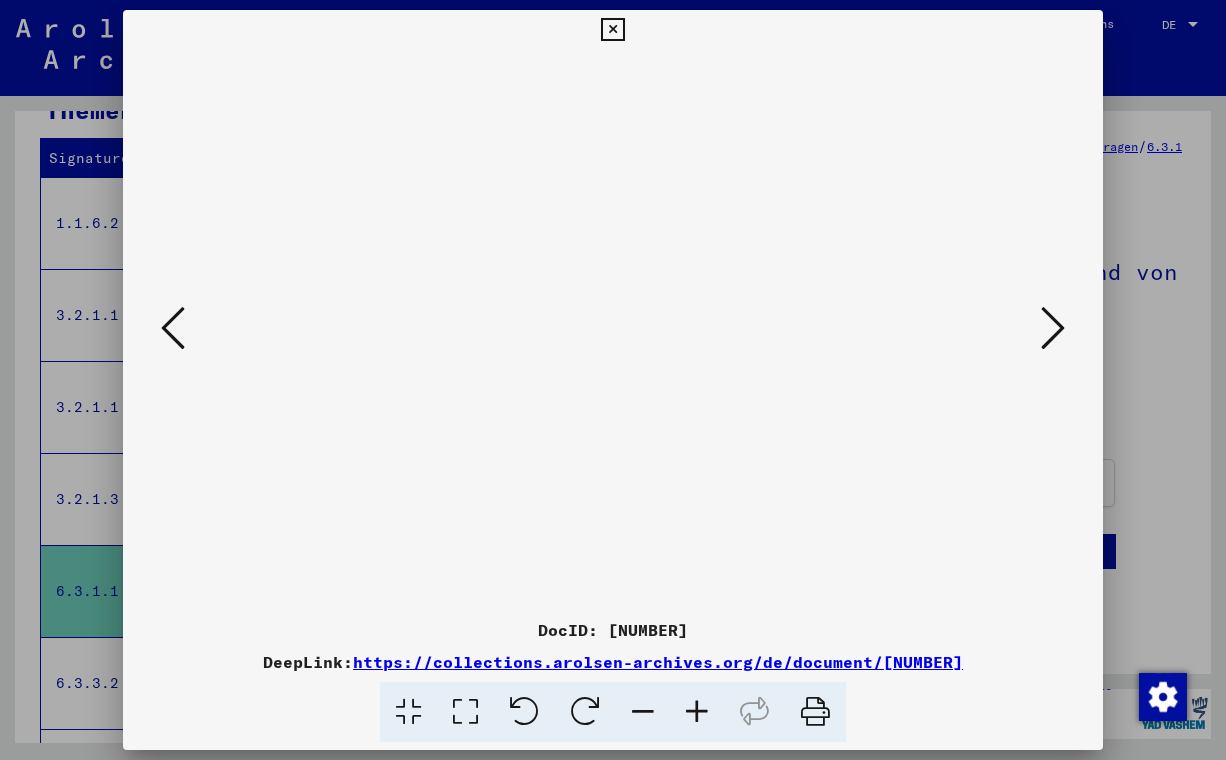 click at bounding box center (1053, 328) 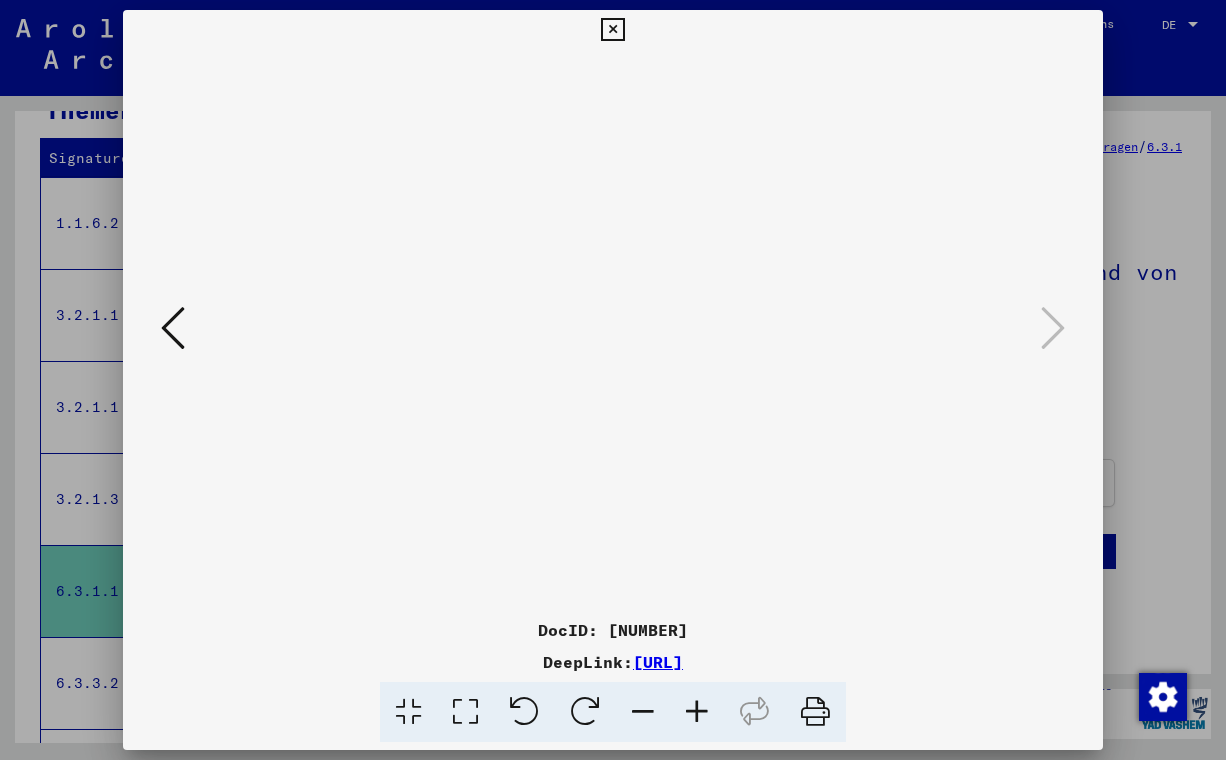 click at bounding box center [613, 380] 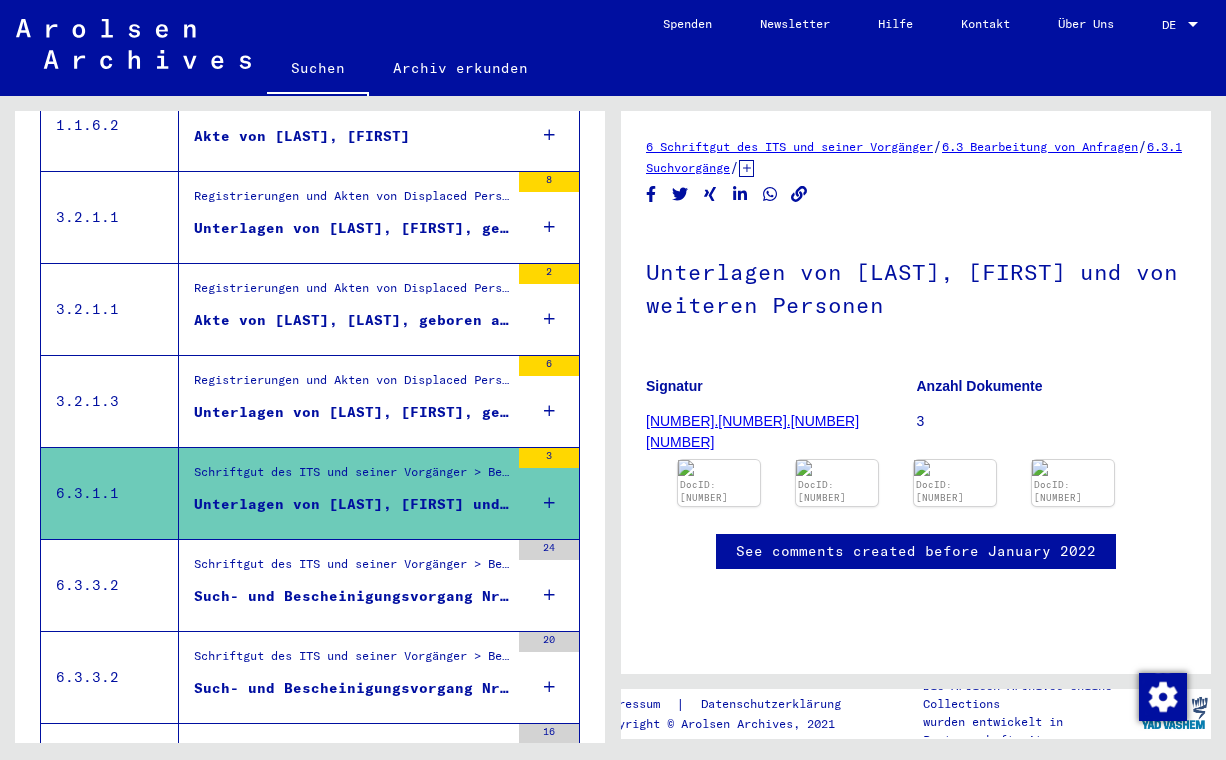 scroll, scrollTop: 461, scrollLeft: 0, axis: vertical 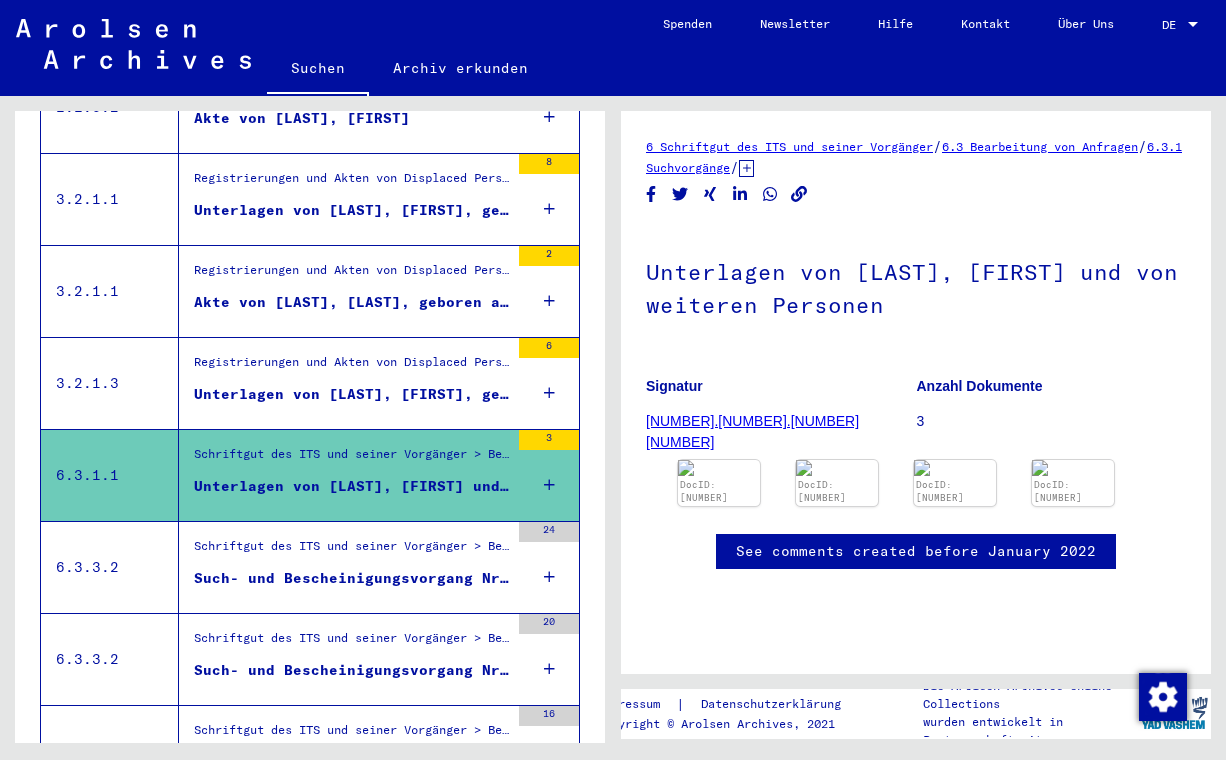 click on "Such- und Bescheinigungsvorgang Nr. [NUMBER] für [LAST], [FIRST] geboren [DATE]" at bounding box center [302, 118] 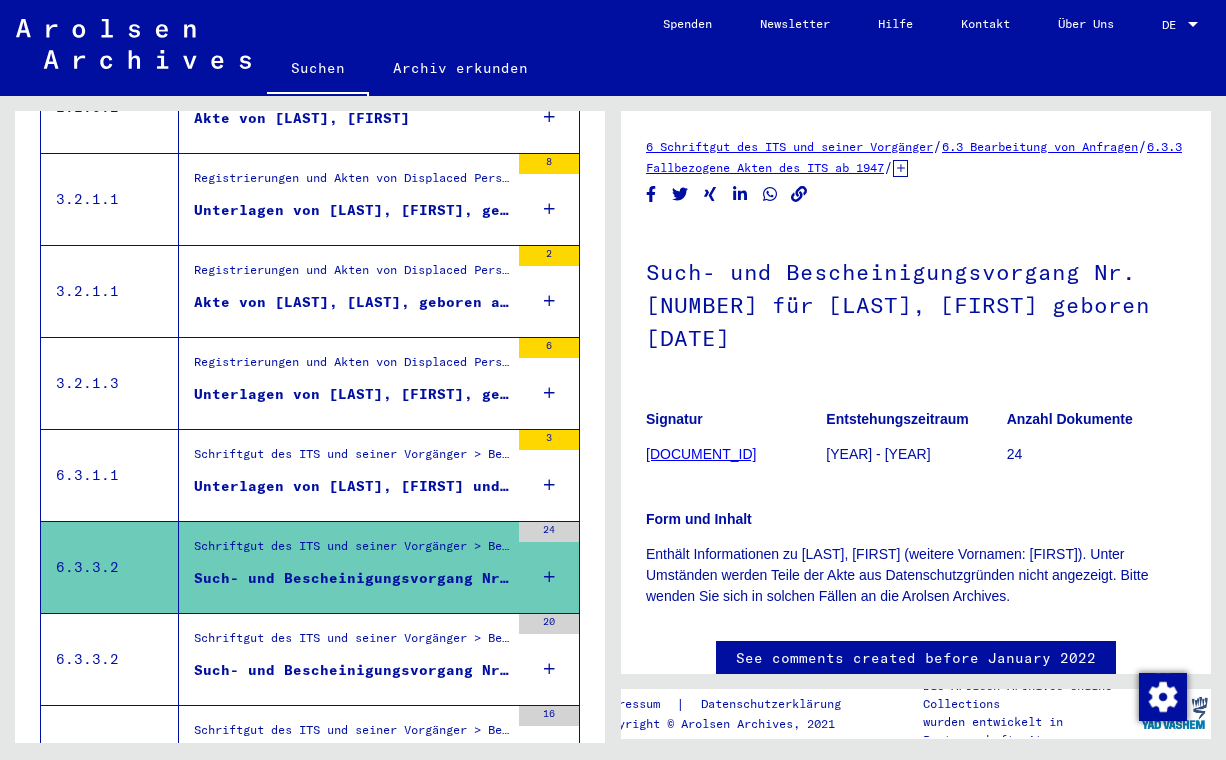 scroll, scrollTop: 0, scrollLeft: 0, axis: both 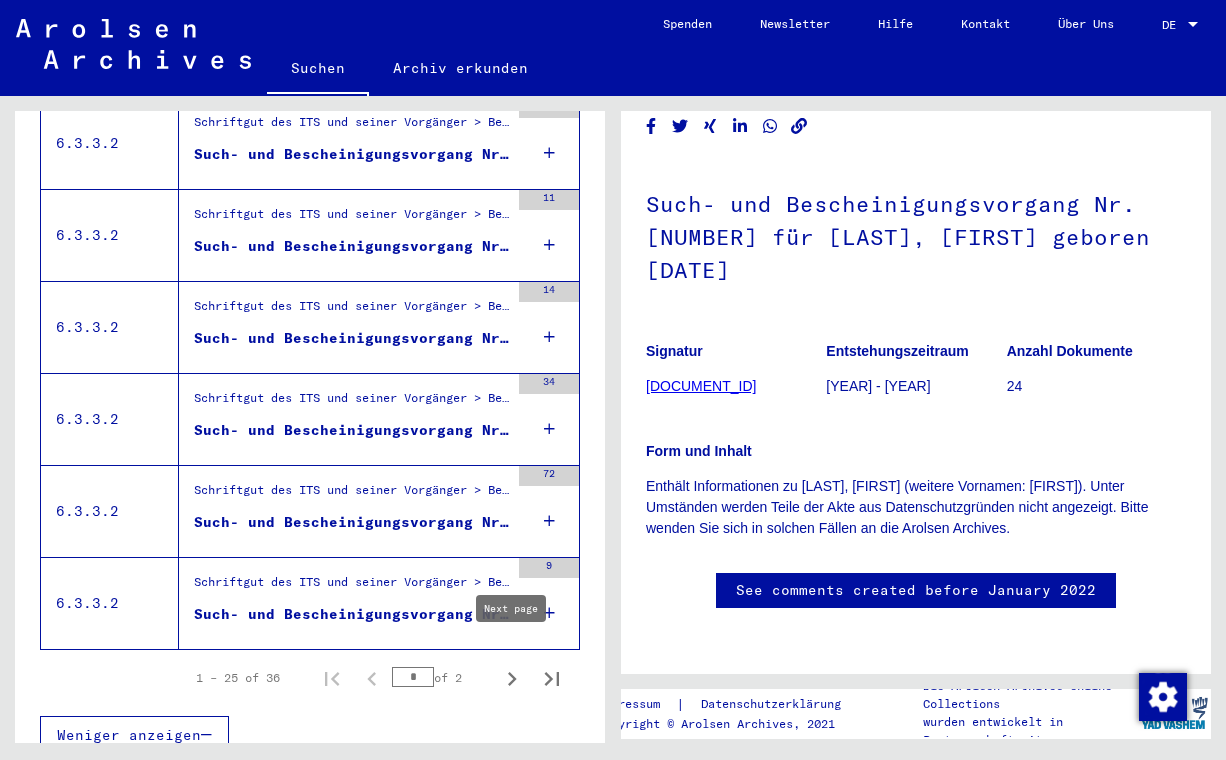 click at bounding box center (512, 679) 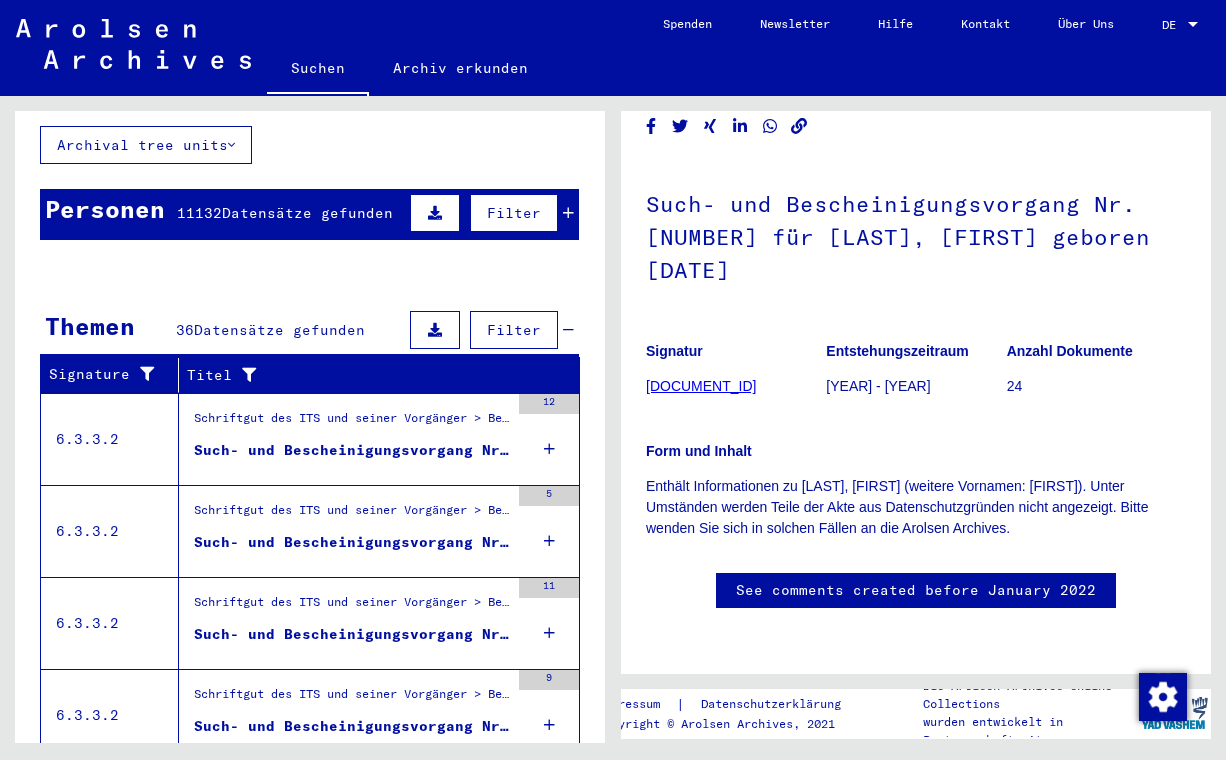 scroll, scrollTop: 0, scrollLeft: 0, axis: both 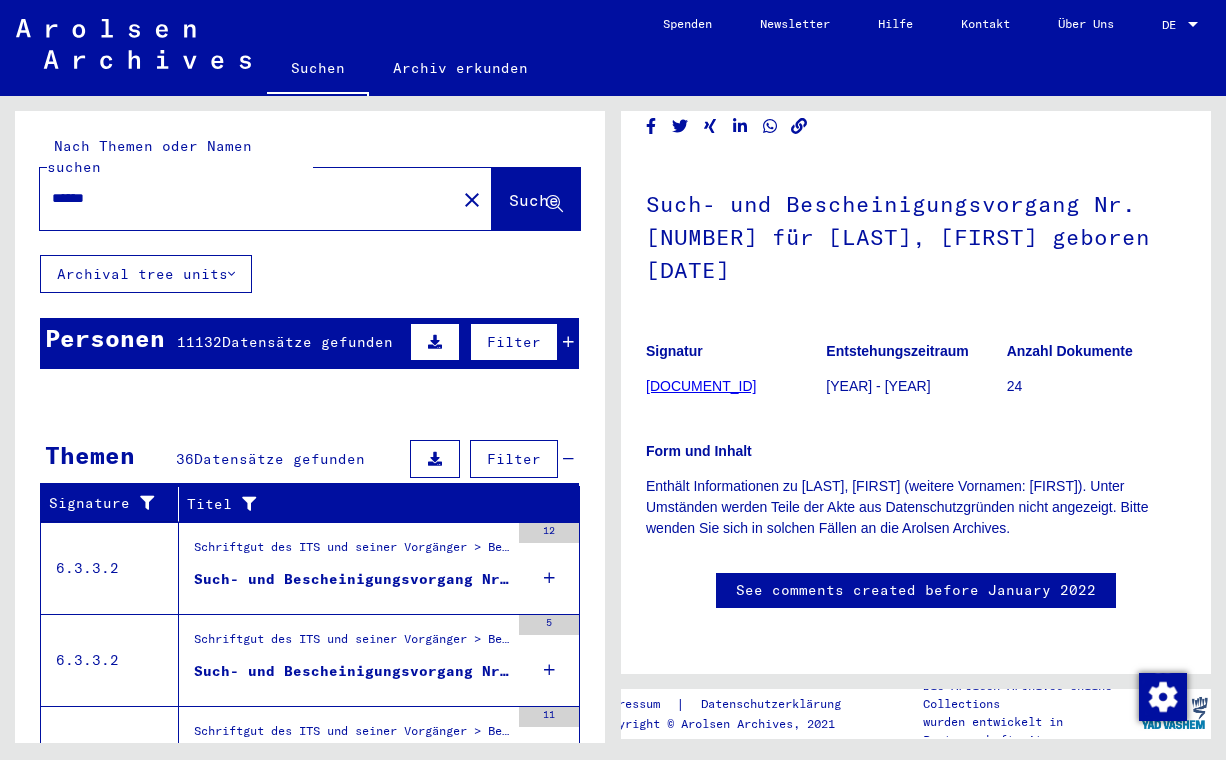click on "******" at bounding box center [248, 198] 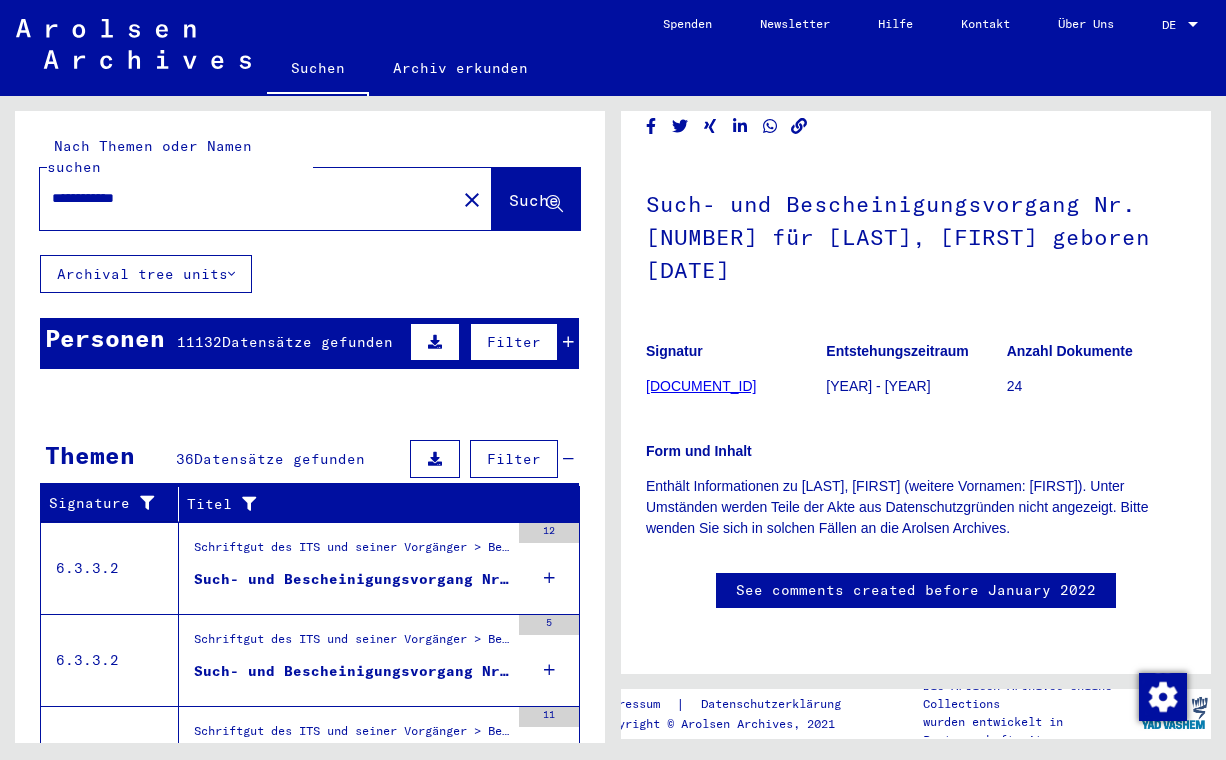 scroll, scrollTop: 0, scrollLeft: 0, axis: both 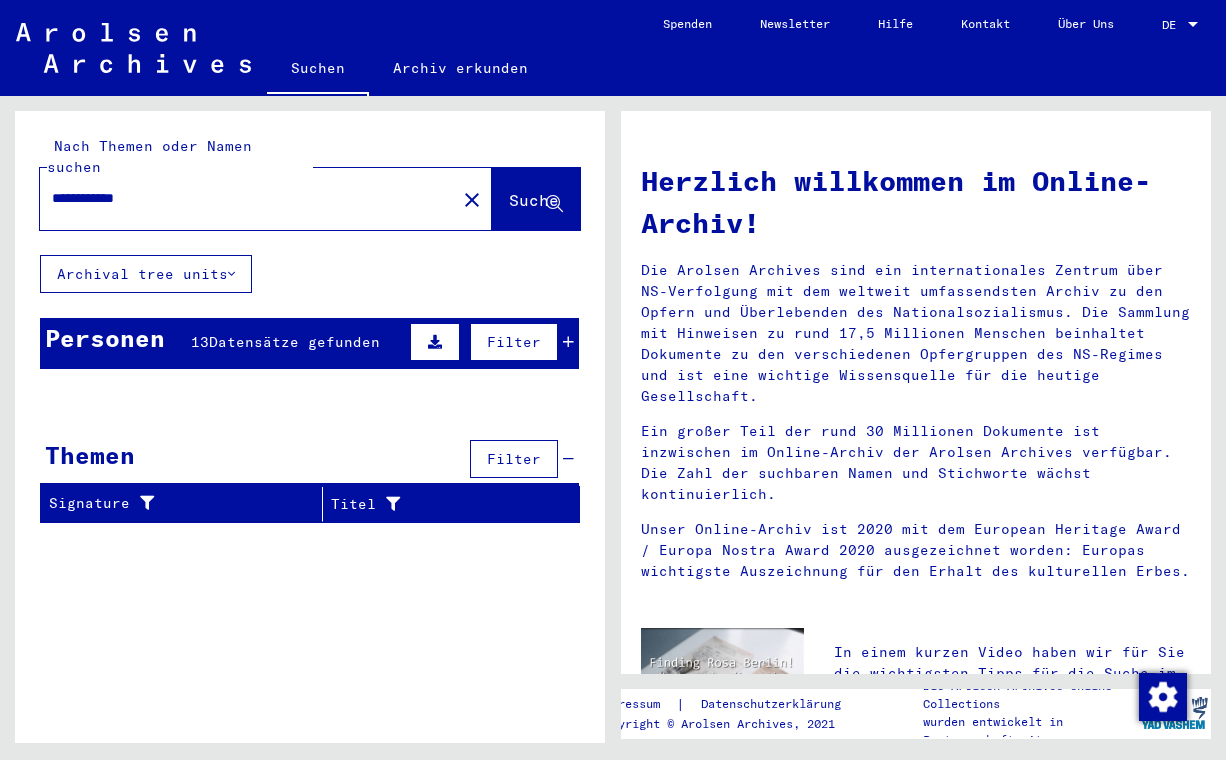 click on "Suche" at bounding box center [534, 200] 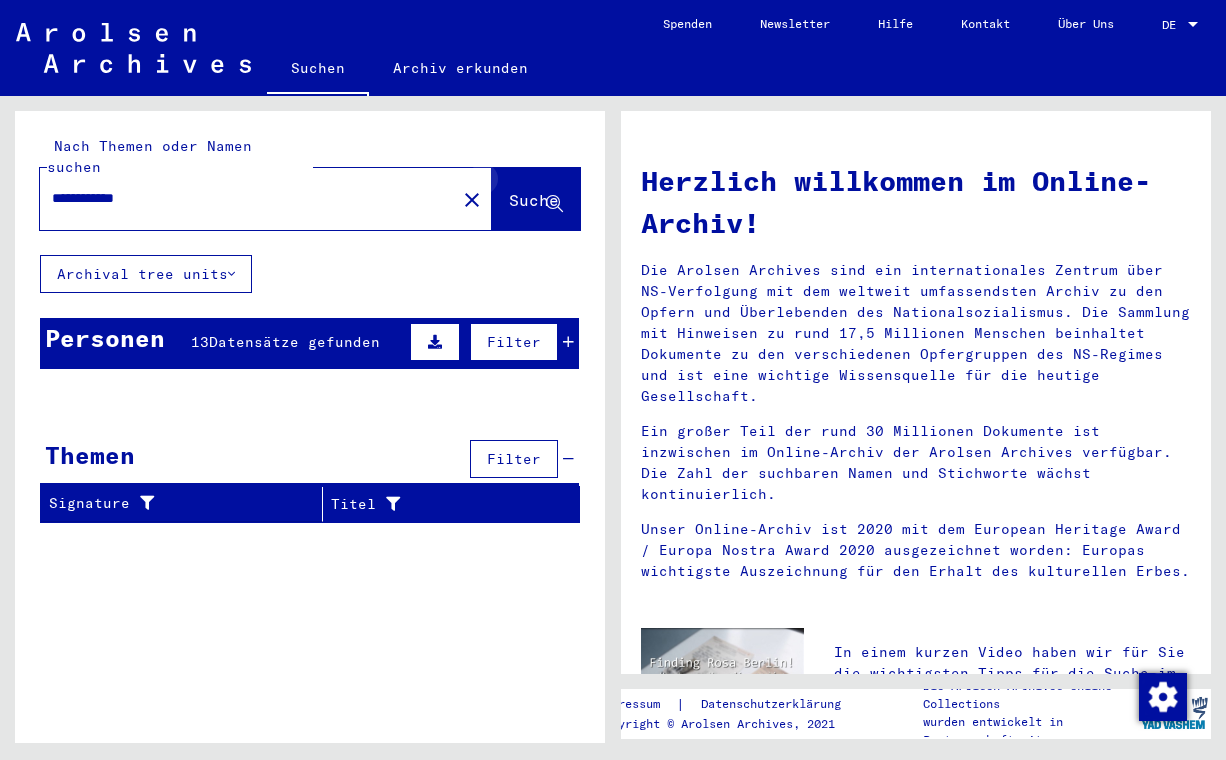 click at bounding box center (554, 204) 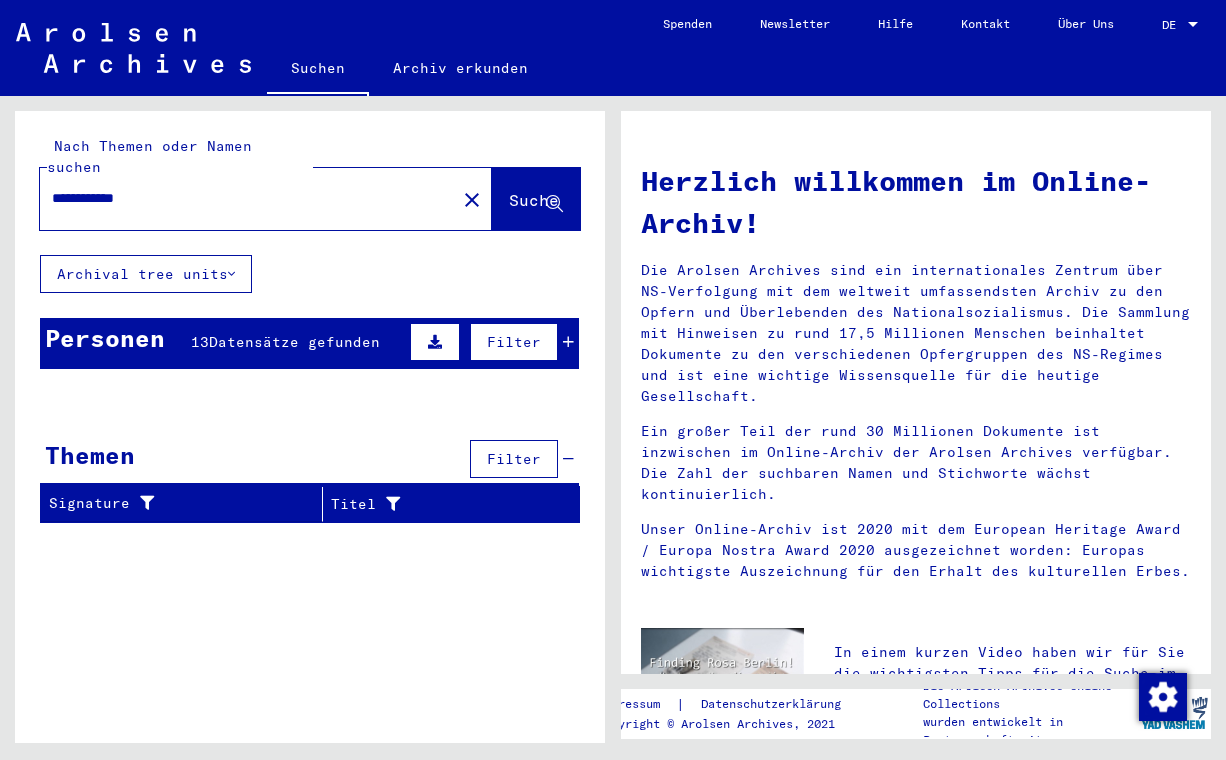 click on "Datensätze gefunden" at bounding box center (294, 342) 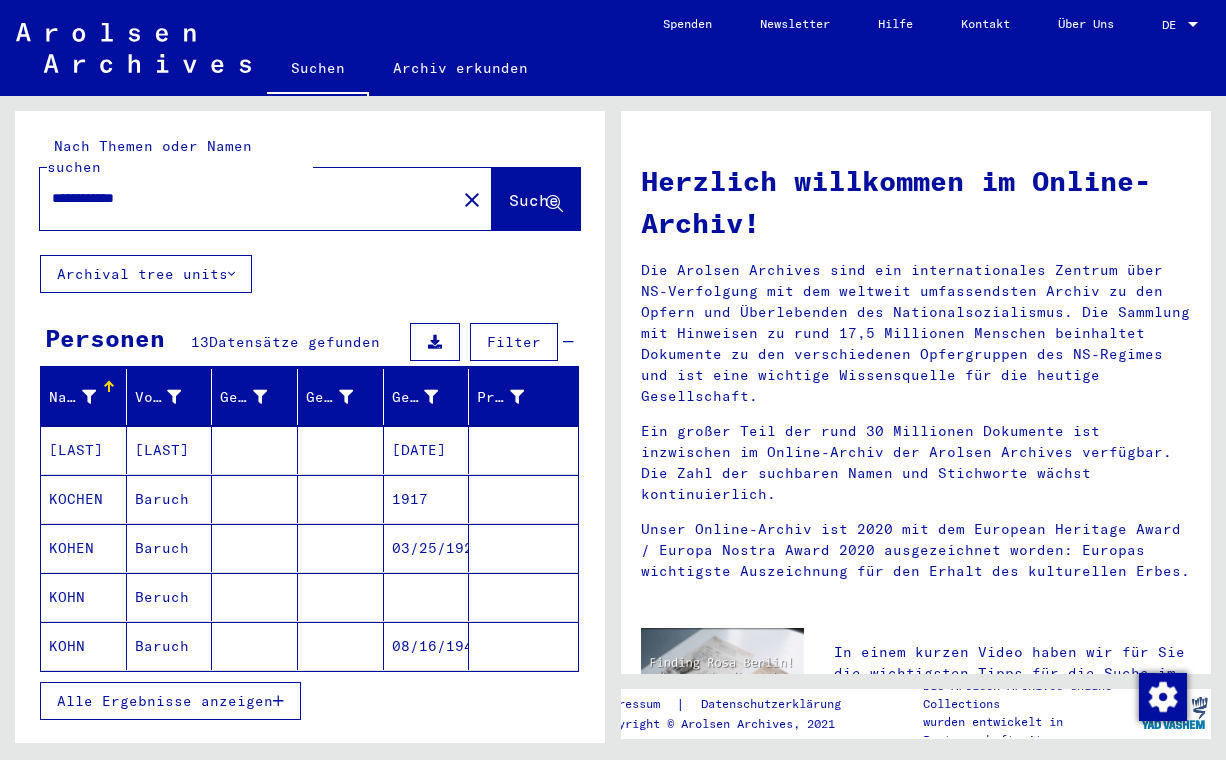 click on "Alle Ergebnisse anzeigen" at bounding box center [170, 701] 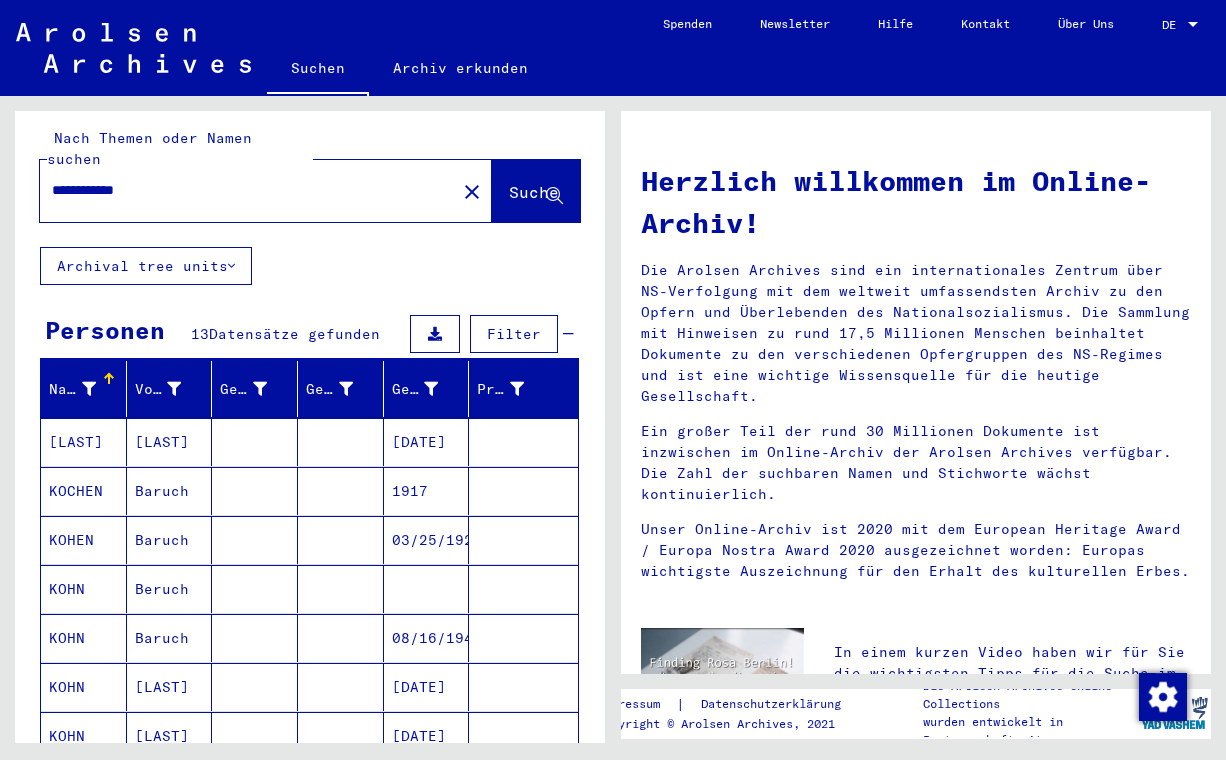 scroll, scrollTop: 1, scrollLeft: 0, axis: vertical 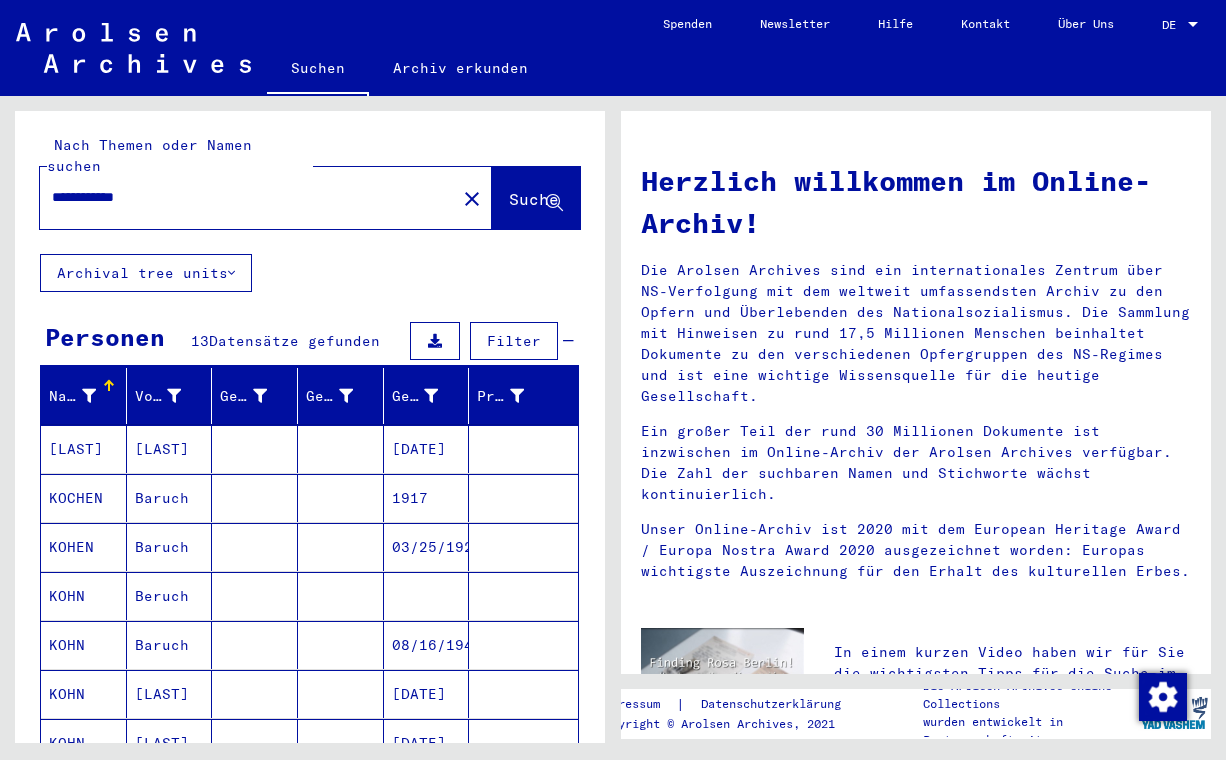 click on "**********" at bounding box center (242, 197) 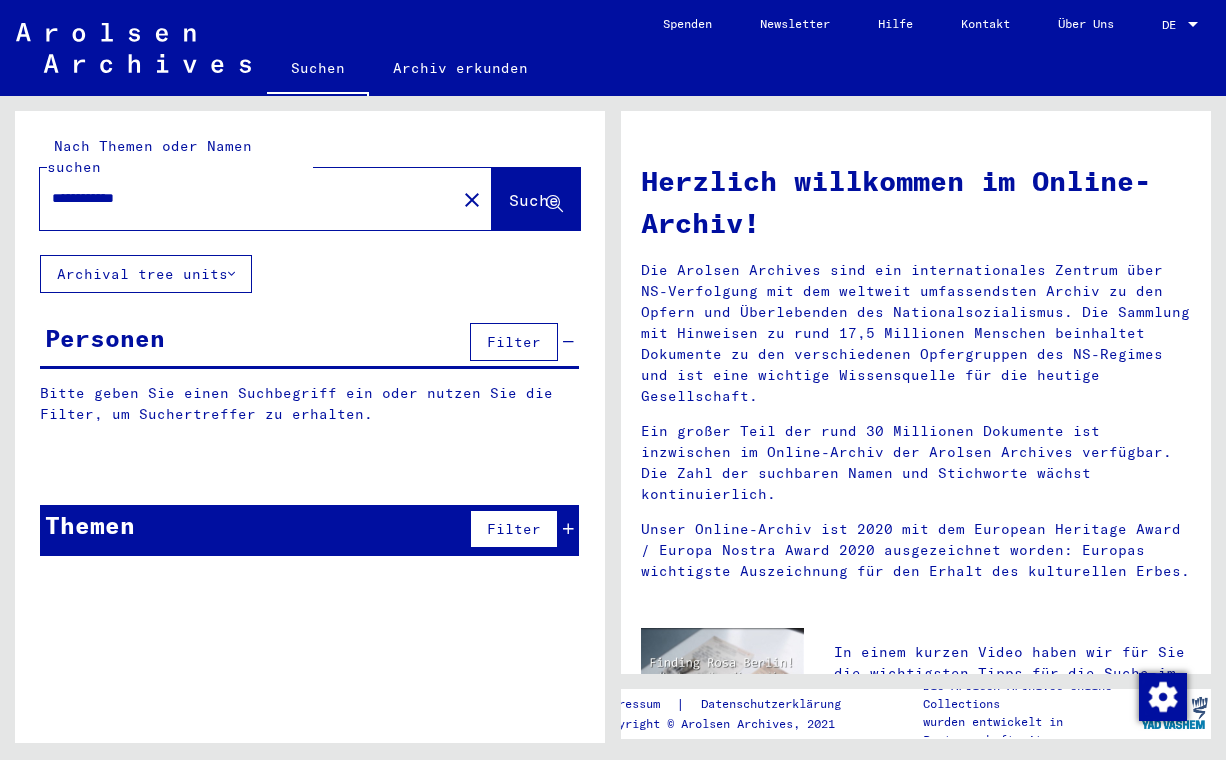 scroll, scrollTop: 0, scrollLeft: 0, axis: both 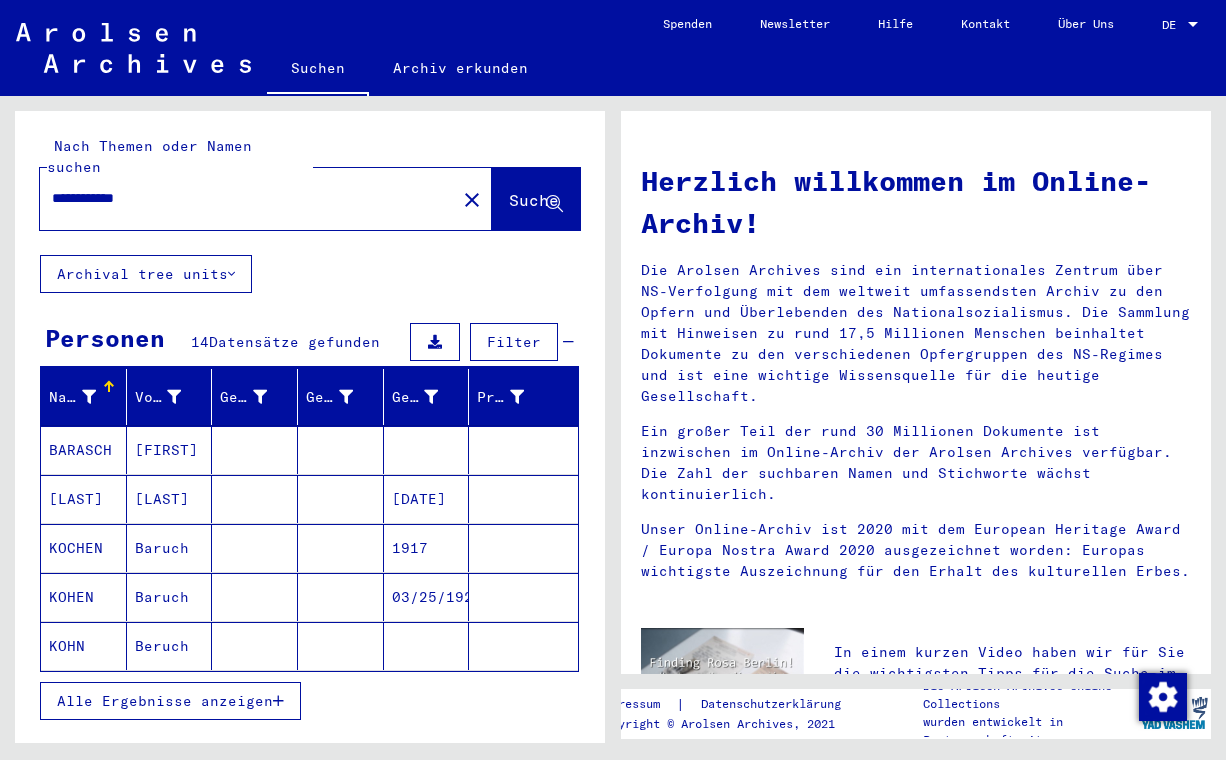 click on "Alle Ergebnisse anzeigen" at bounding box center (165, 701) 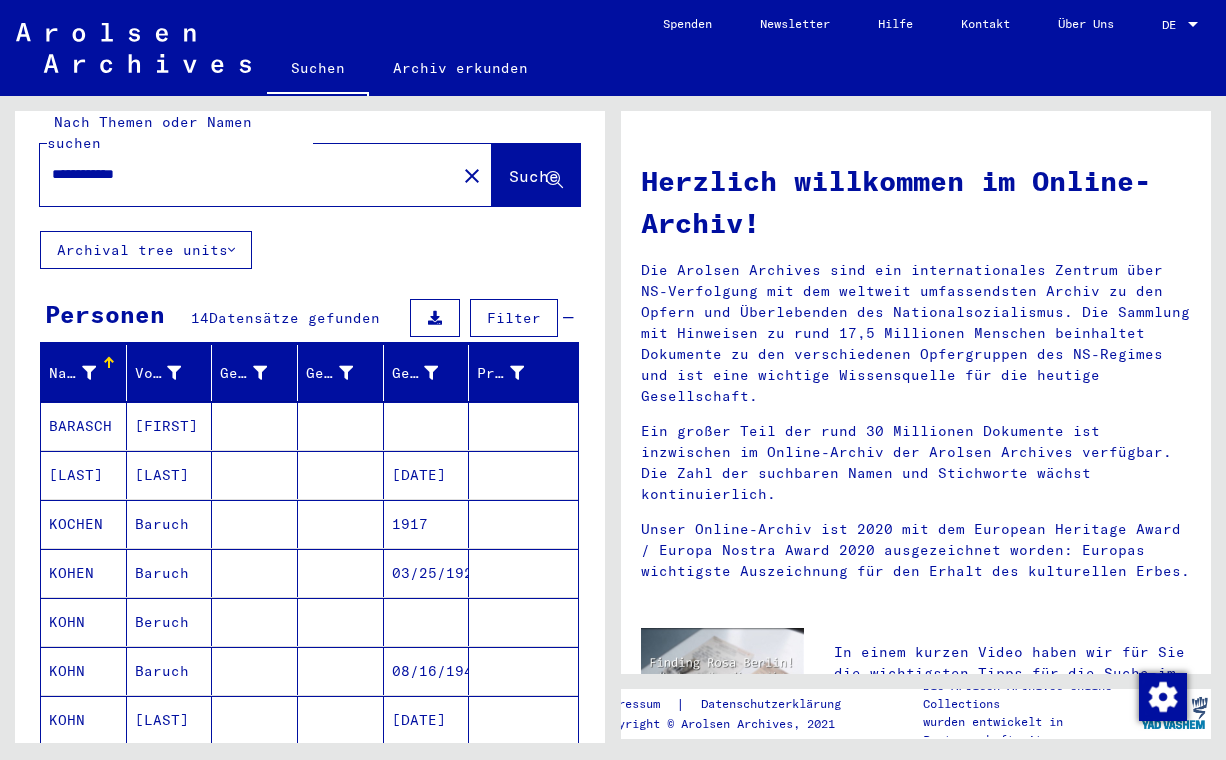 scroll, scrollTop: 0, scrollLeft: 0, axis: both 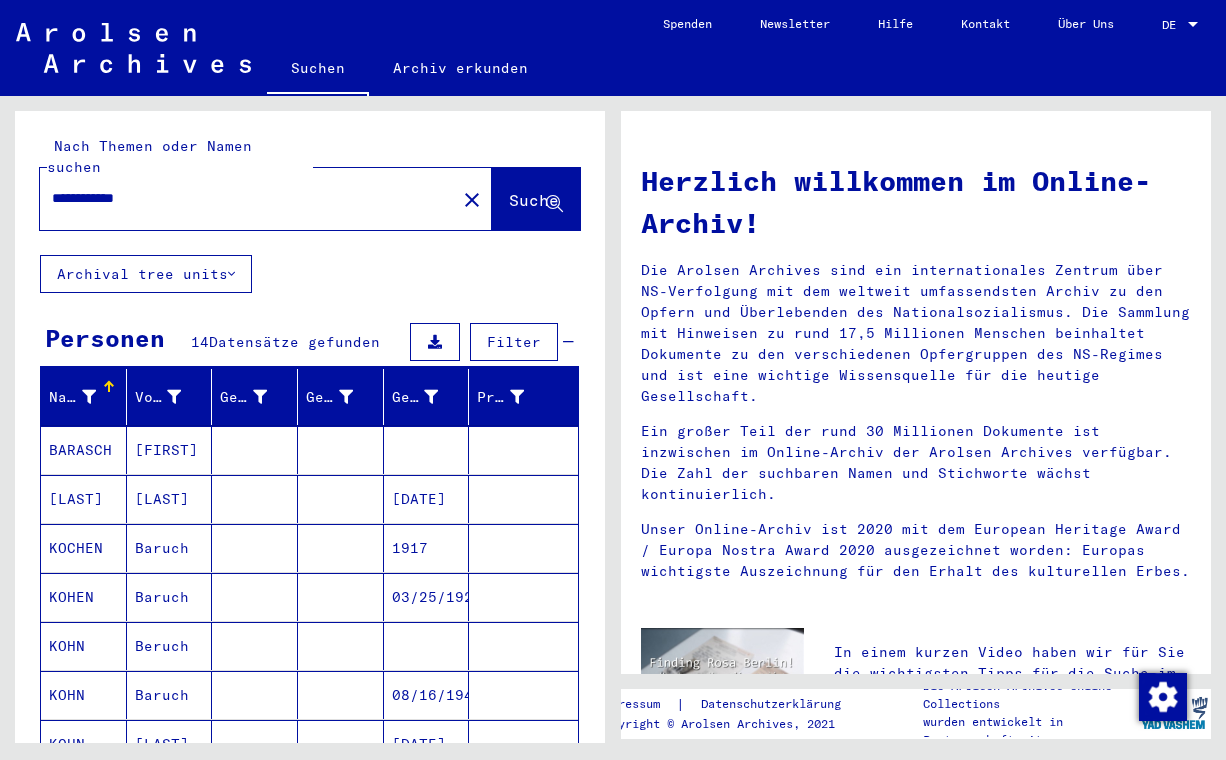 click on "**********" at bounding box center (242, 198) 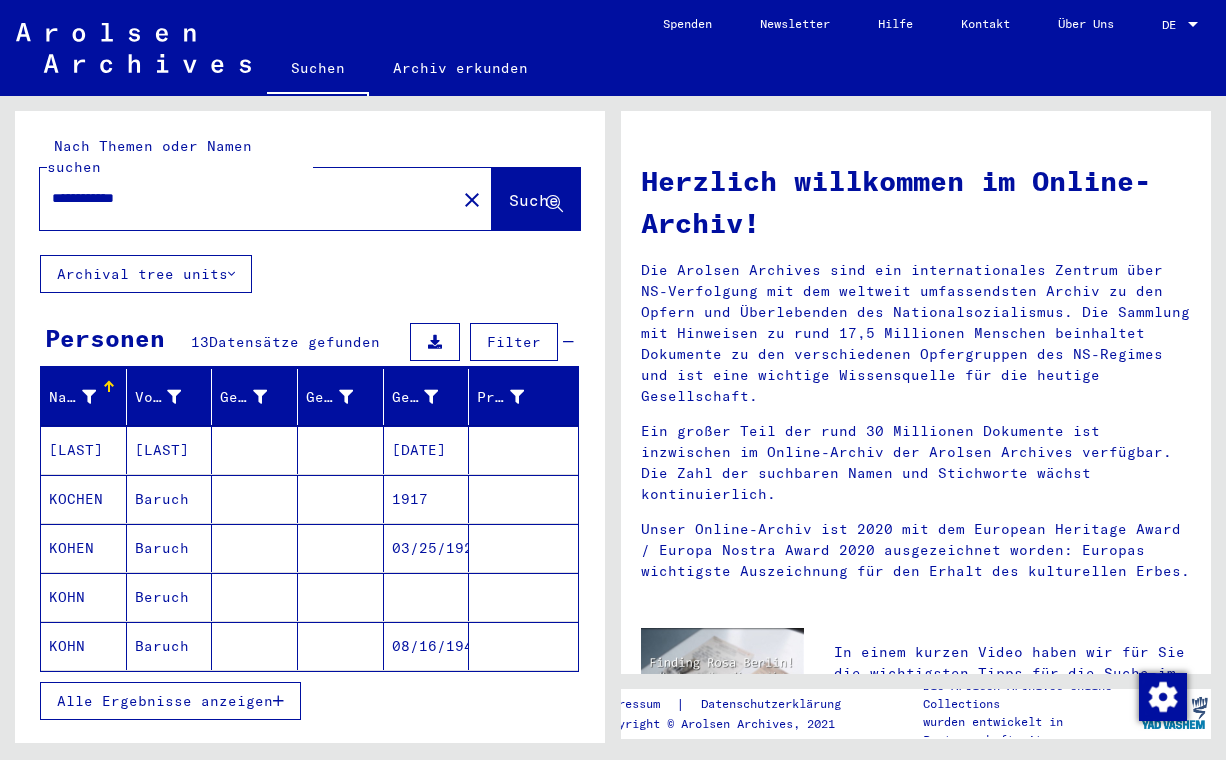 click on "Alle Ergebnisse anzeigen" at bounding box center (165, 701) 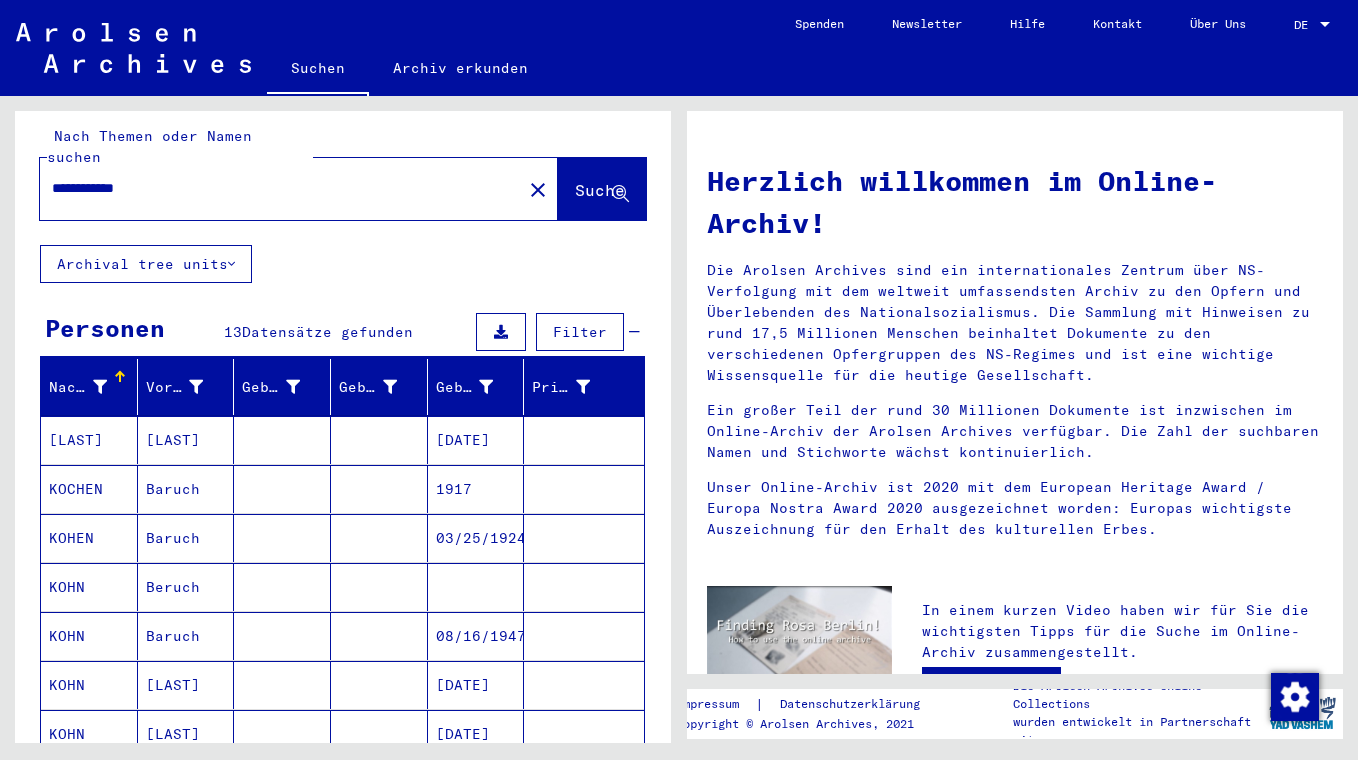 scroll, scrollTop: 0, scrollLeft: 0, axis: both 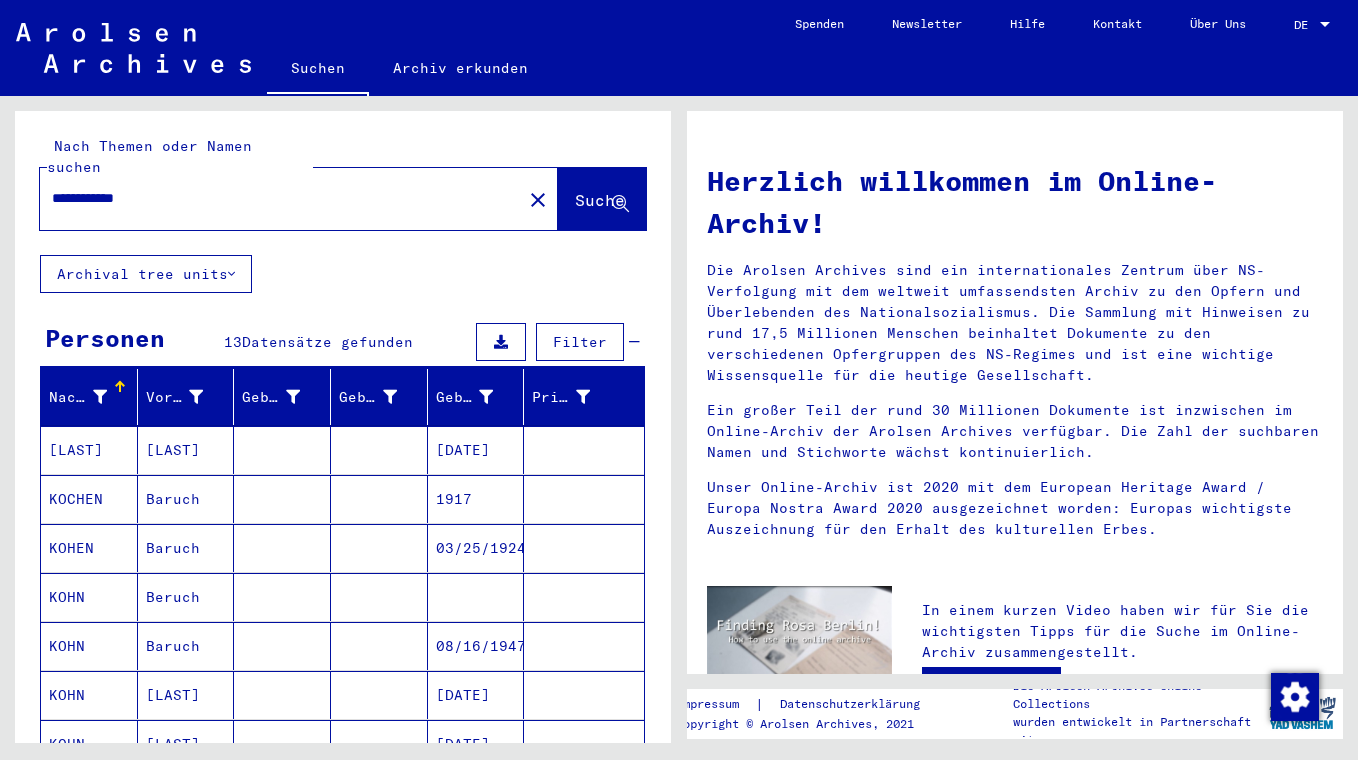 click on "**********" at bounding box center (275, 198) 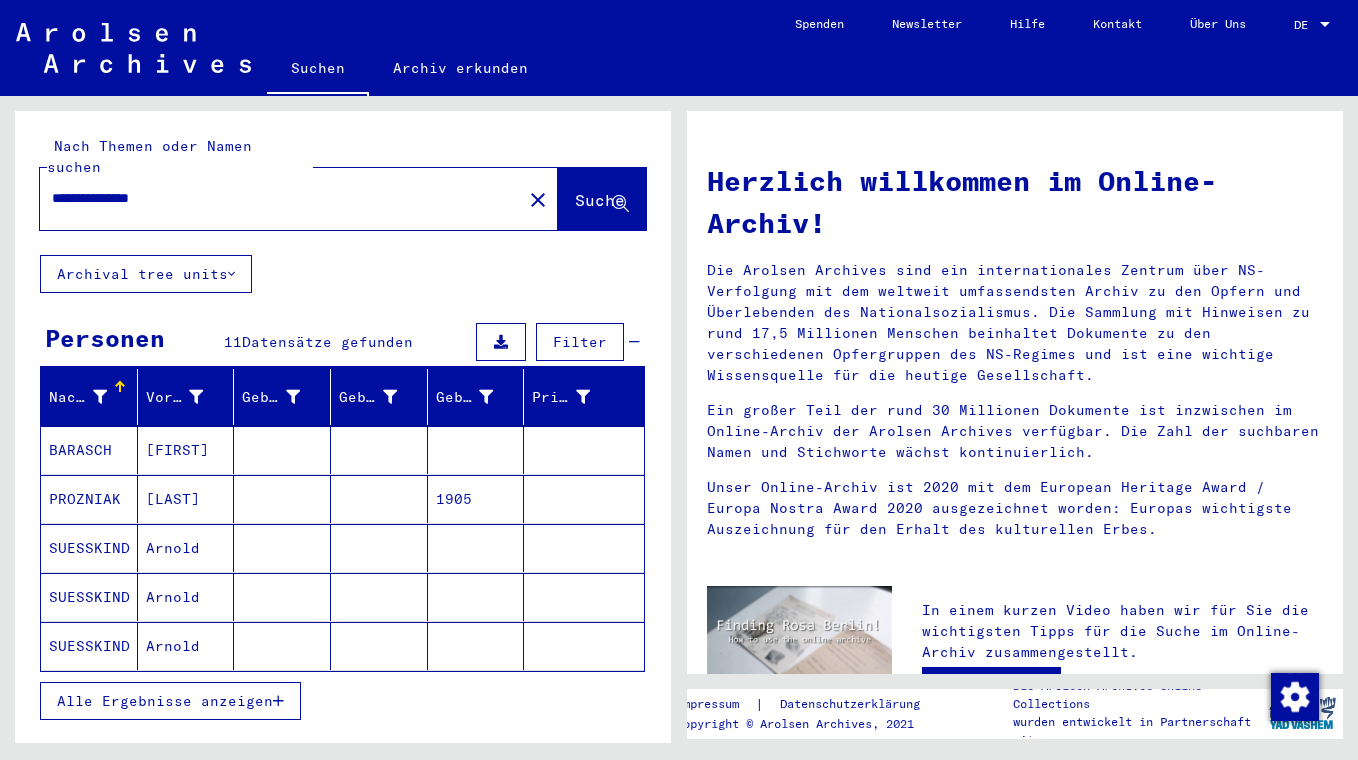 click on "[FIRST]" at bounding box center (186, 450) 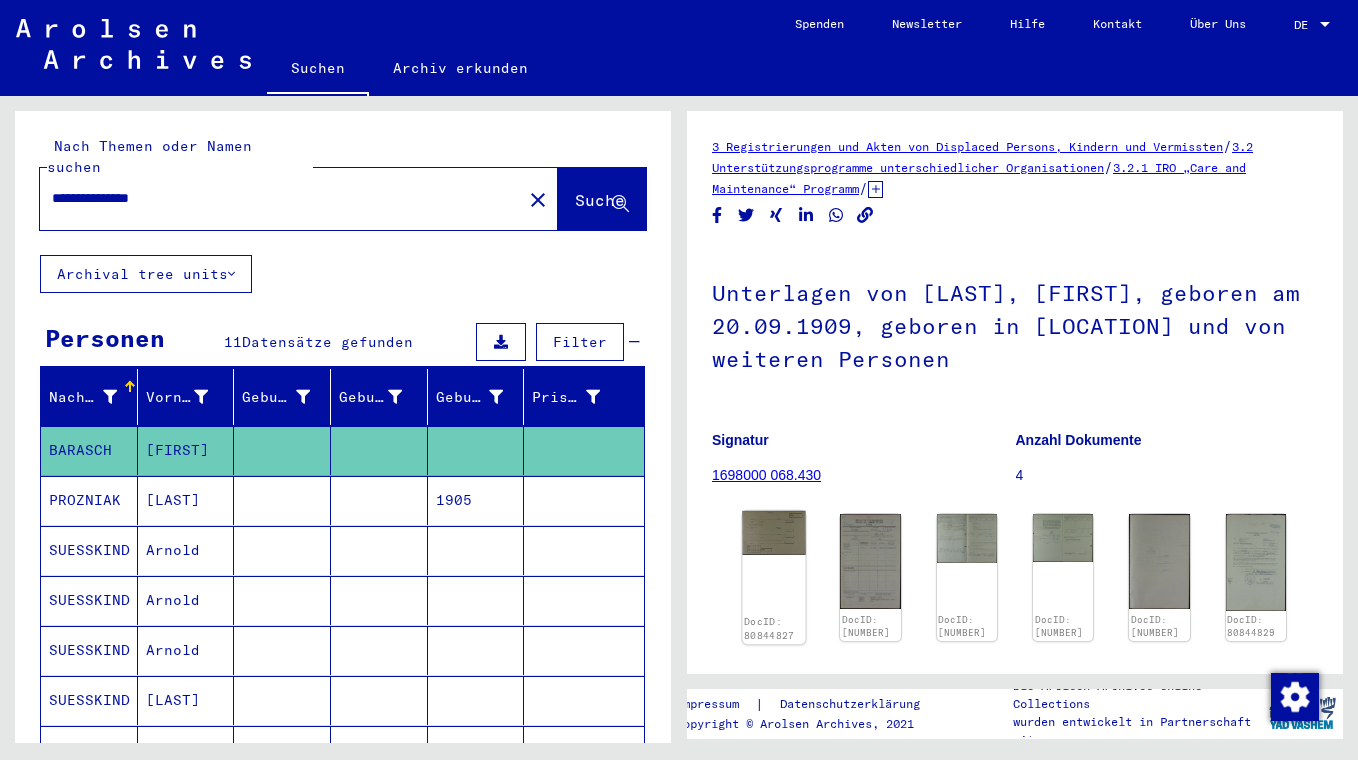 click at bounding box center (773, 533) 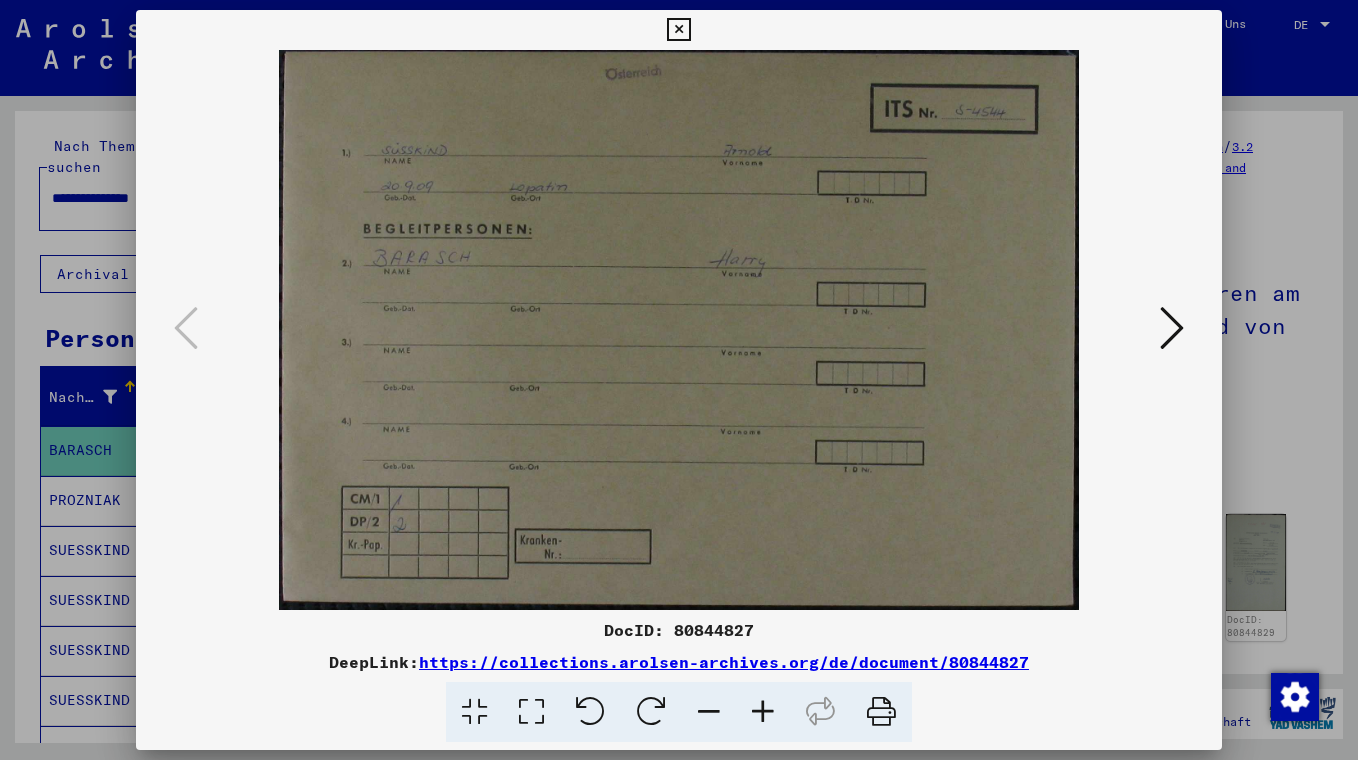 scroll, scrollTop: 0, scrollLeft: 0, axis: both 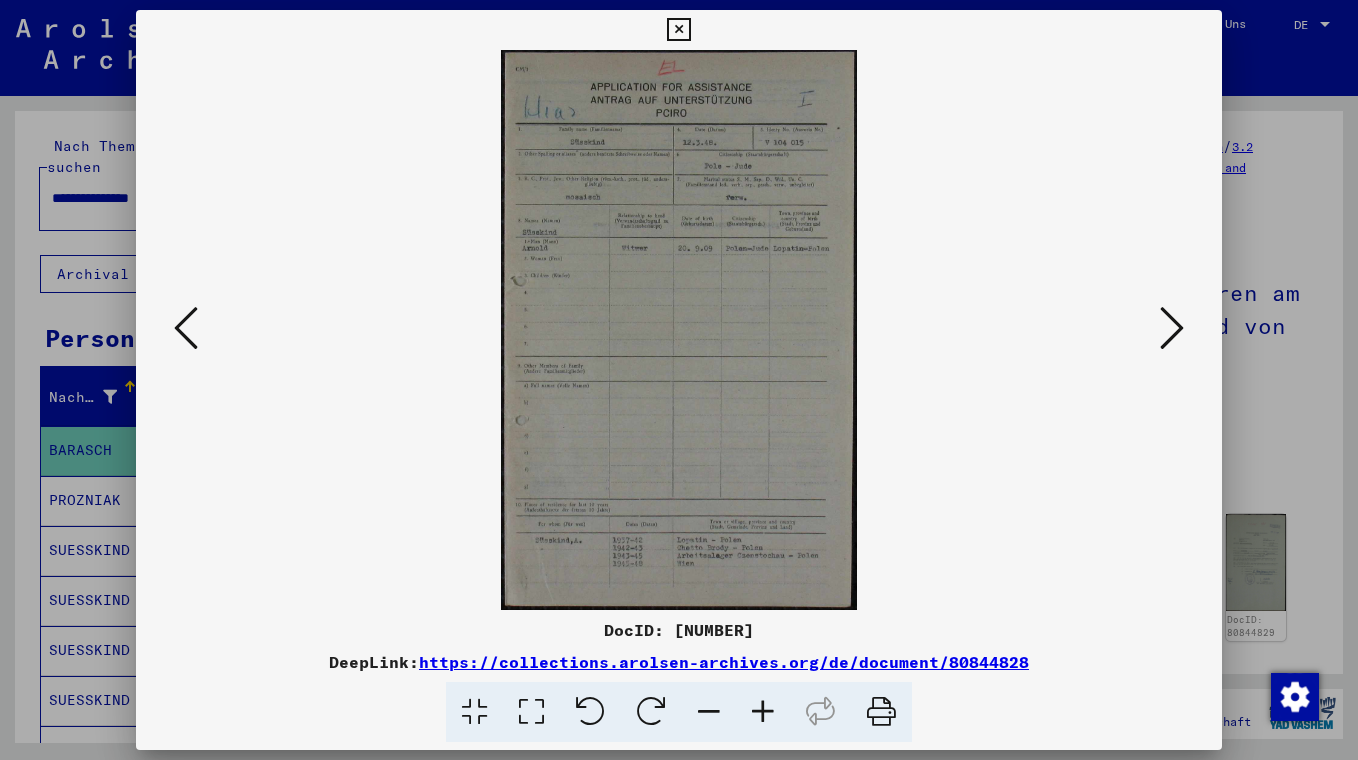 click at bounding box center (1172, 328) 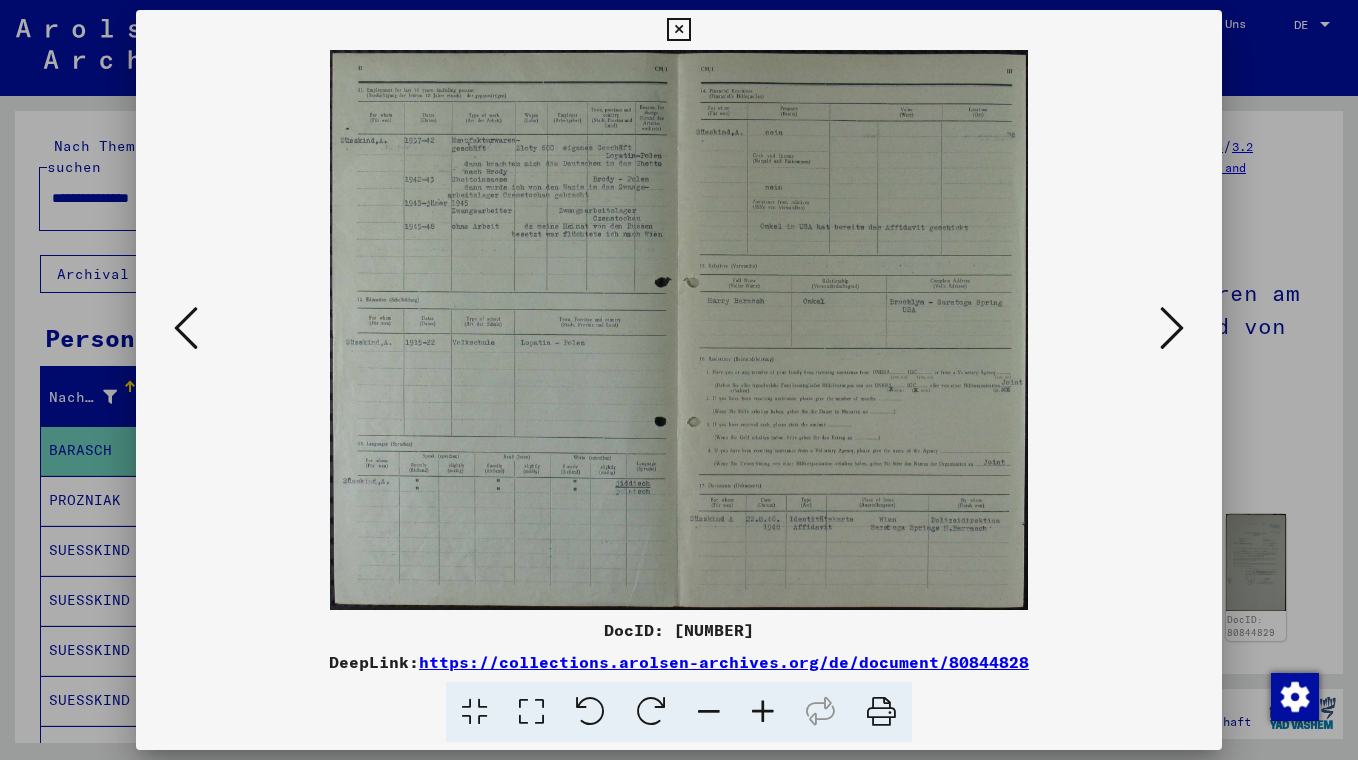 click at bounding box center [1172, 328] 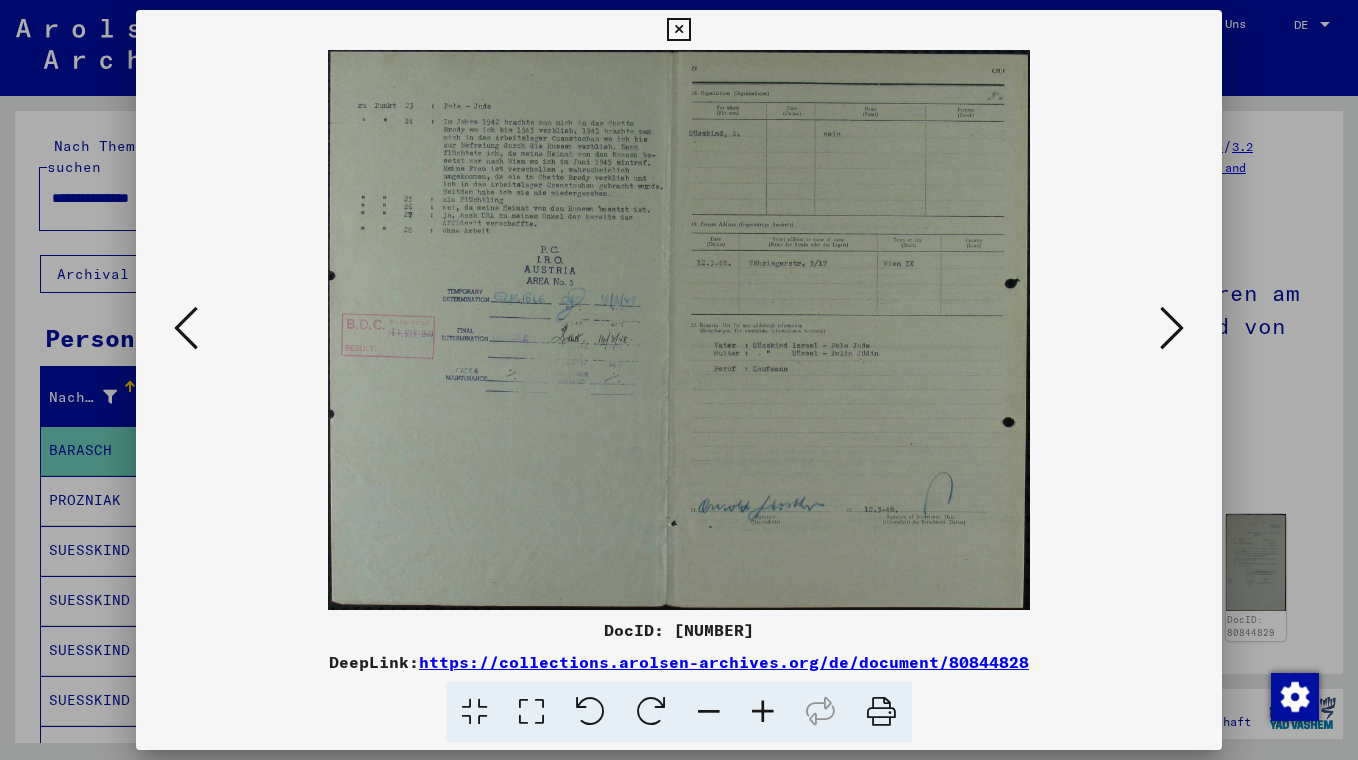 click at bounding box center (763, 712) 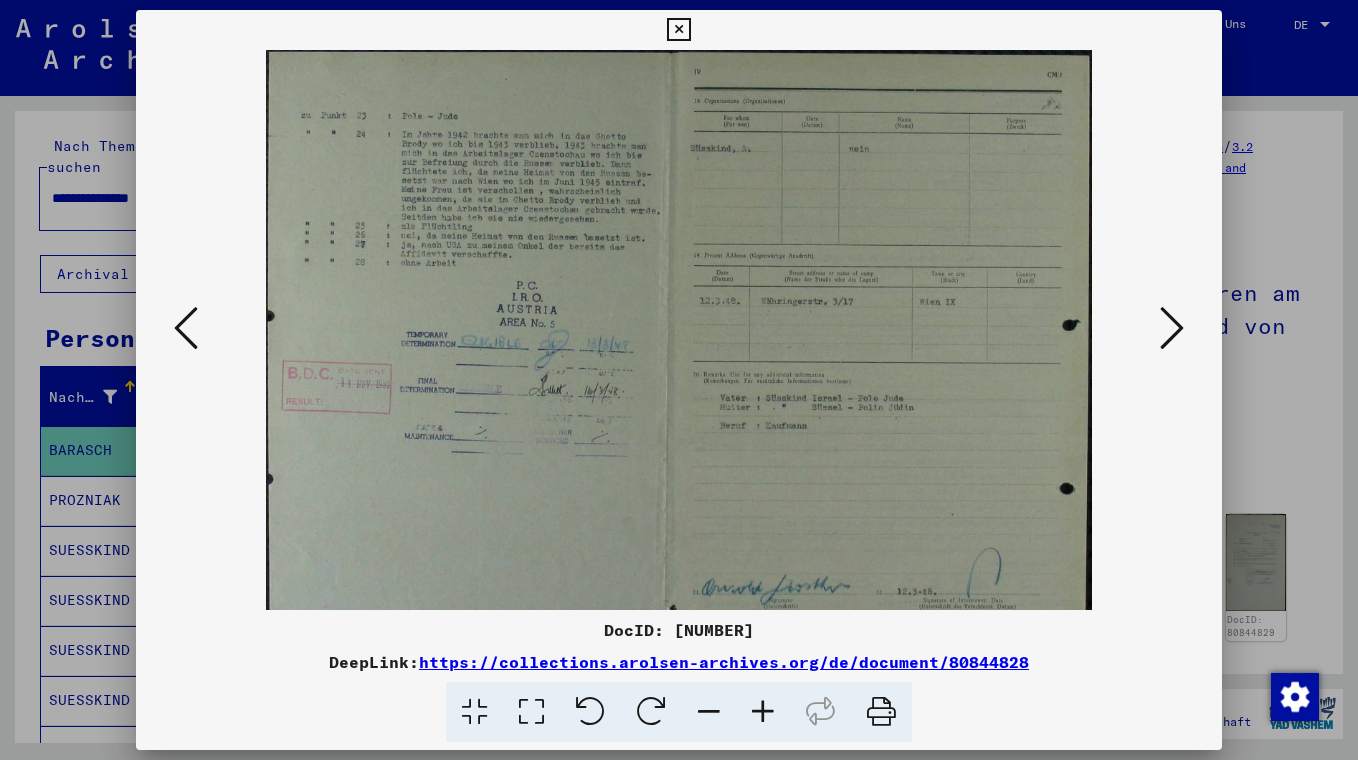 click at bounding box center (763, 712) 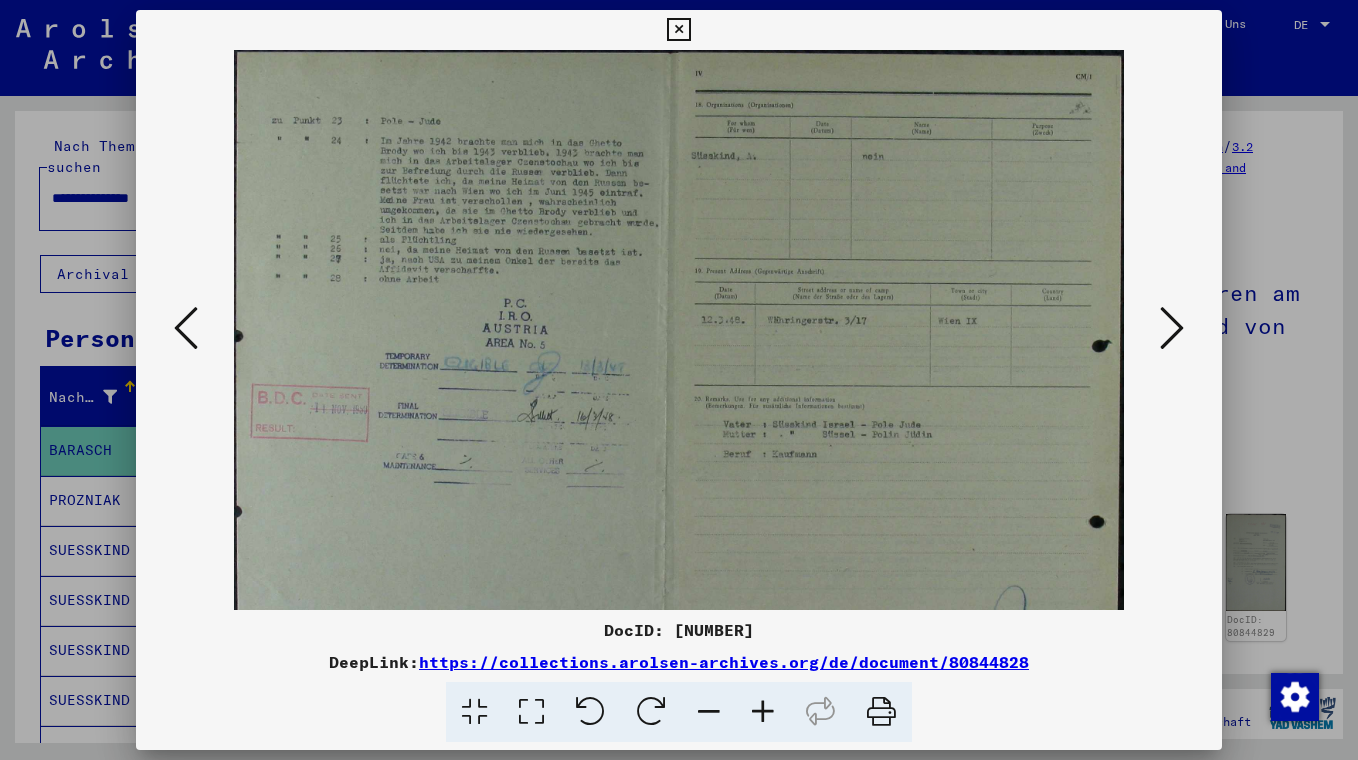 click at bounding box center [763, 712] 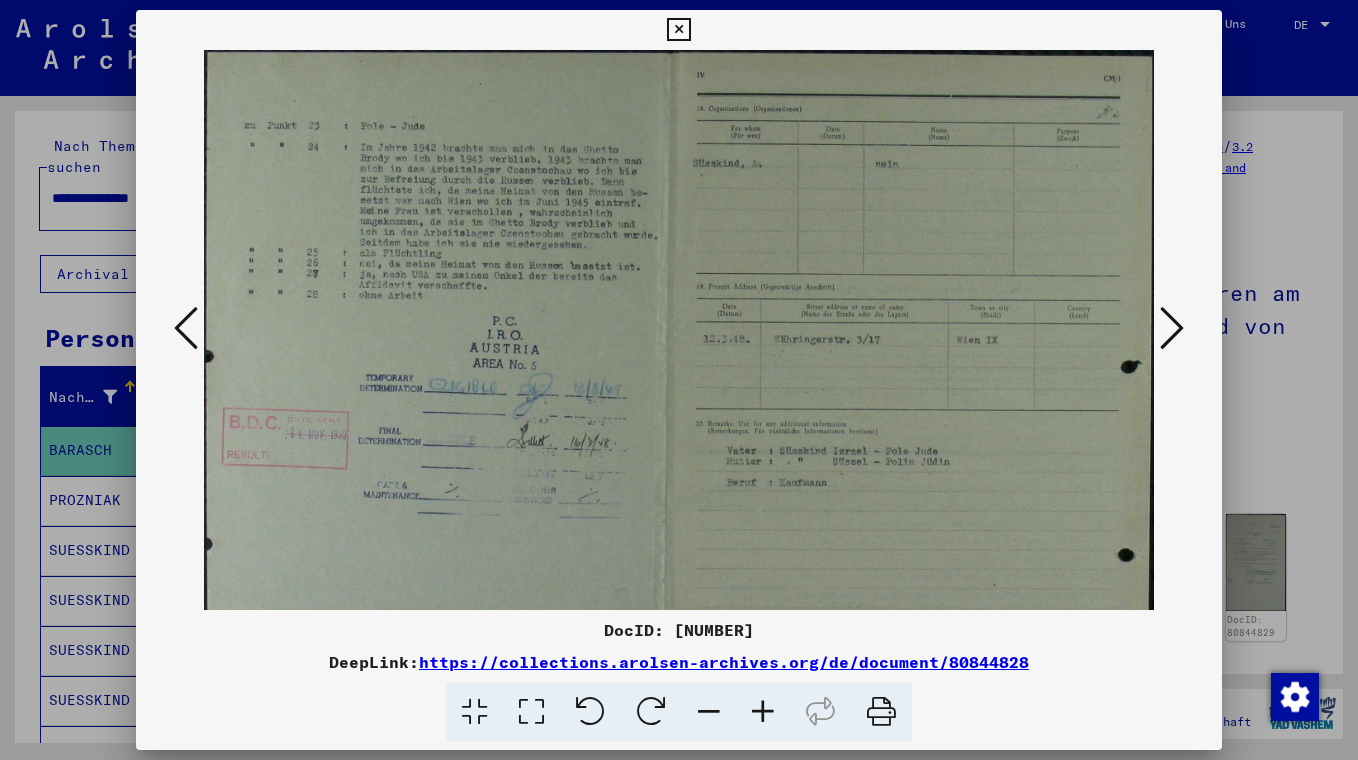 click at bounding box center (763, 712) 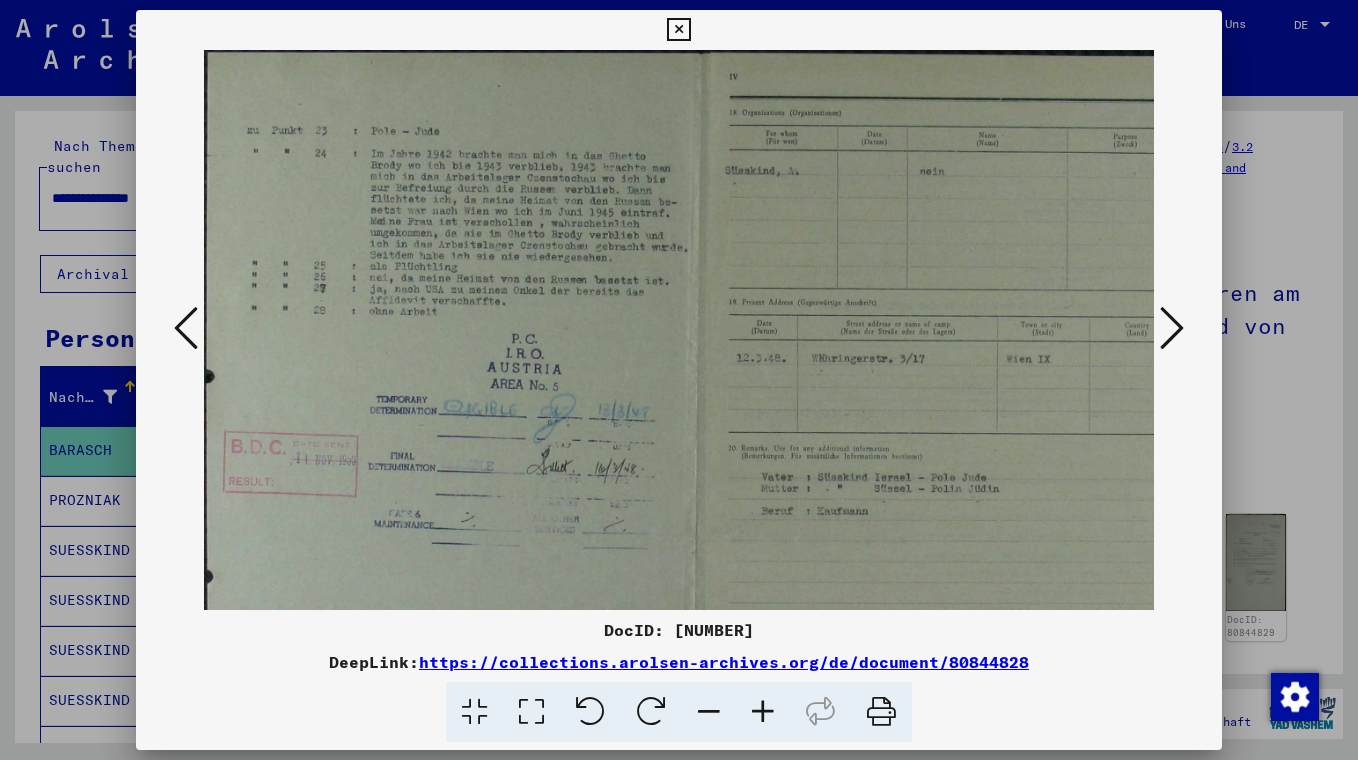 click at bounding box center (1172, 328) 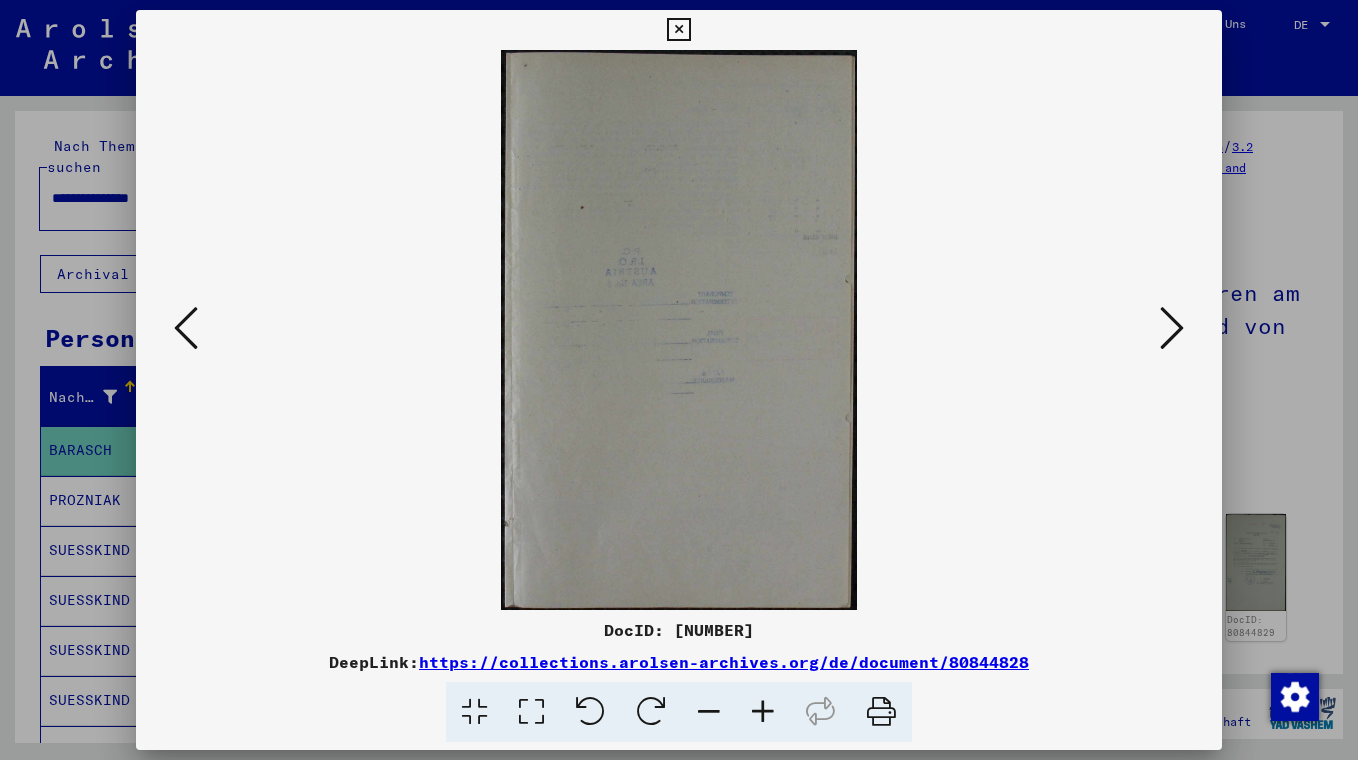 click at bounding box center (1172, 328) 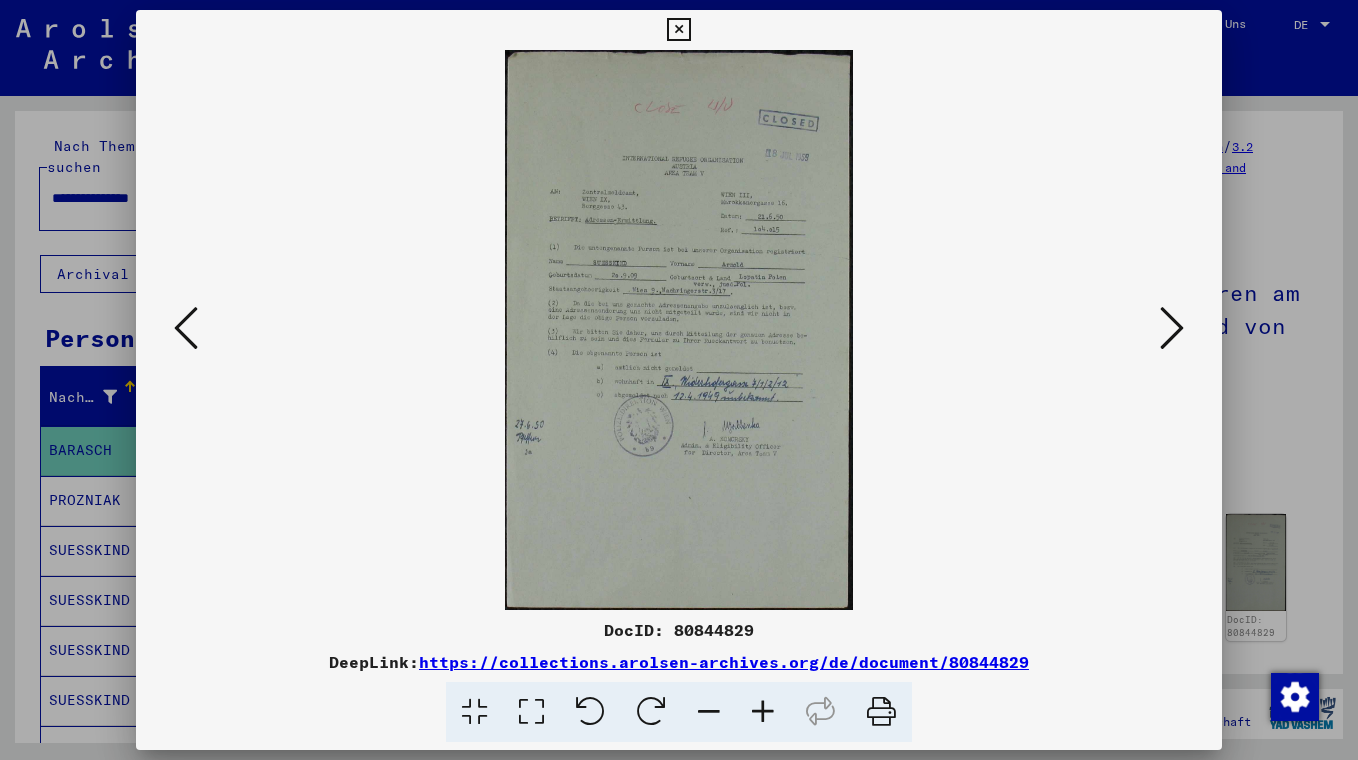 click at bounding box center (763, 712) 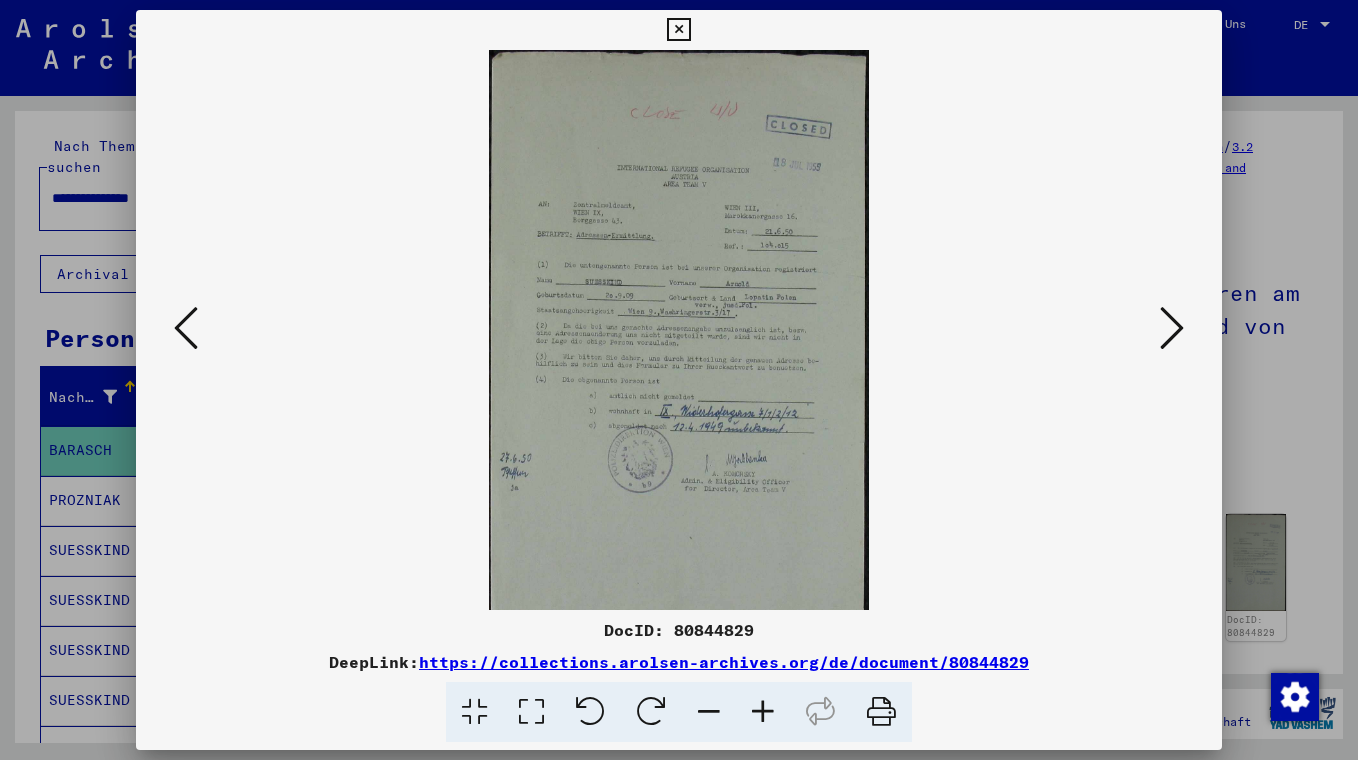 click at bounding box center (763, 712) 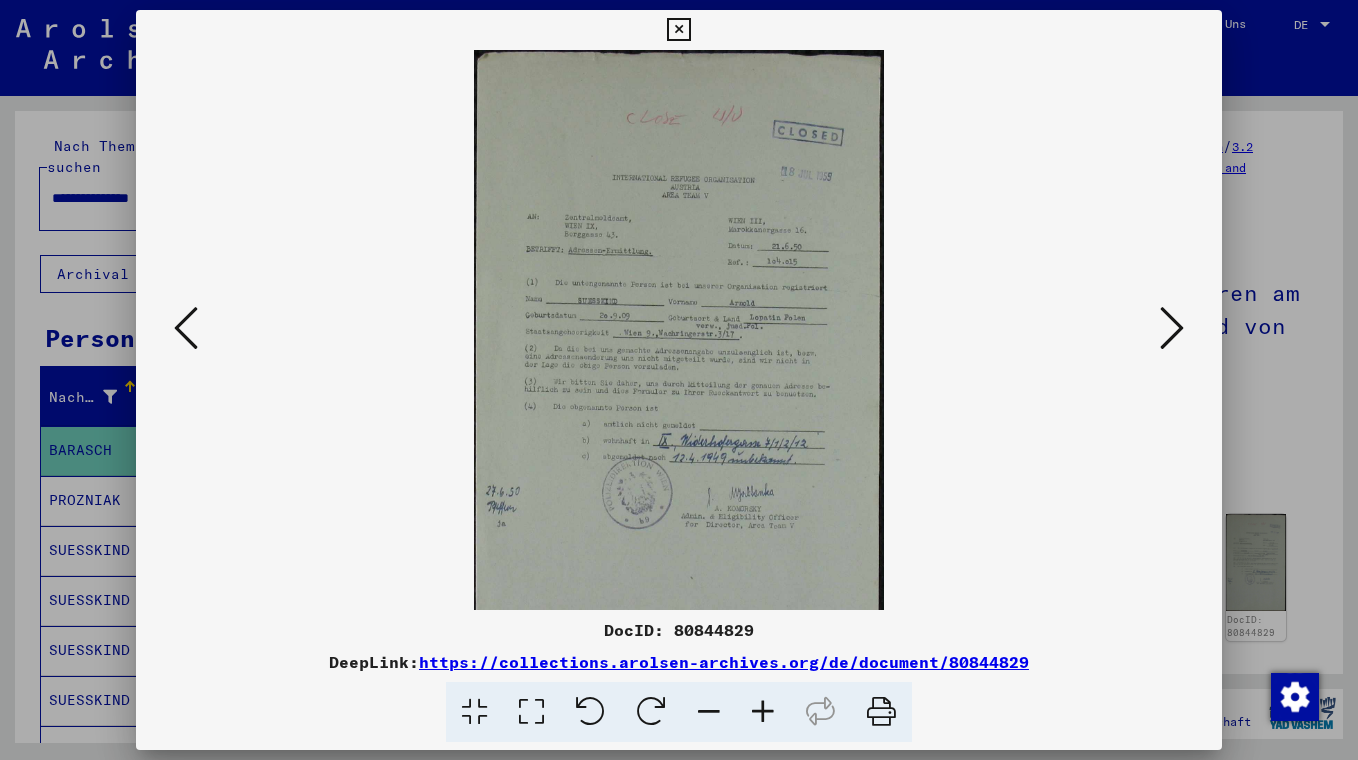 click at bounding box center [763, 712] 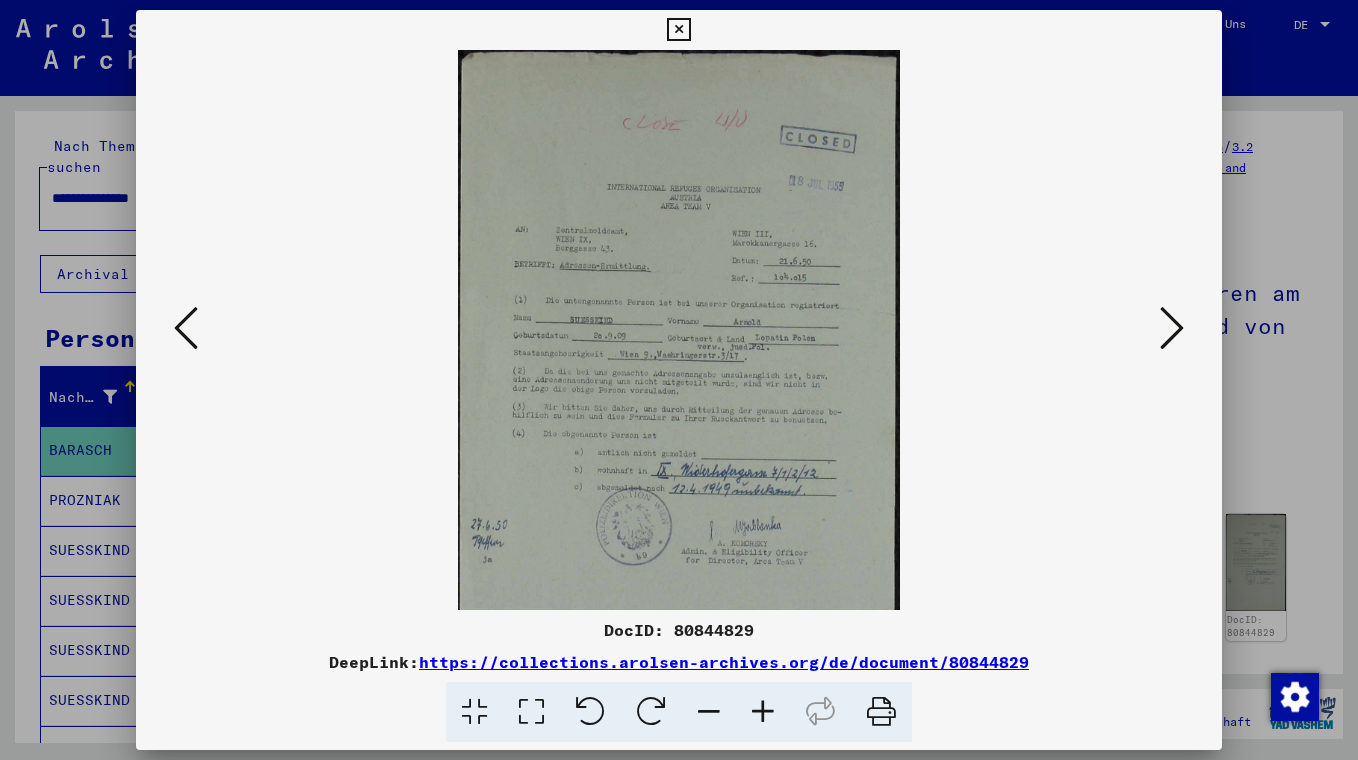 click at bounding box center (763, 712) 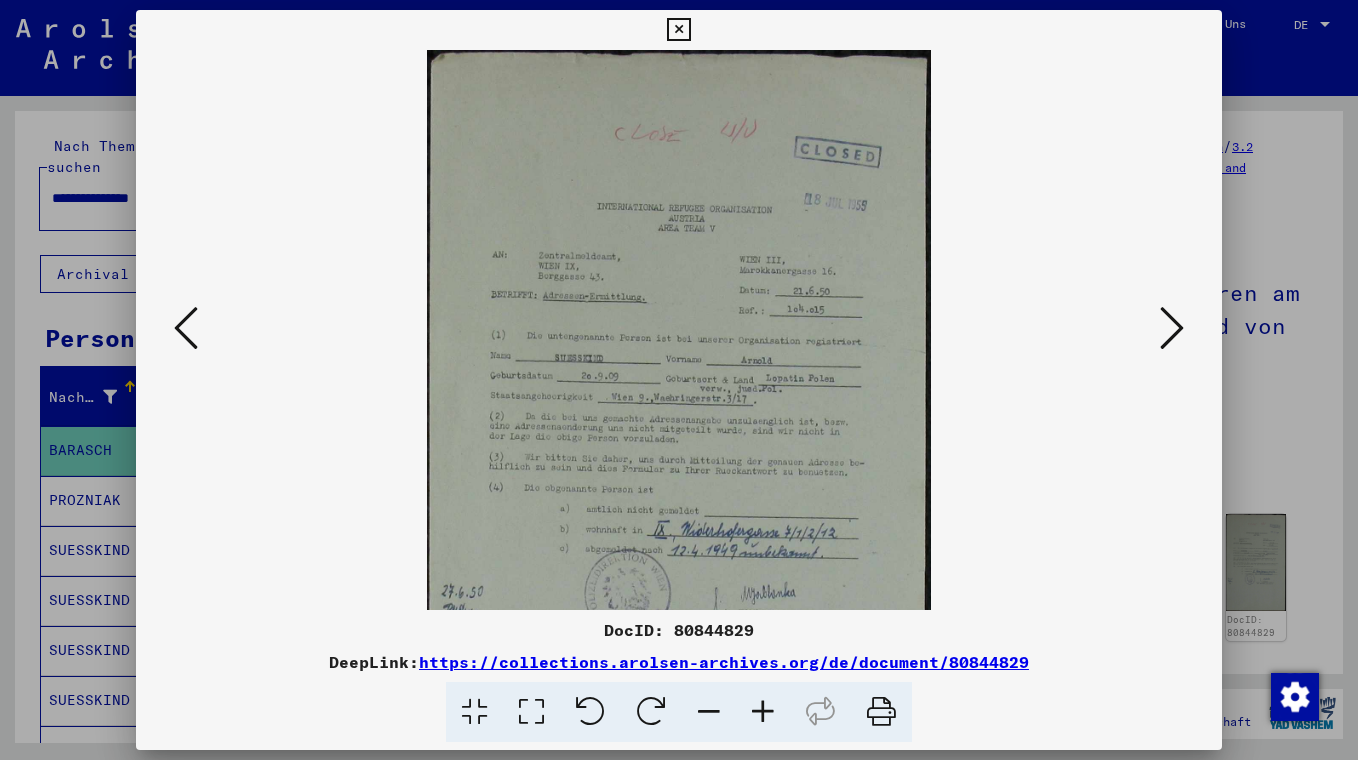 click at bounding box center (763, 712) 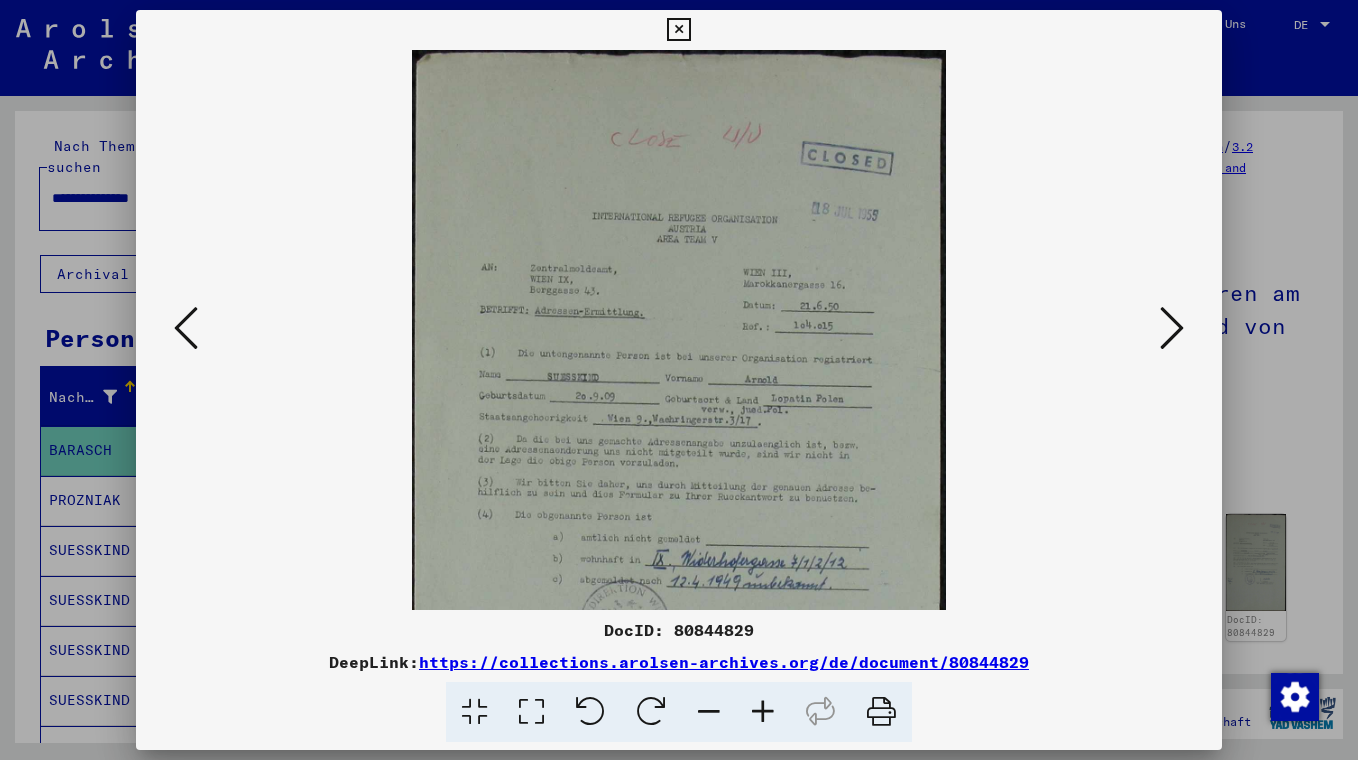 click at bounding box center [763, 712] 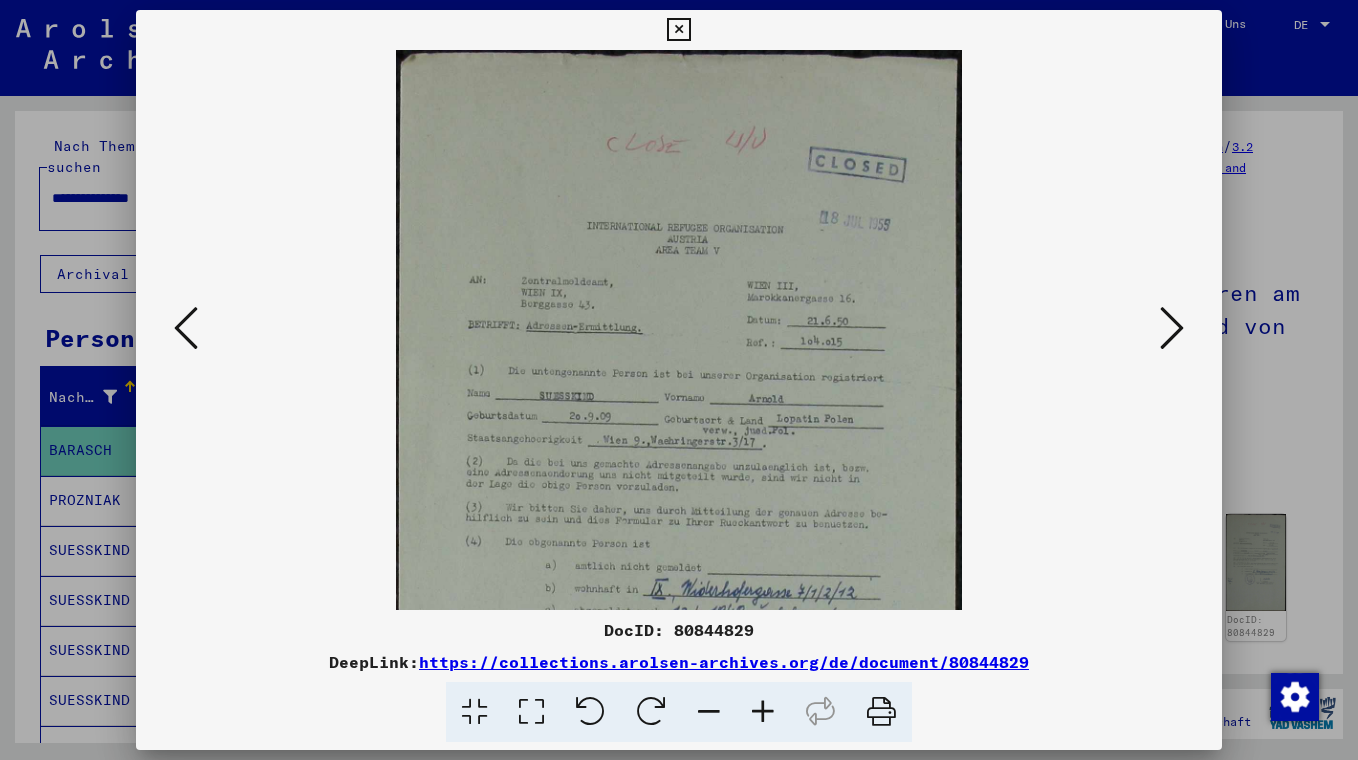 click at bounding box center (763, 712) 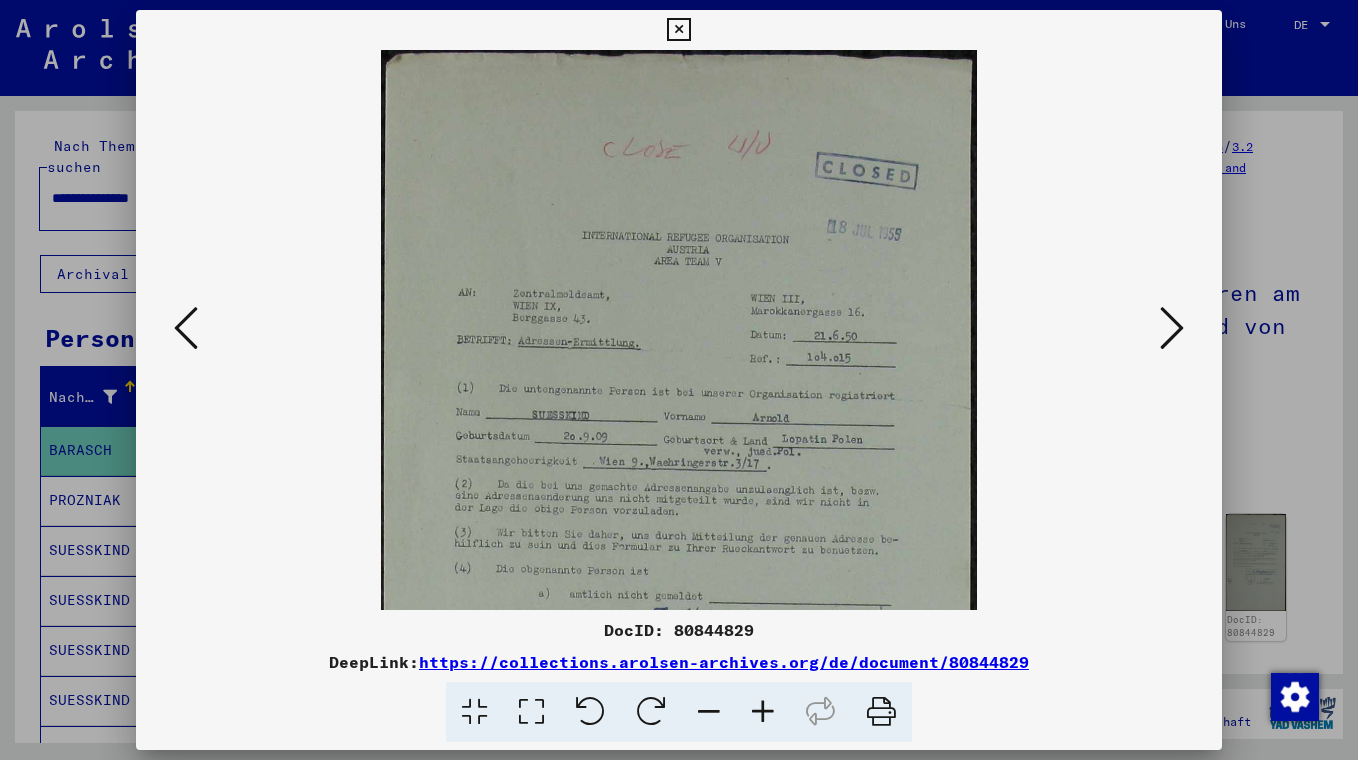 click at bounding box center [1172, 328] 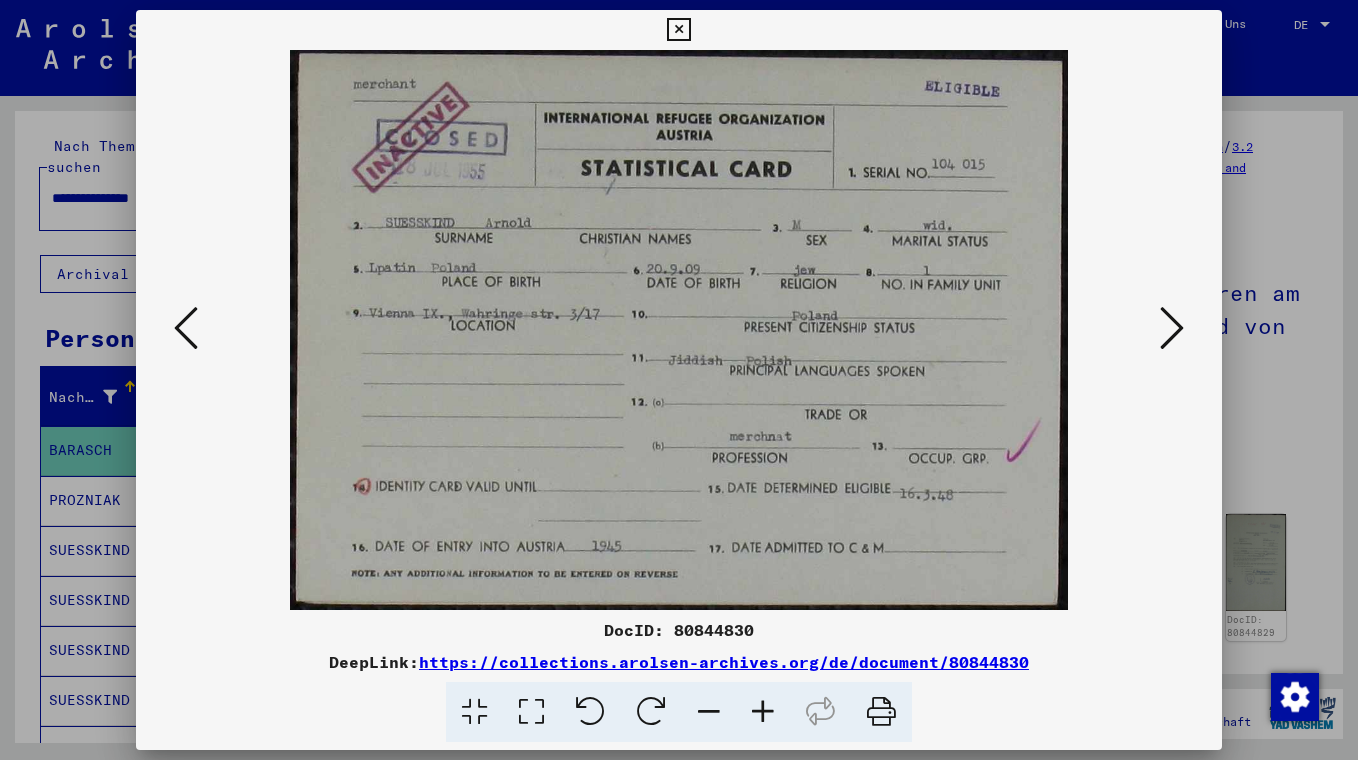 click at bounding box center (1172, 328) 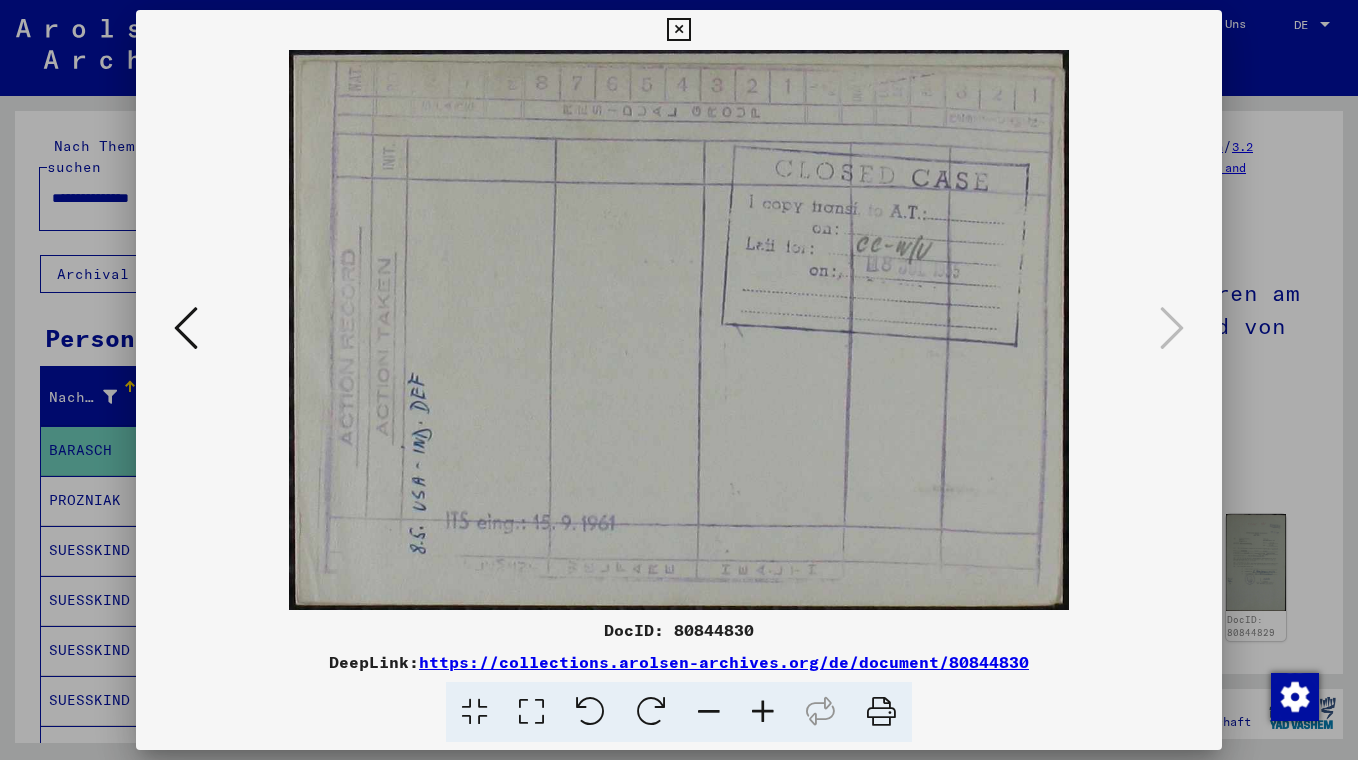 click at bounding box center [679, 380] 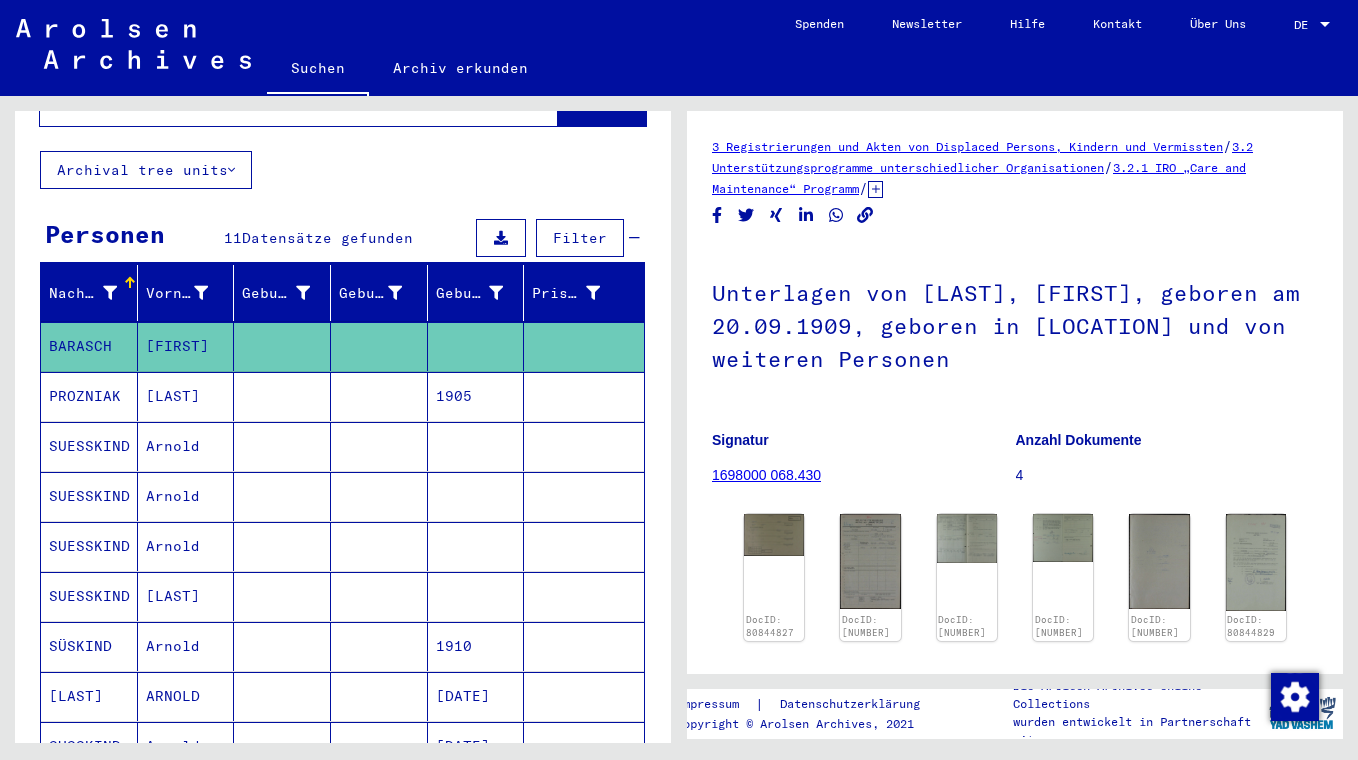 scroll, scrollTop: 109, scrollLeft: 0, axis: vertical 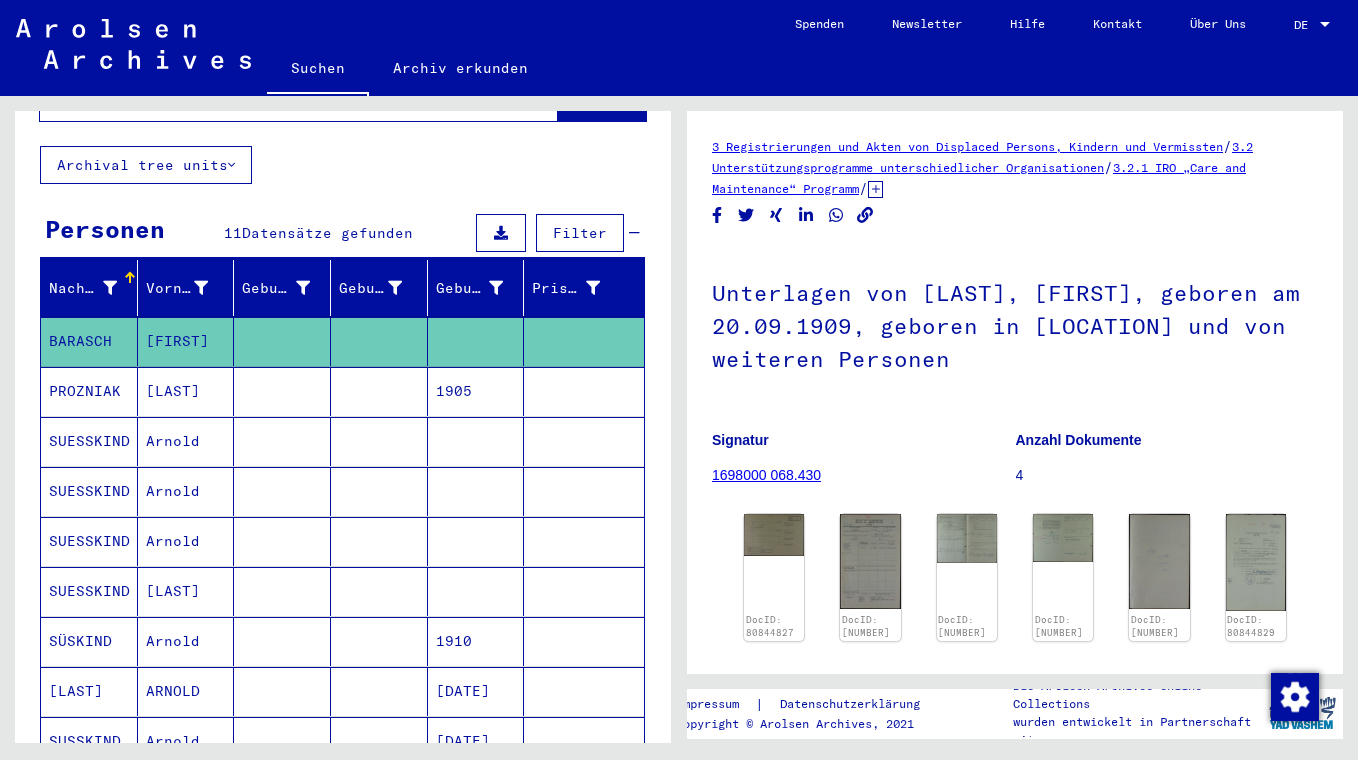 click on "Arnold" at bounding box center (186, 341) 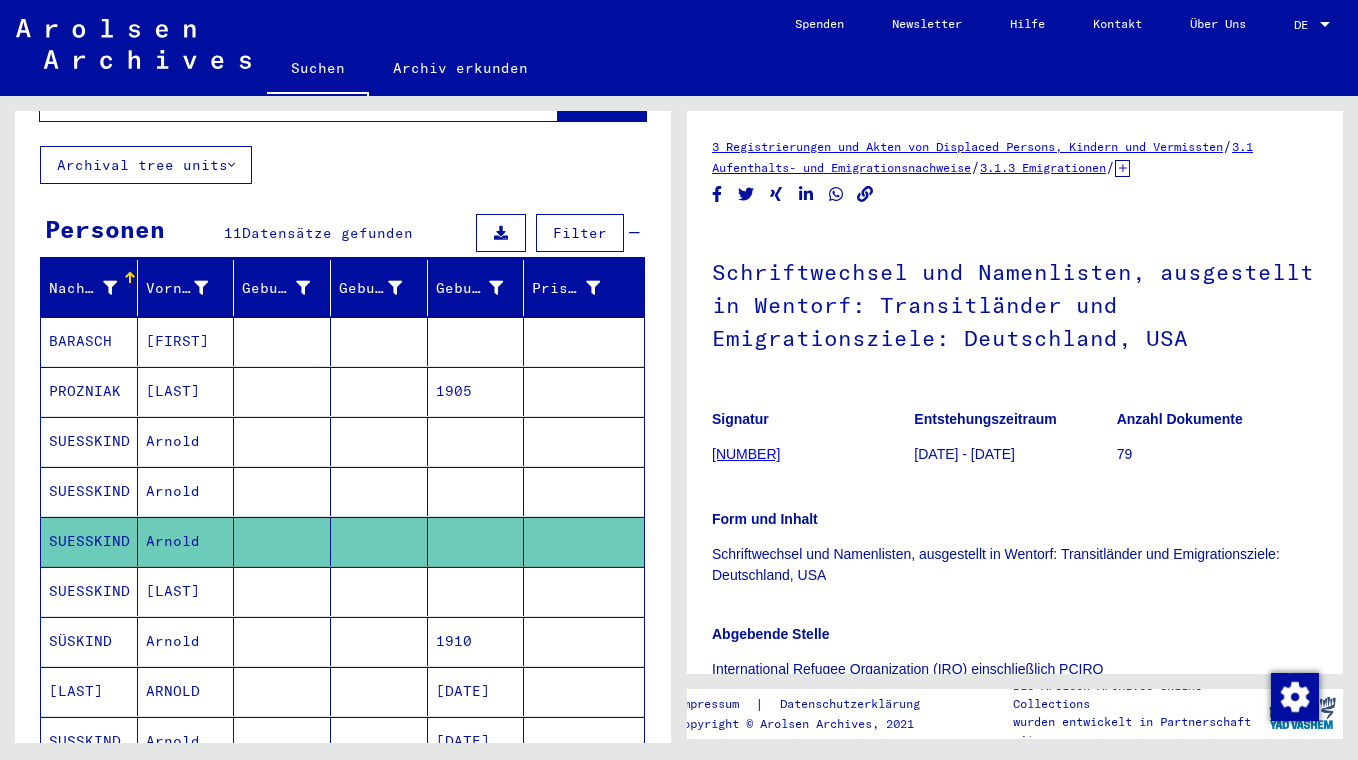 scroll, scrollTop: 0, scrollLeft: 0, axis: both 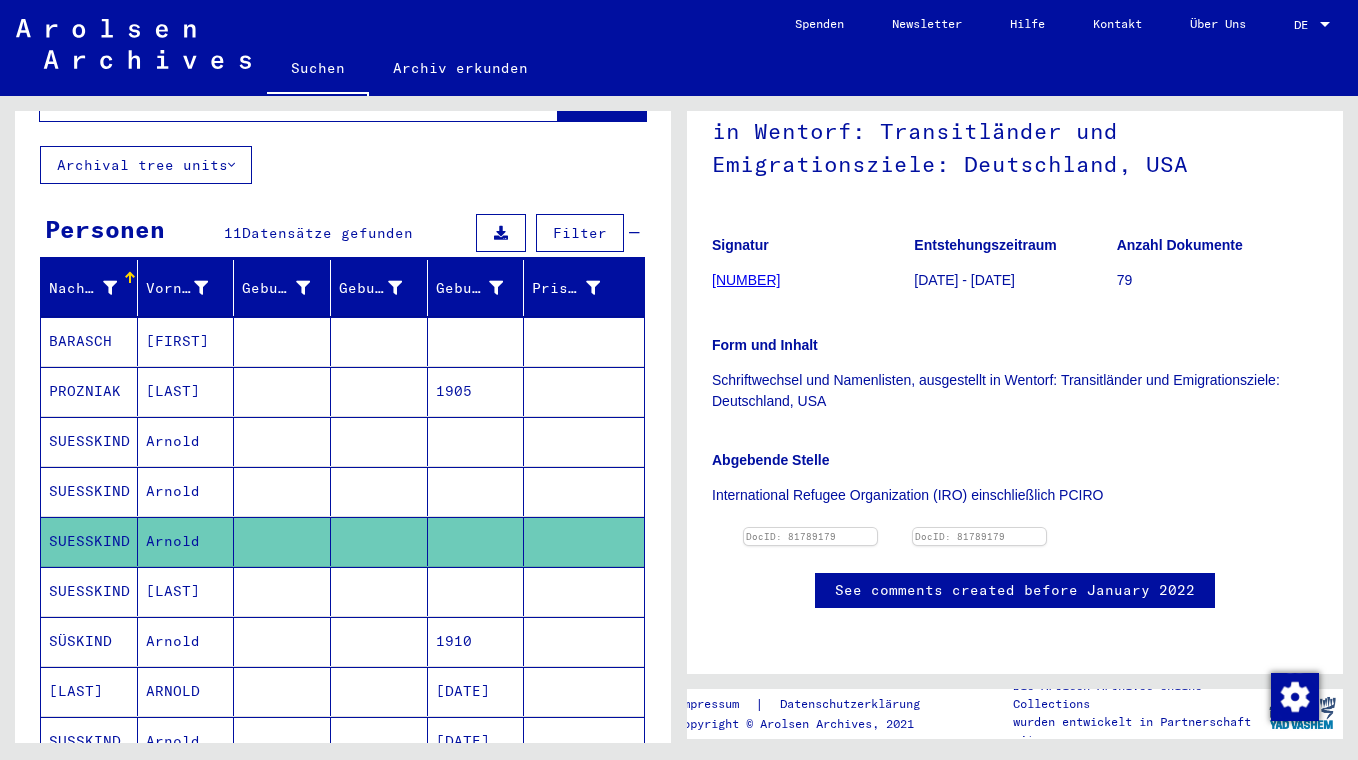 click at bounding box center (810, 528) 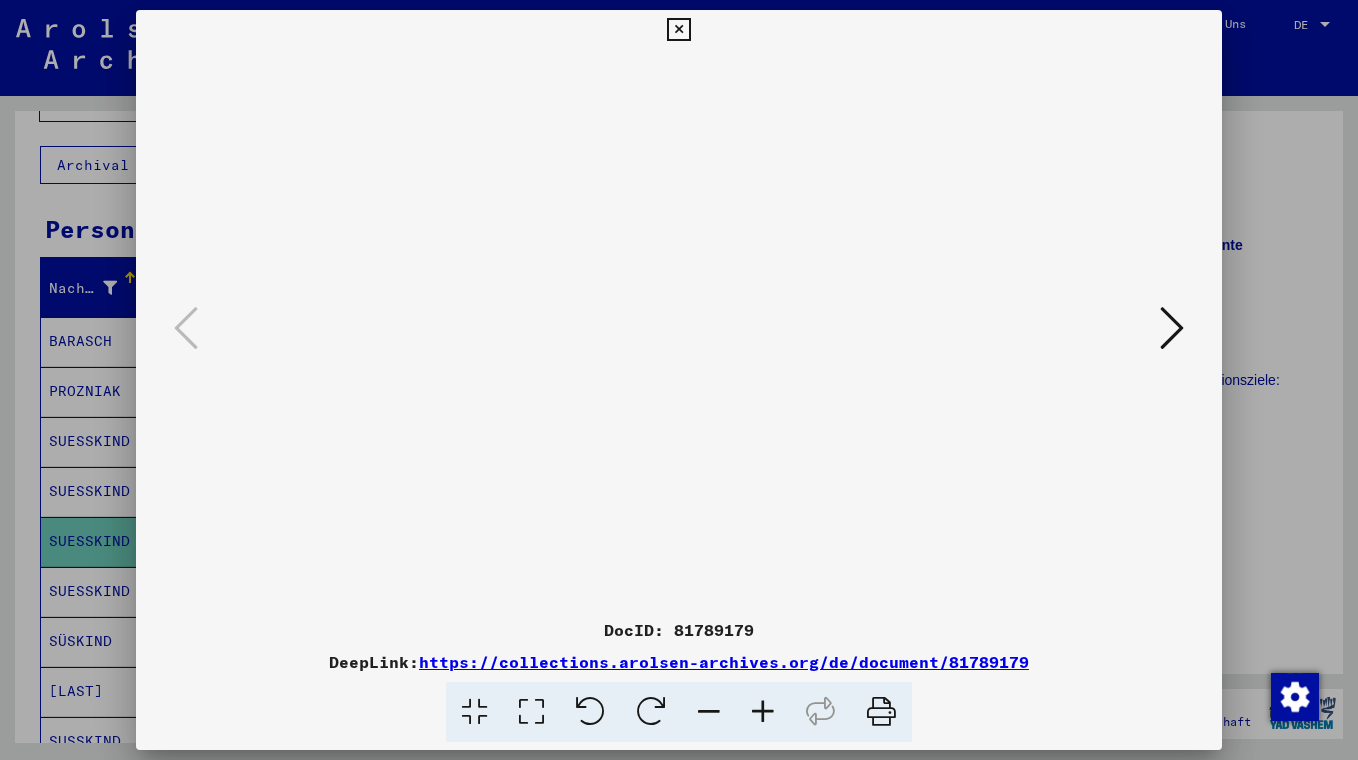 click at bounding box center (679, 380) 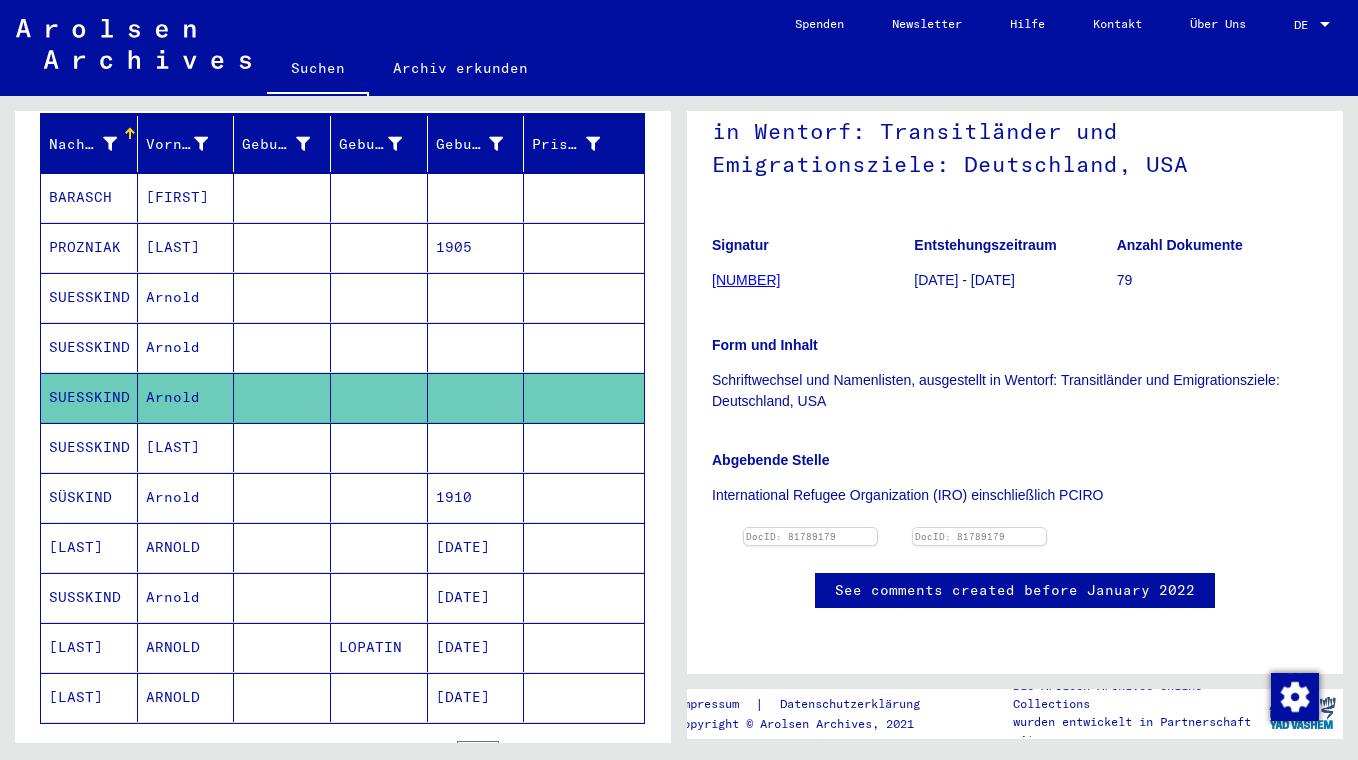 scroll, scrollTop: 256, scrollLeft: 0, axis: vertical 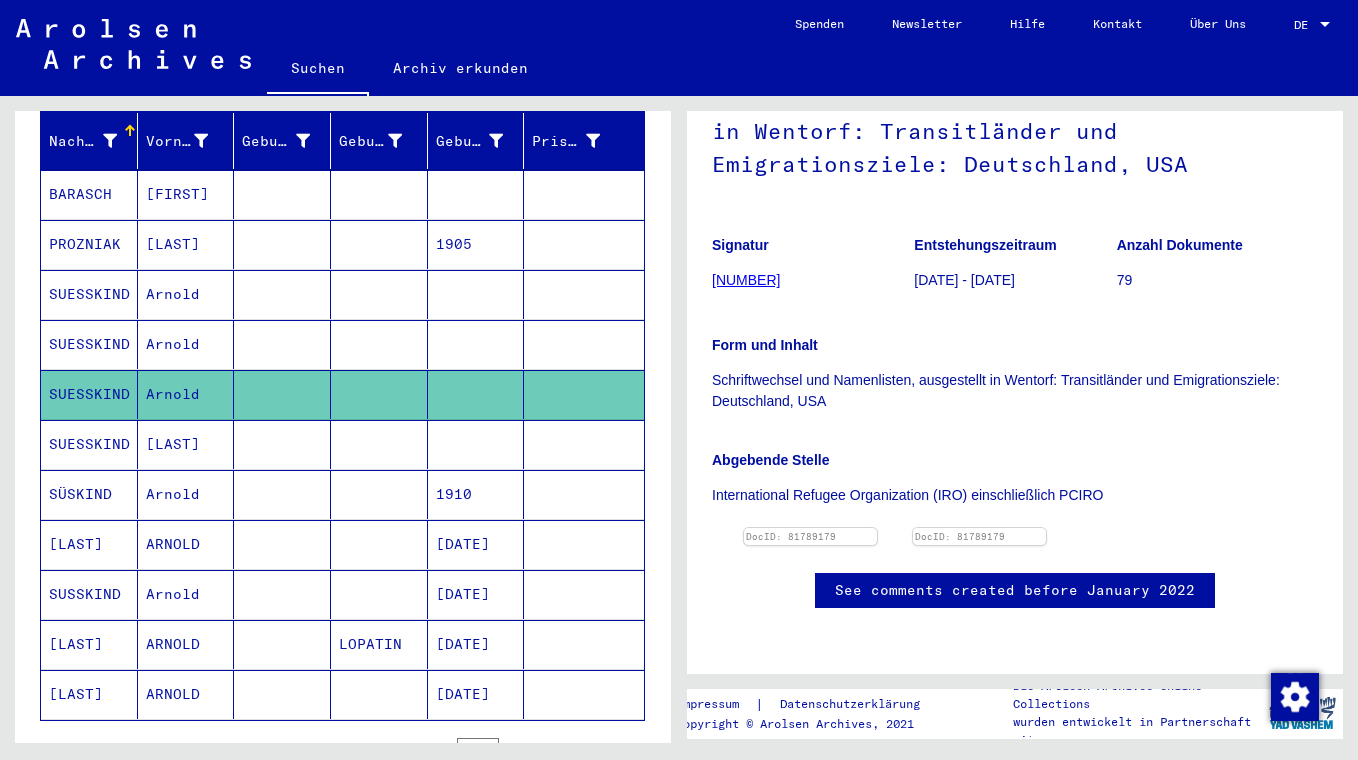click on "[LAST]" at bounding box center (89, 194) 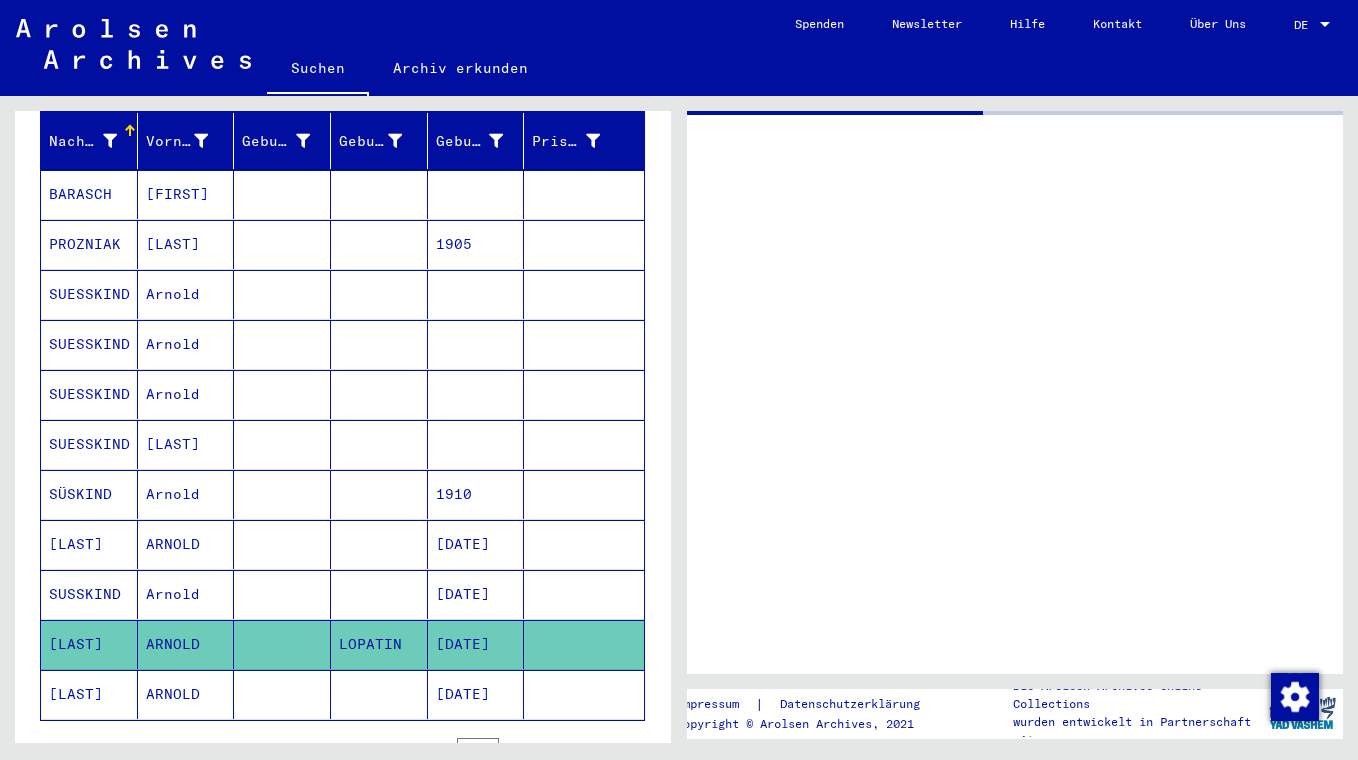 scroll, scrollTop: 0, scrollLeft: 0, axis: both 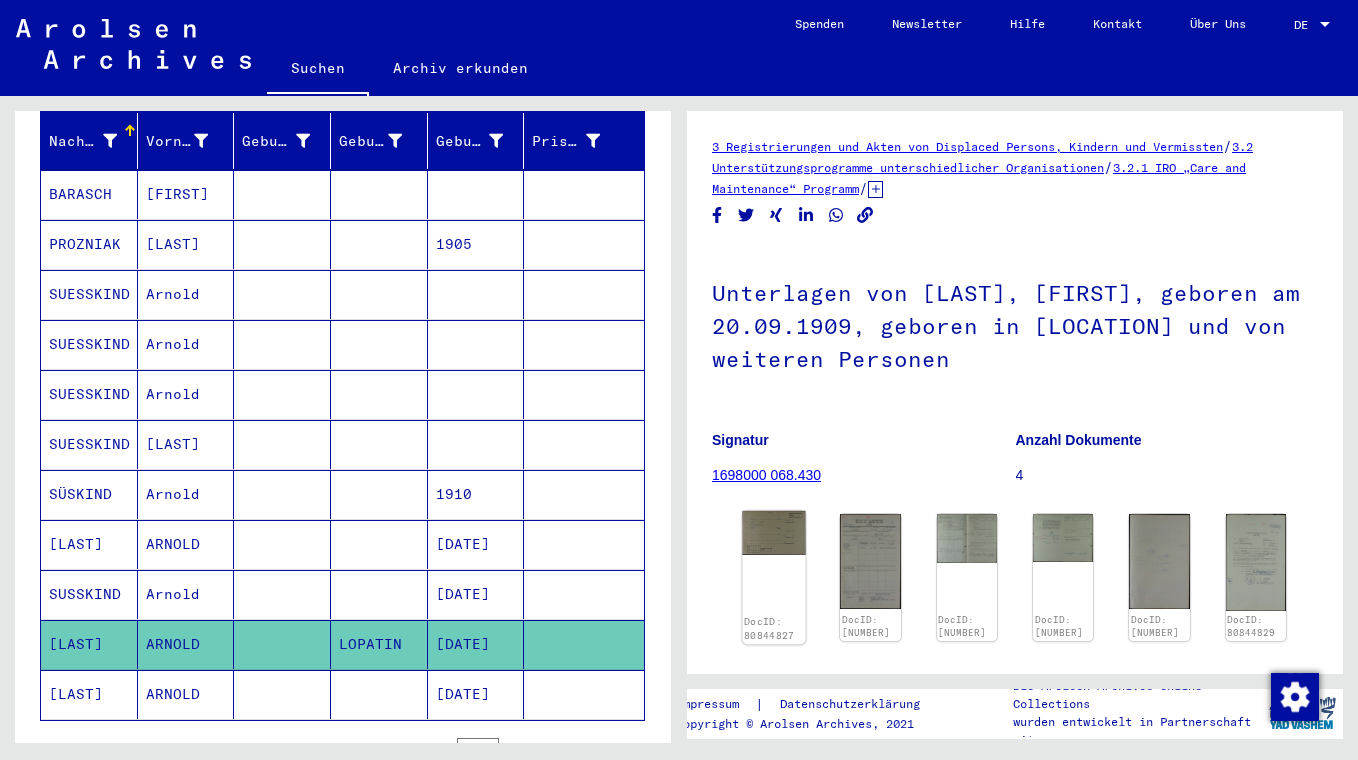 click at bounding box center (773, 533) 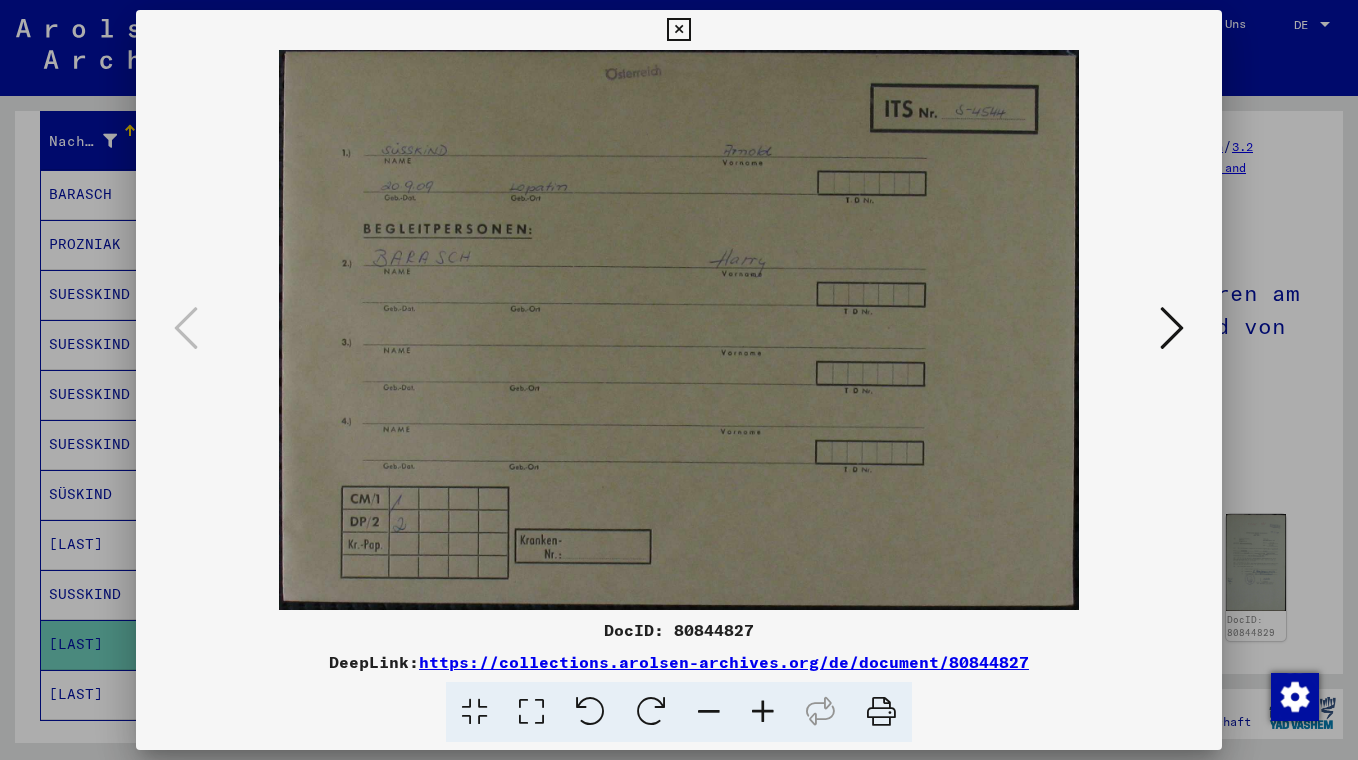 click at bounding box center [679, 380] 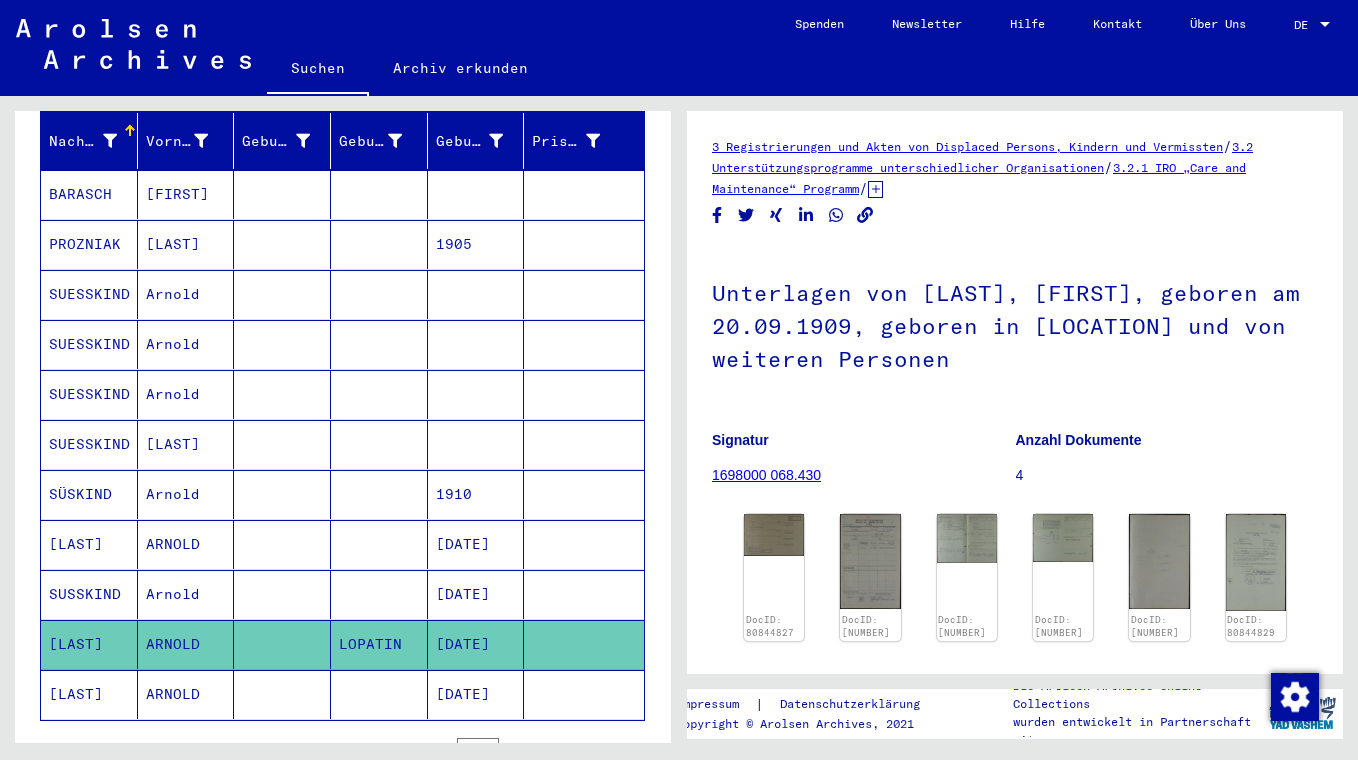 click at bounding box center (379, 194) 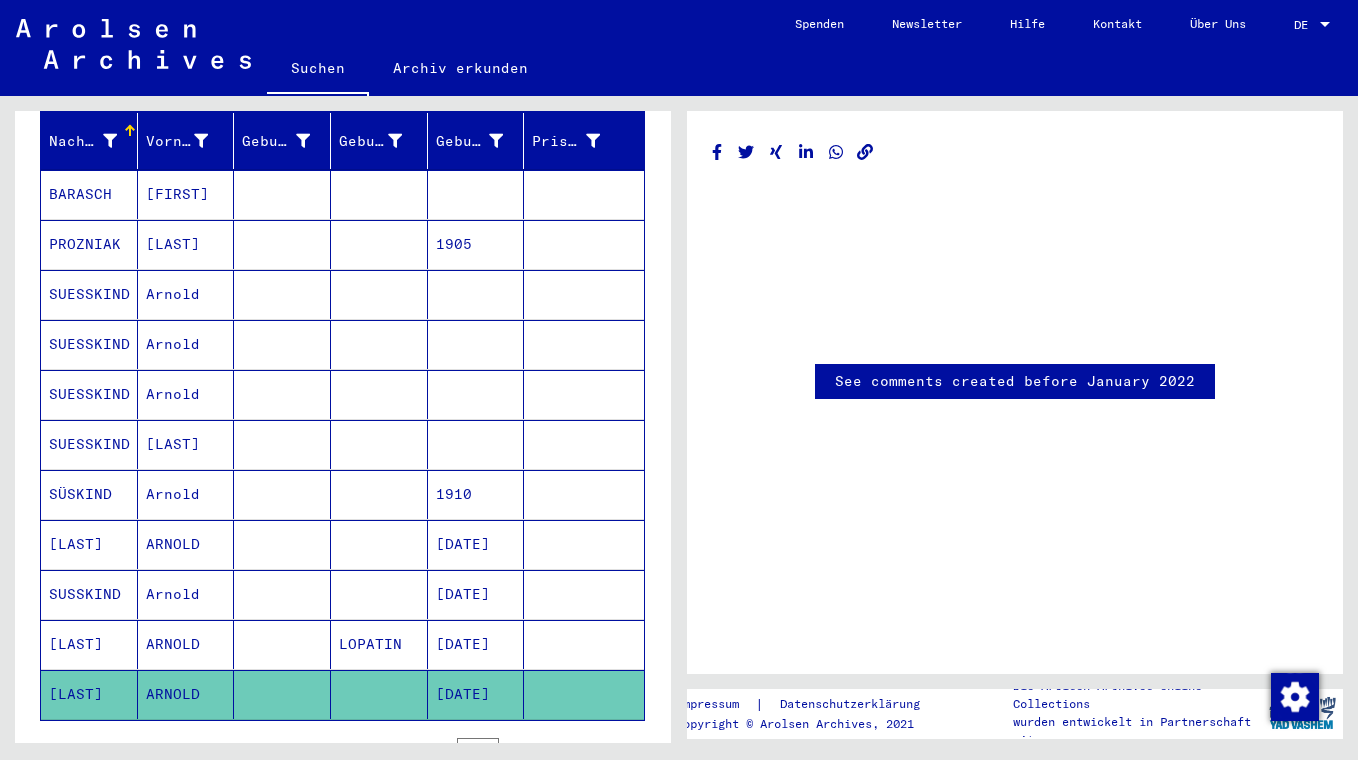 scroll, scrollTop: 0, scrollLeft: 0, axis: both 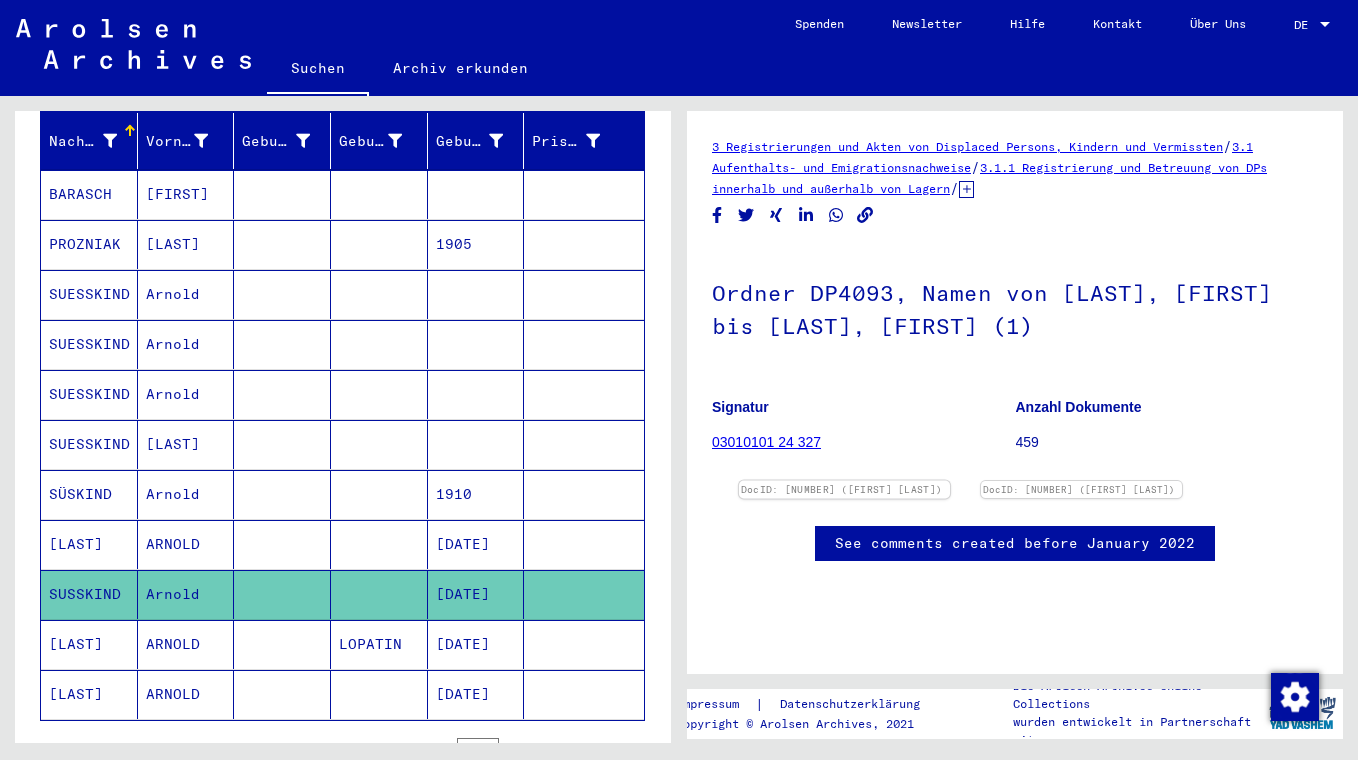click at bounding box center (844, 481) 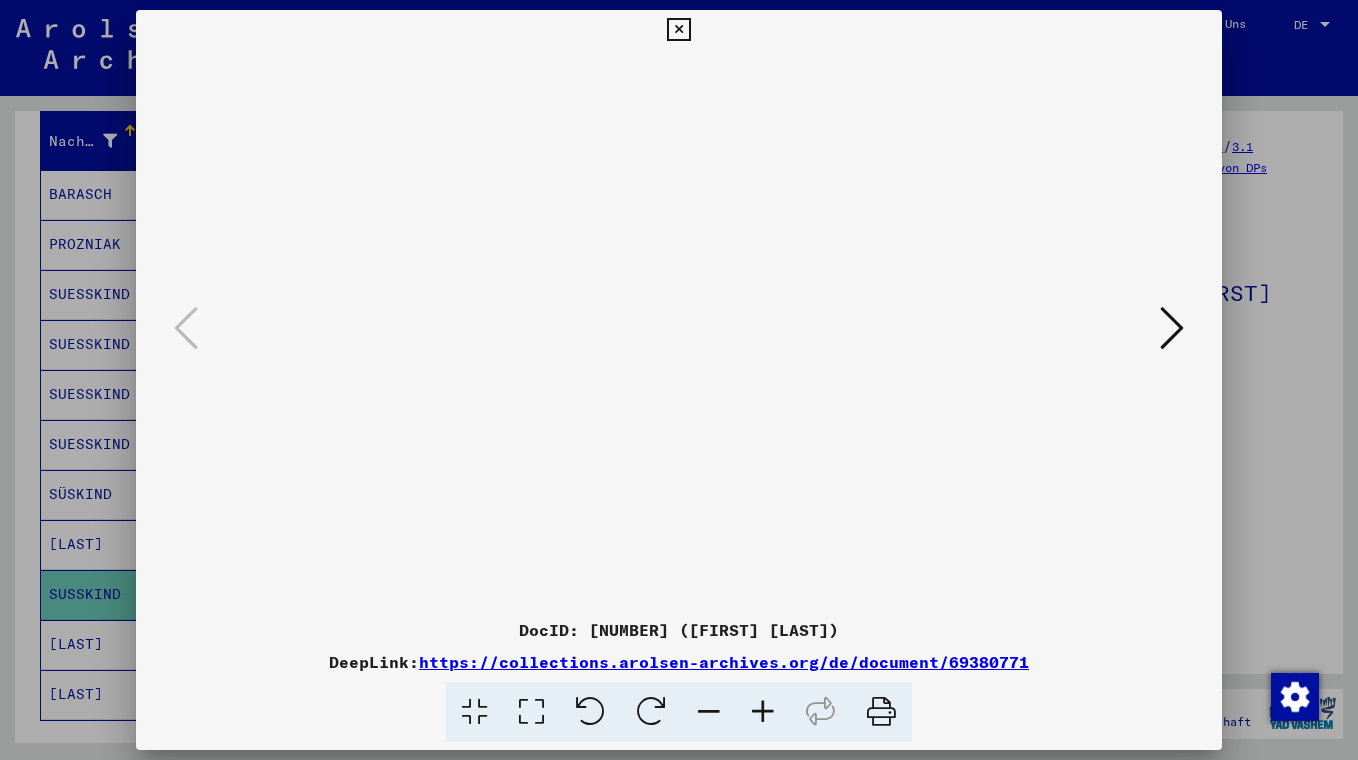 click at bounding box center (1172, 328) 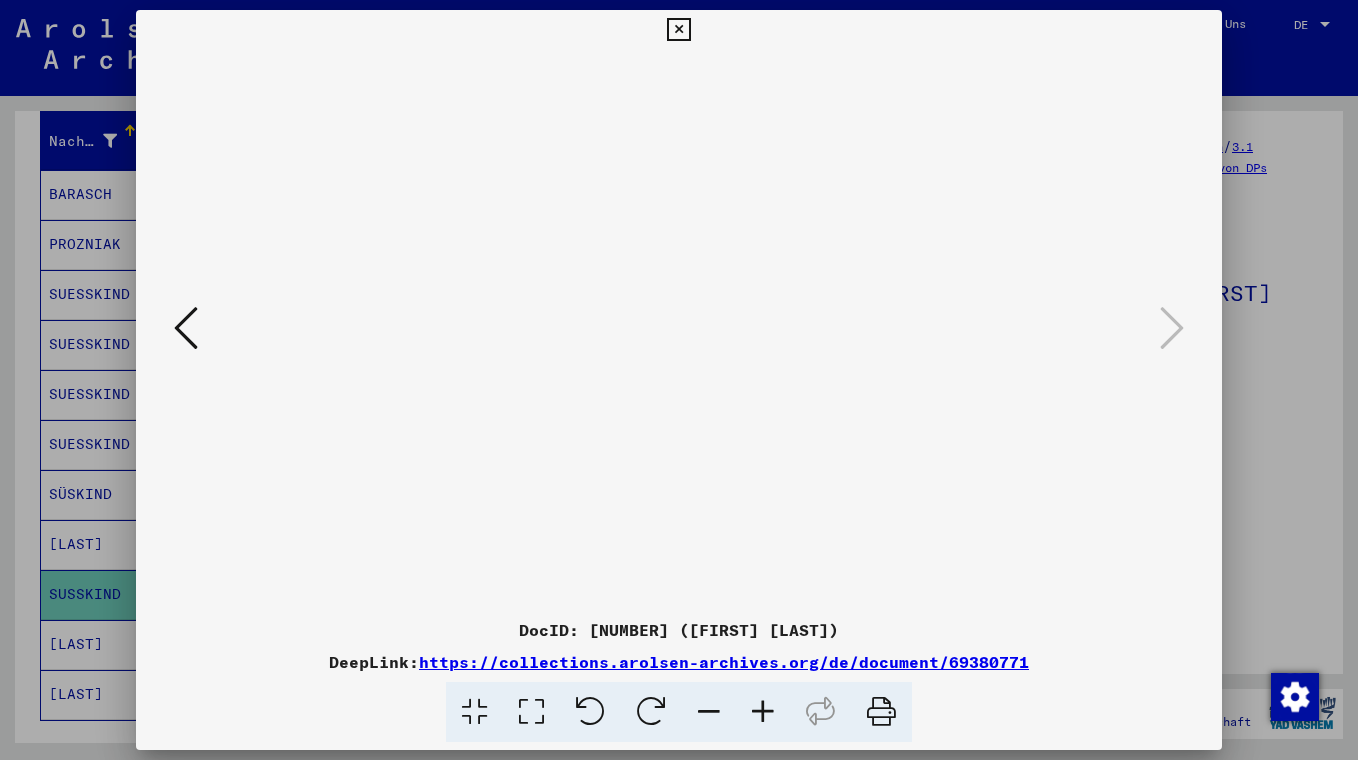 click at bounding box center [679, 380] 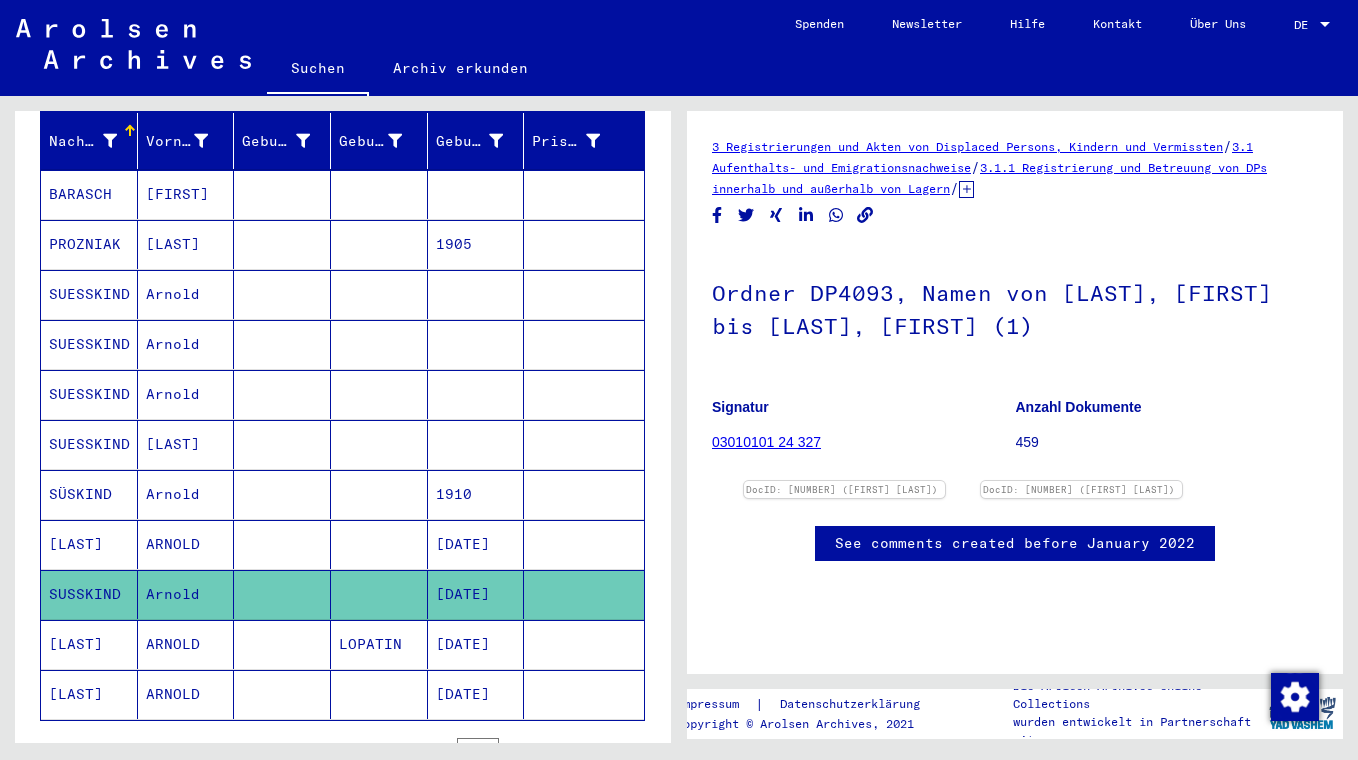 click on "ARNOLD" at bounding box center [186, 194] 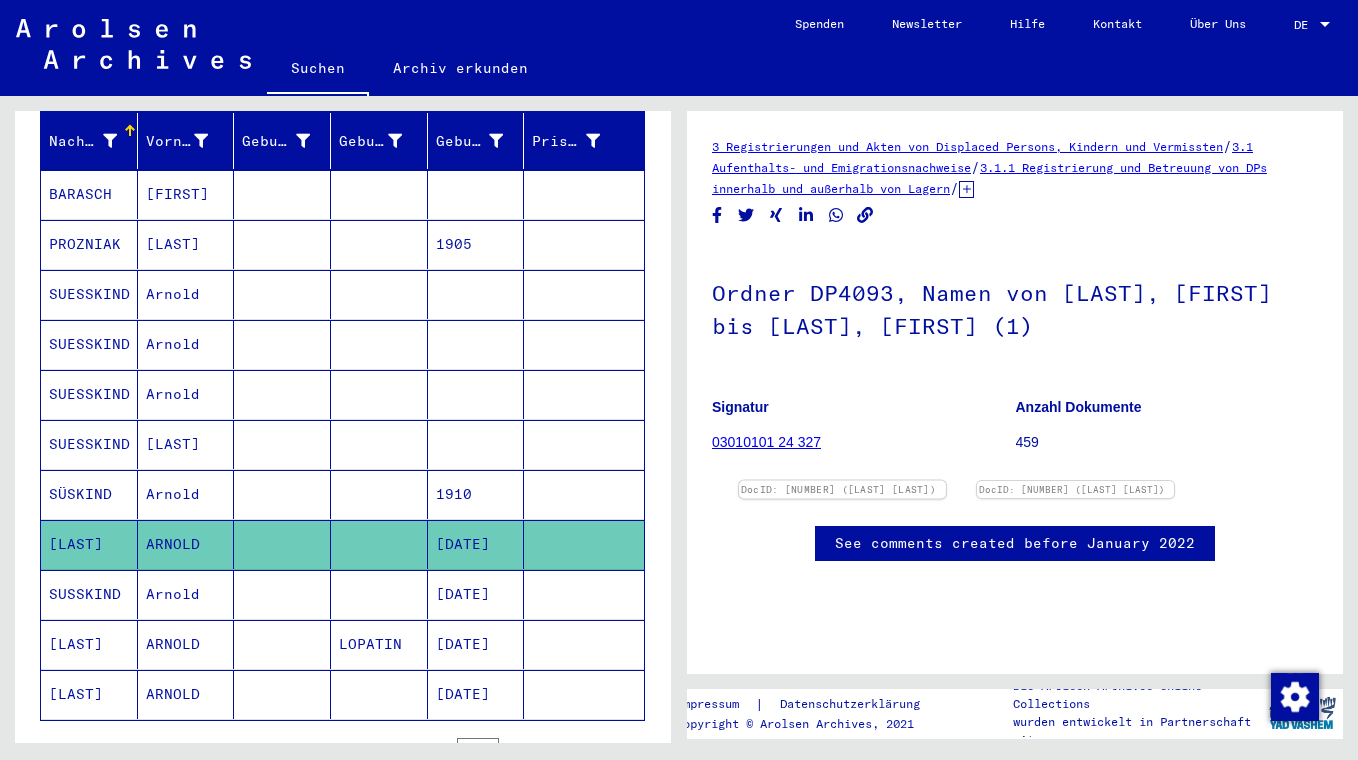 scroll, scrollTop: 0, scrollLeft: 0, axis: both 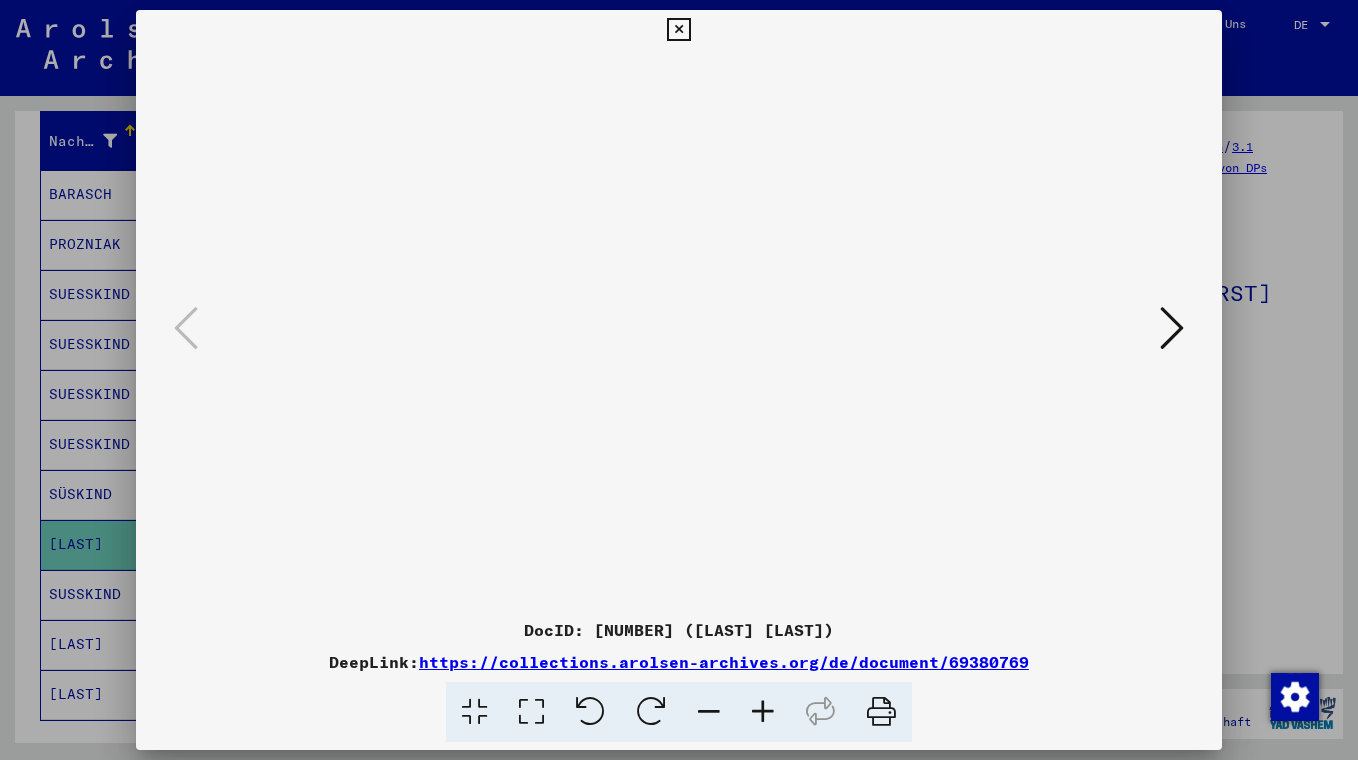click at bounding box center (1172, 329) 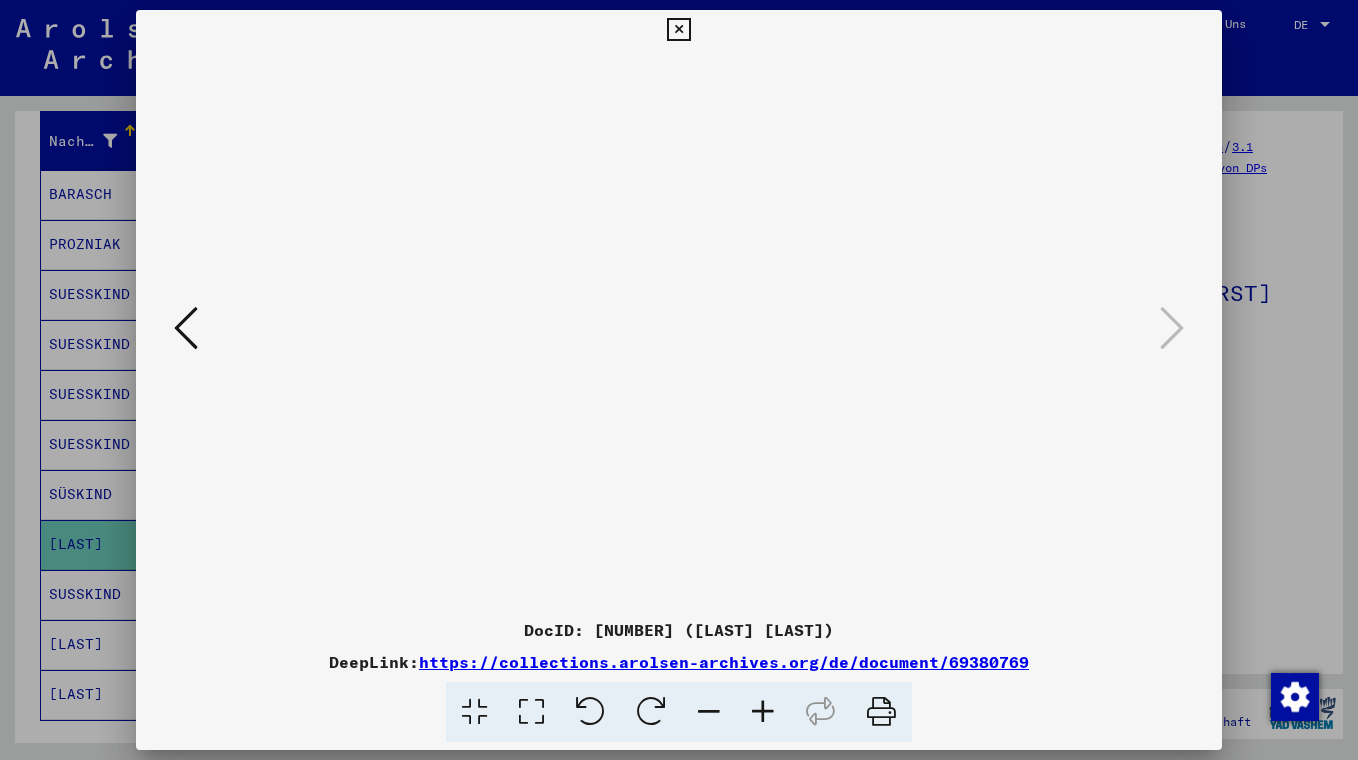 click at bounding box center [679, 380] 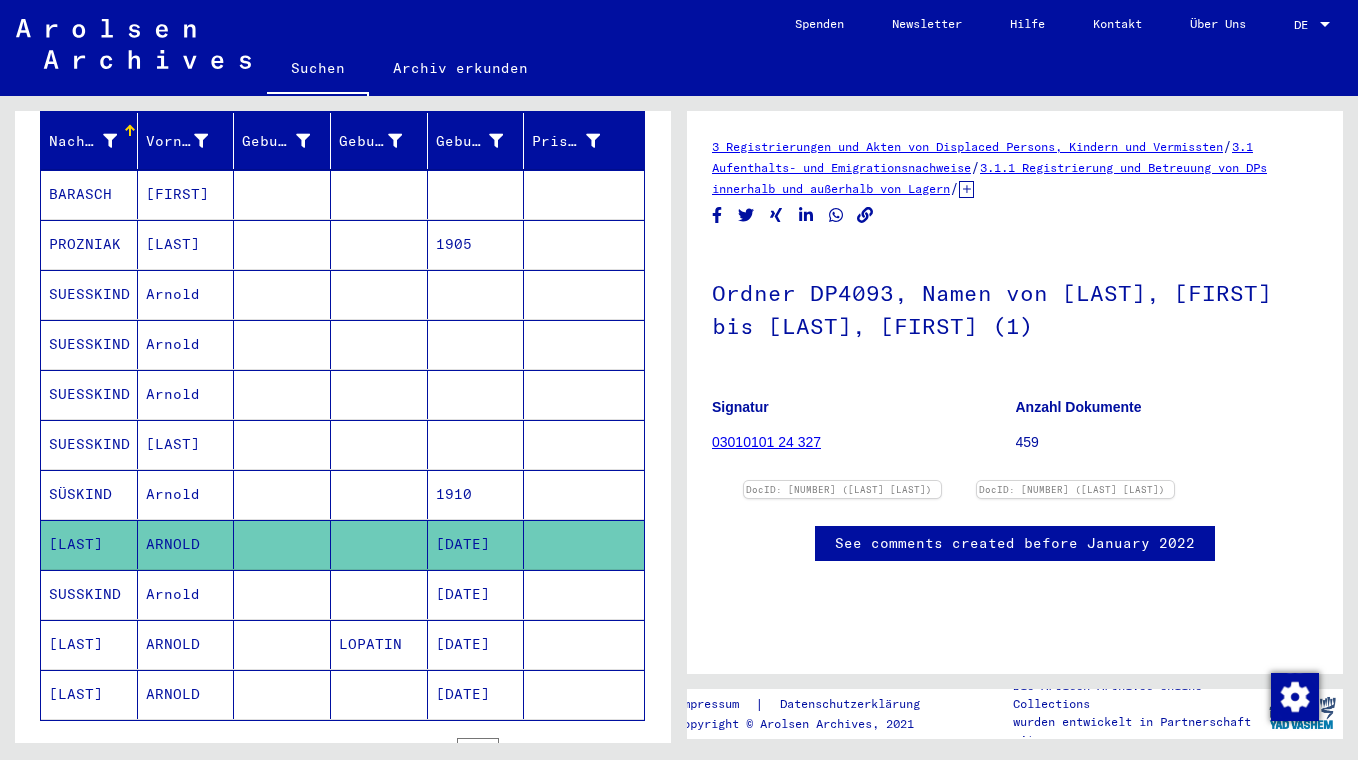 click on "Arnold" at bounding box center (186, 194) 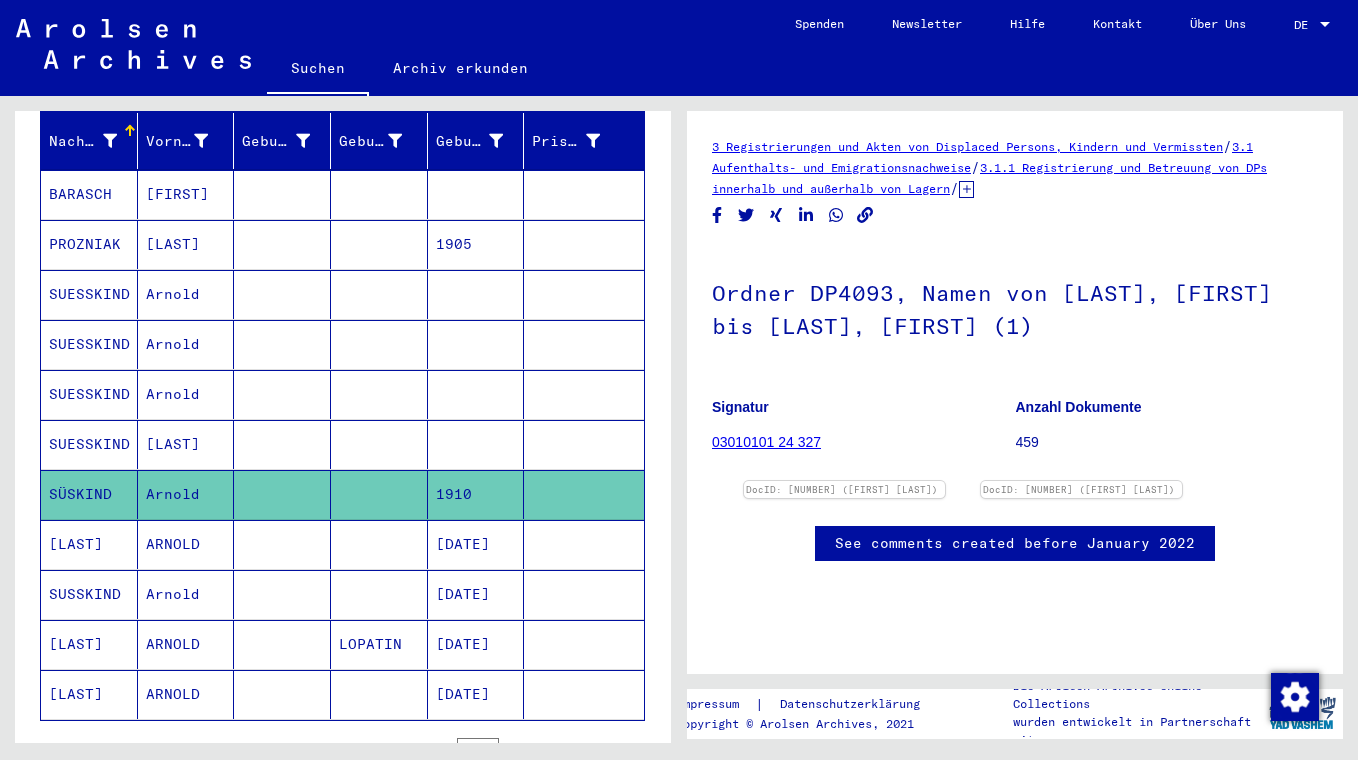 scroll, scrollTop: 0, scrollLeft: 0, axis: both 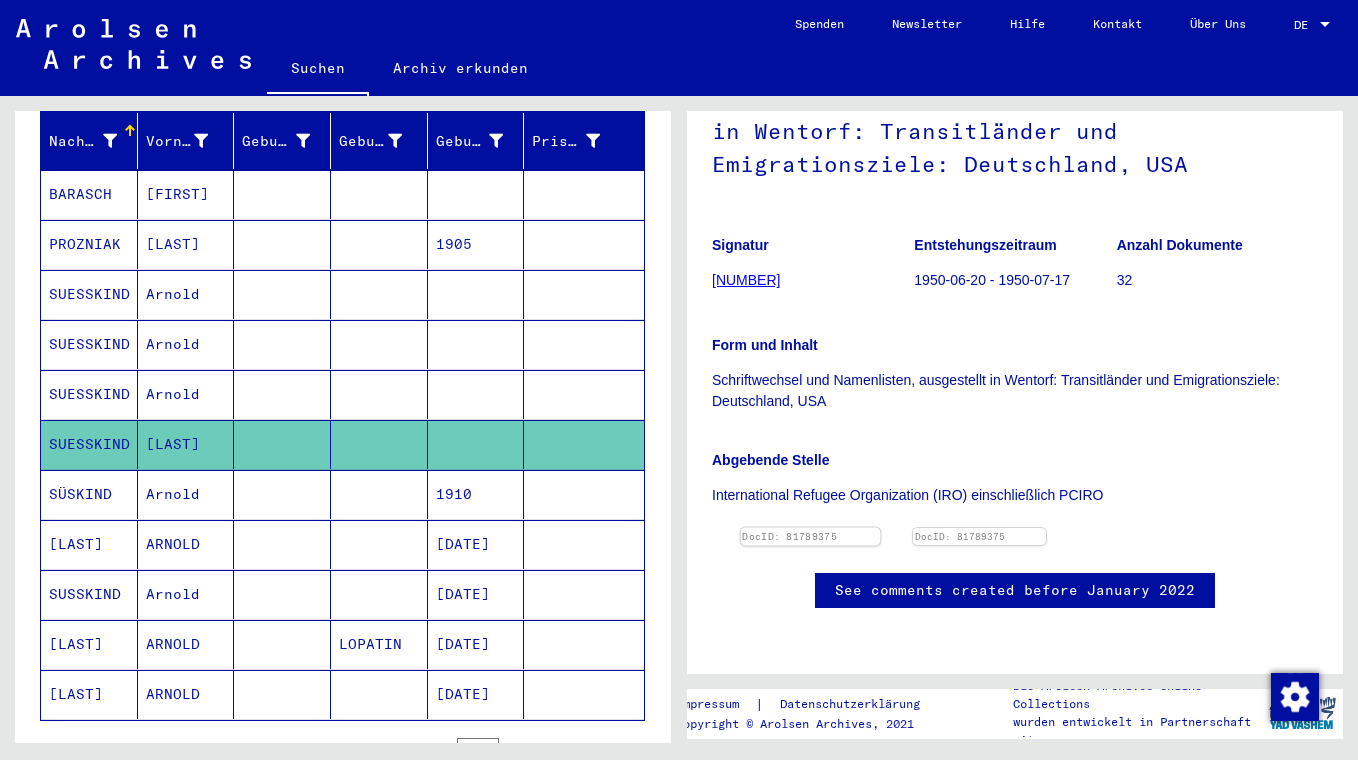 click at bounding box center (811, 528) 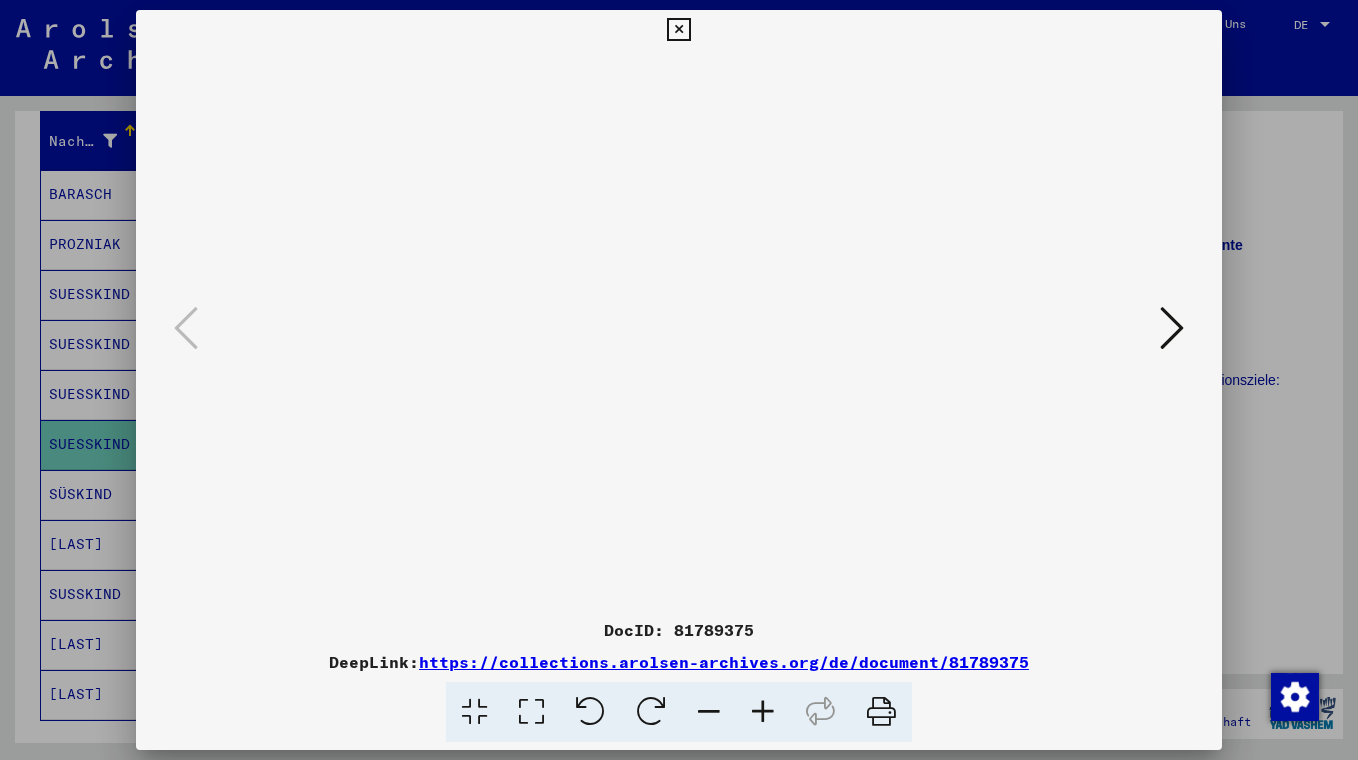 click at bounding box center [679, 380] 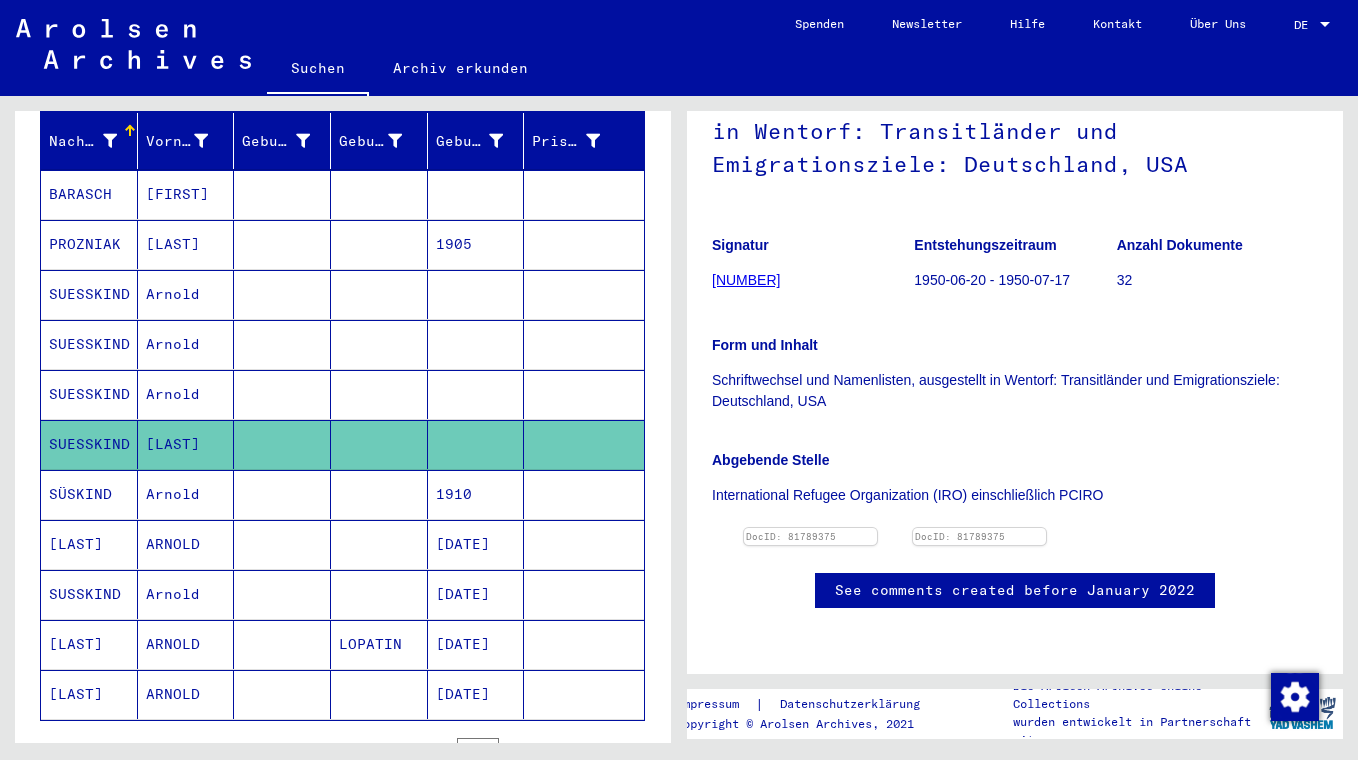 click on "Arnold" at bounding box center (186, 194) 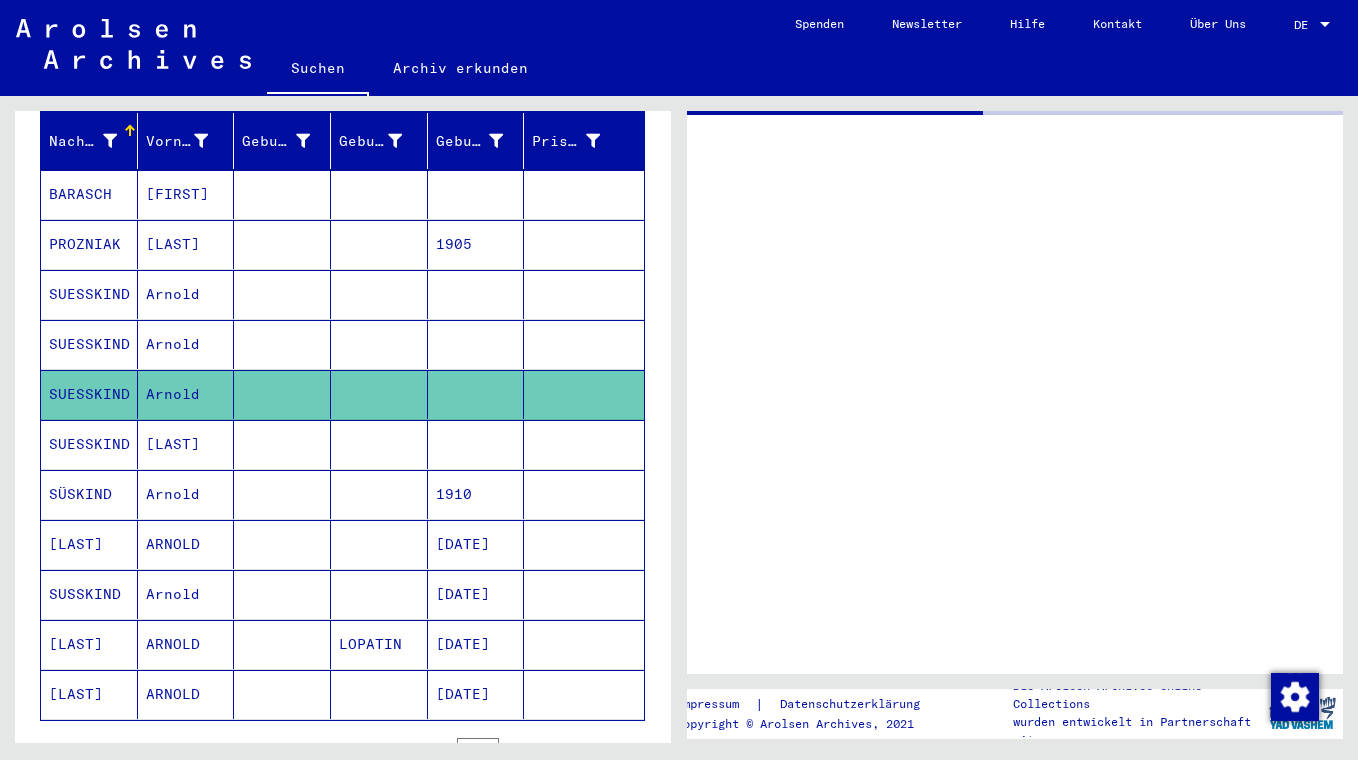 scroll, scrollTop: 0, scrollLeft: 0, axis: both 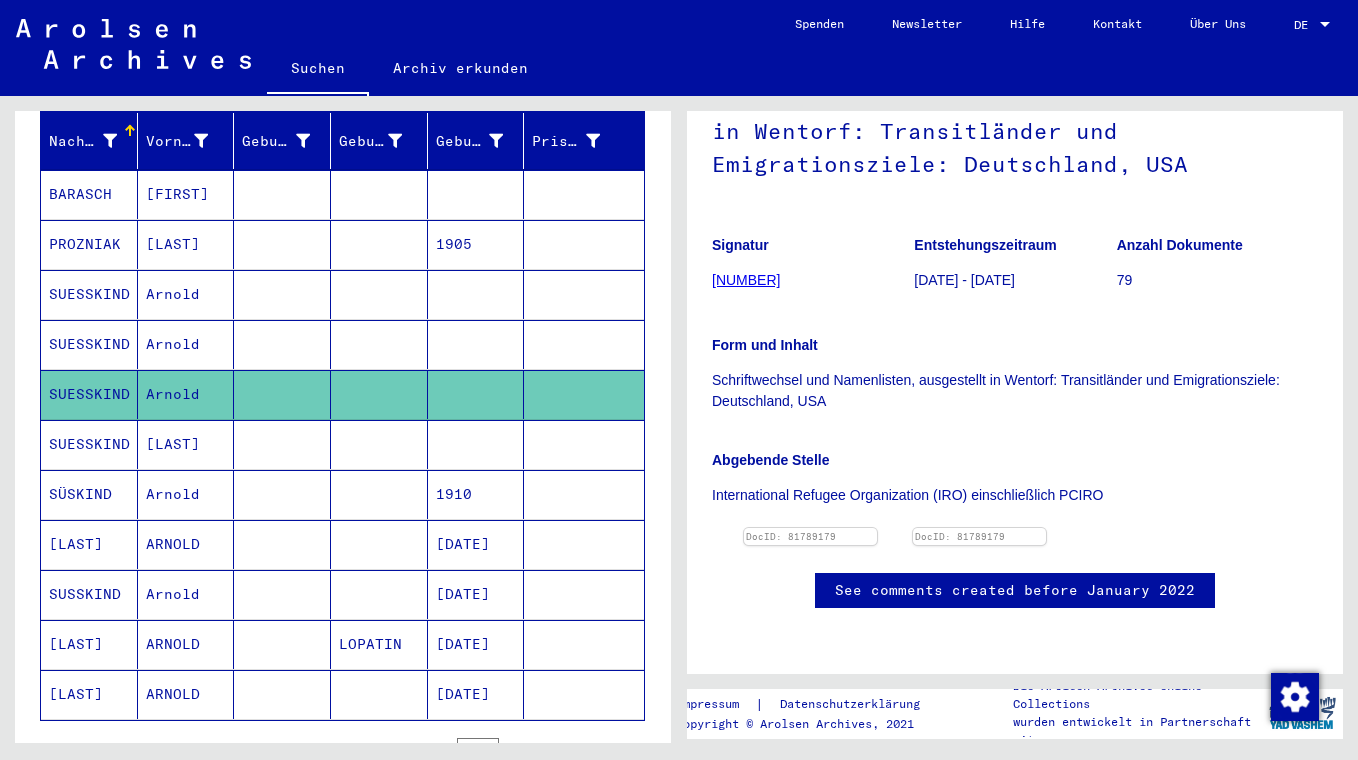 click at bounding box center (810, 528) 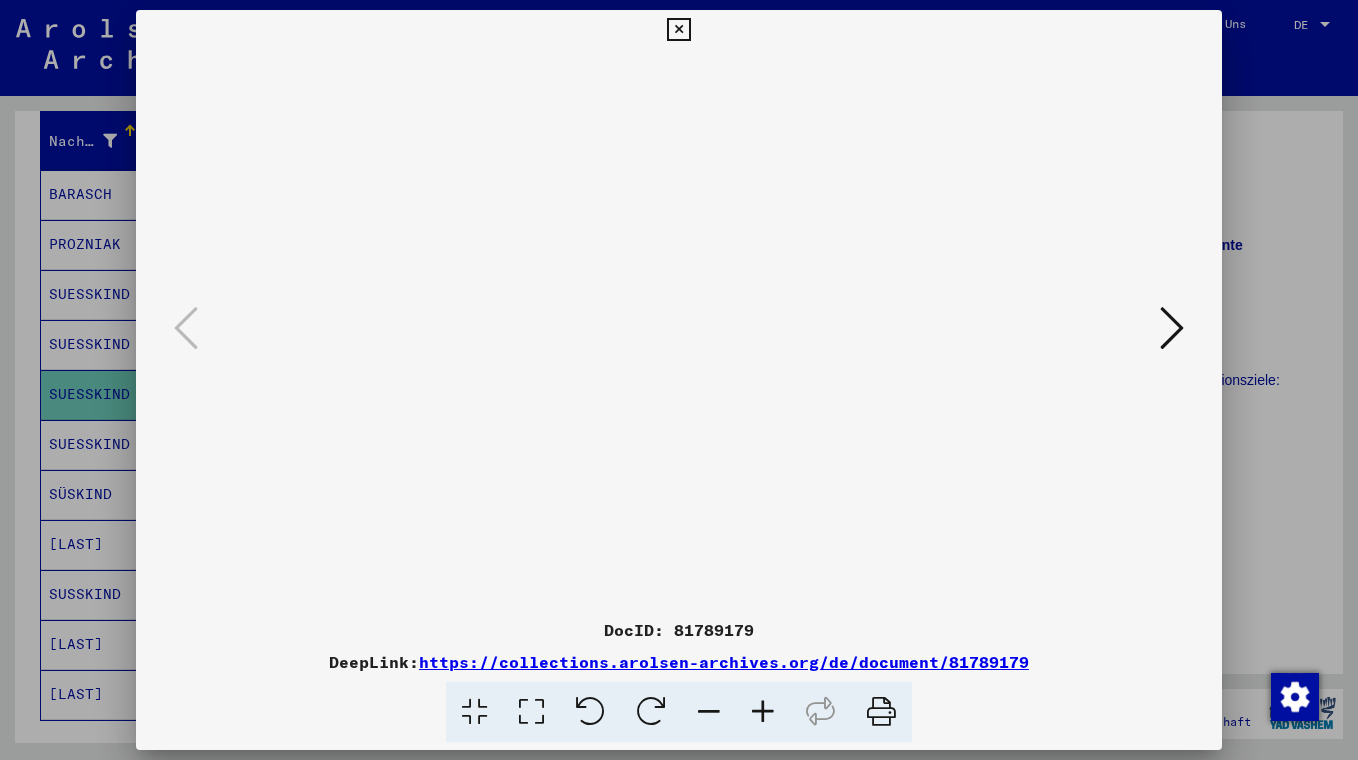 click at bounding box center [679, 380] 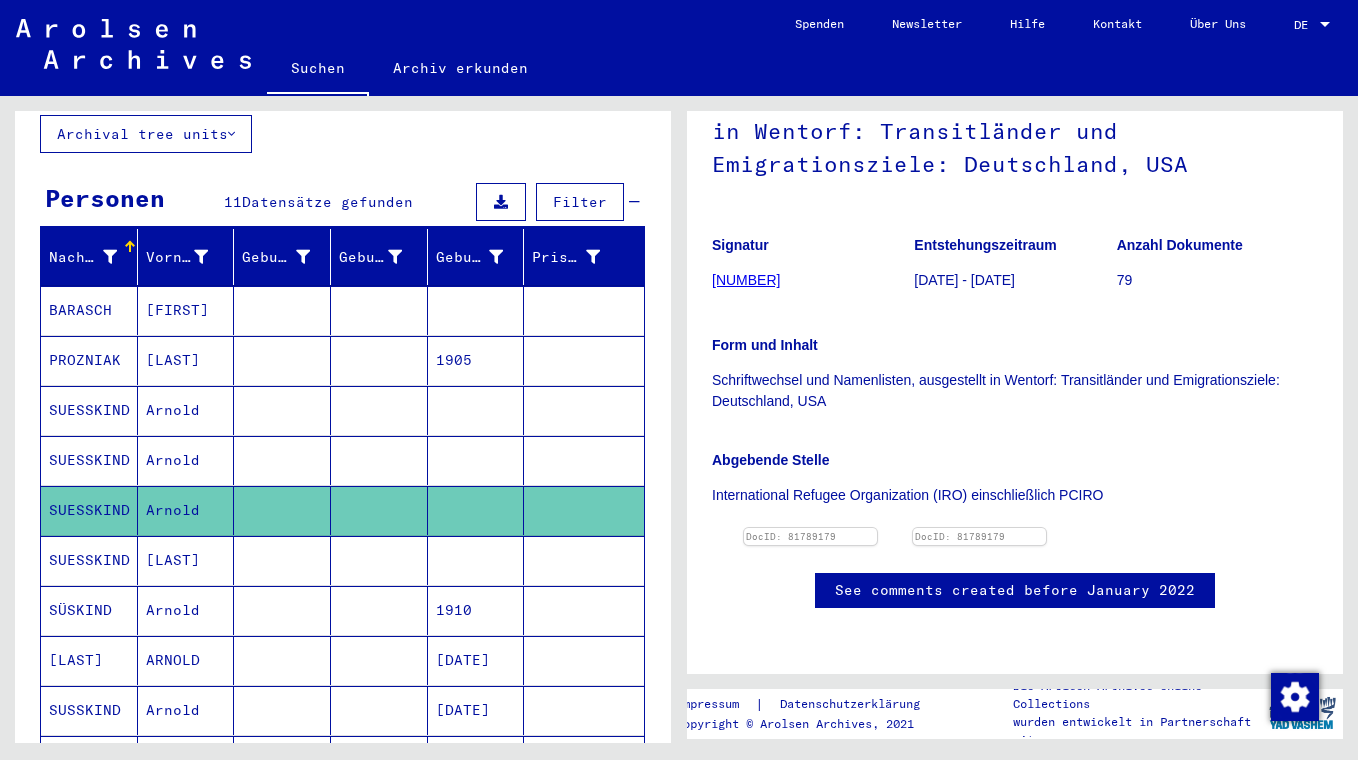 scroll, scrollTop: 138, scrollLeft: 0, axis: vertical 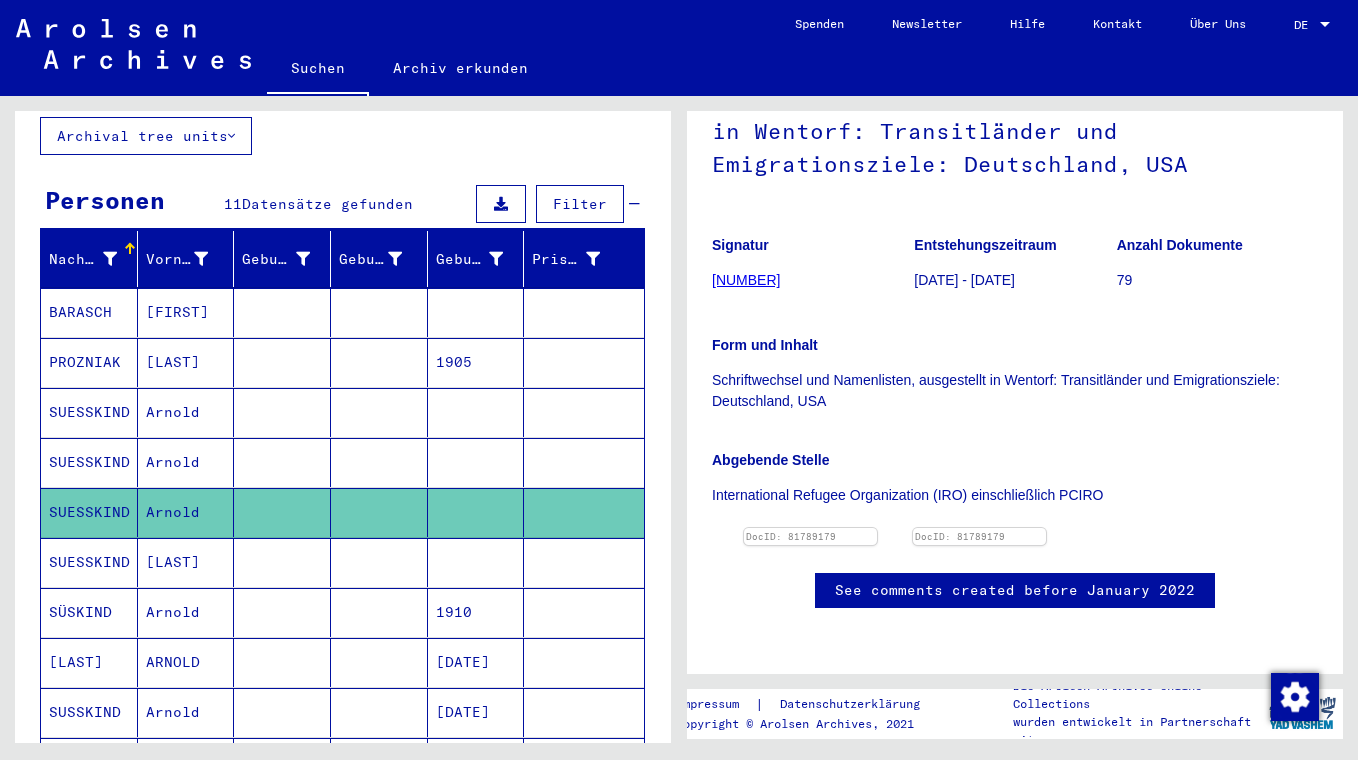 click on "[FIRST]" at bounding box center [186, 312] 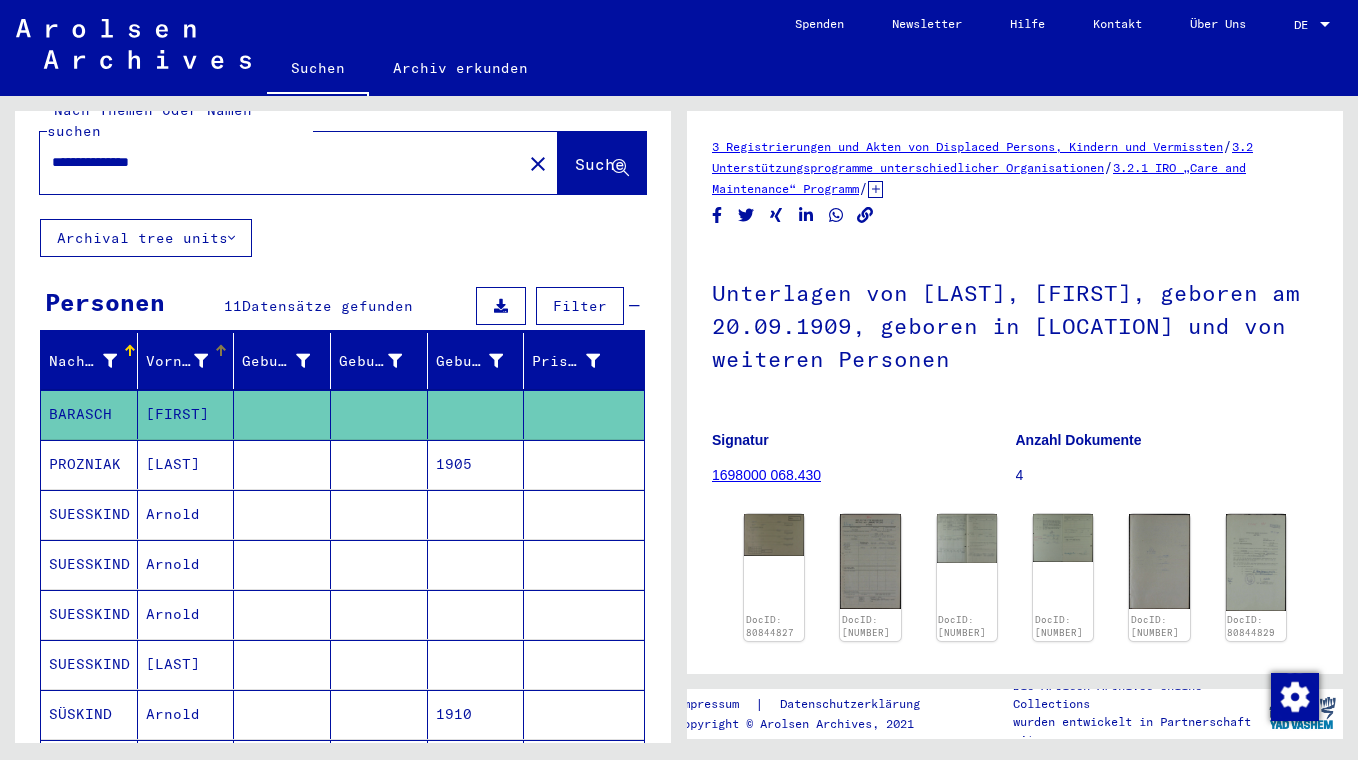 scroll, scrollTop: 0, scrollLeft: 0, axis: both 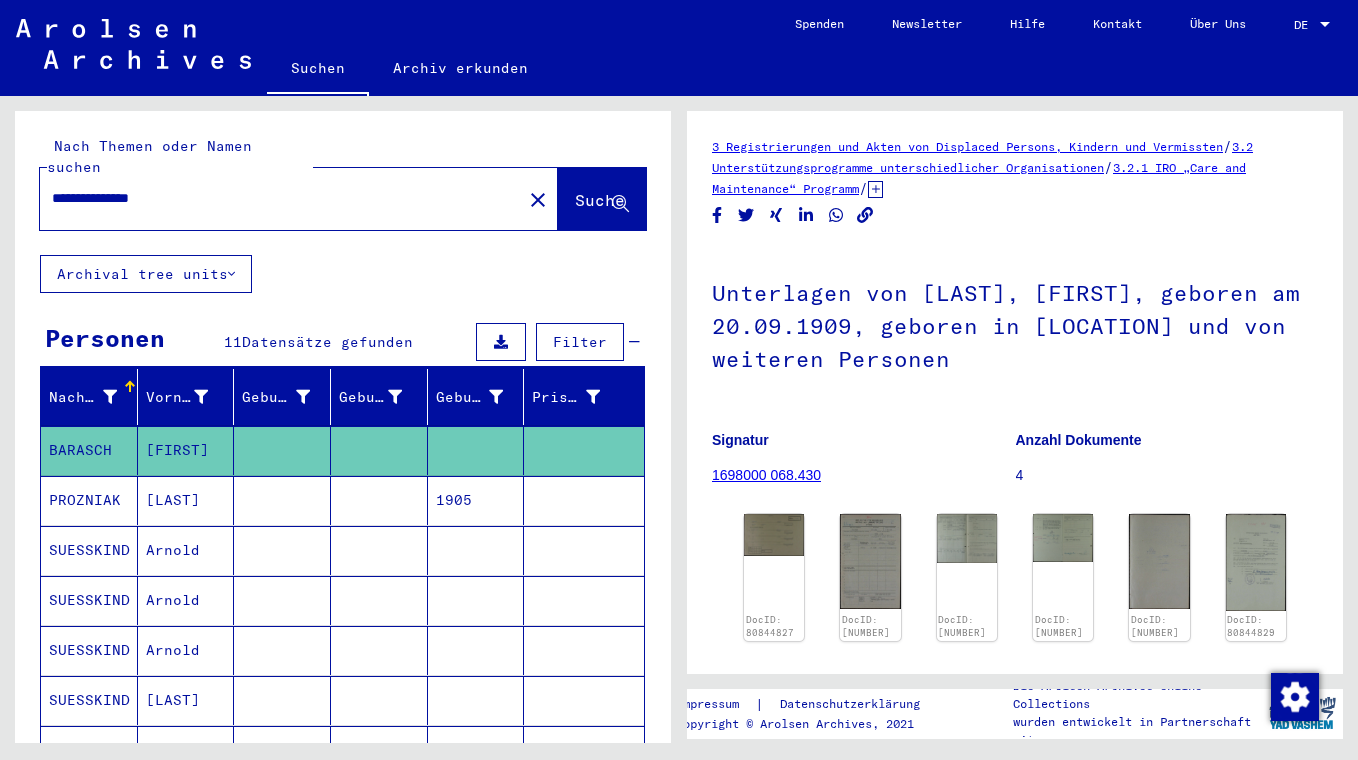 click on "**********" at bounding box center (275, 198) 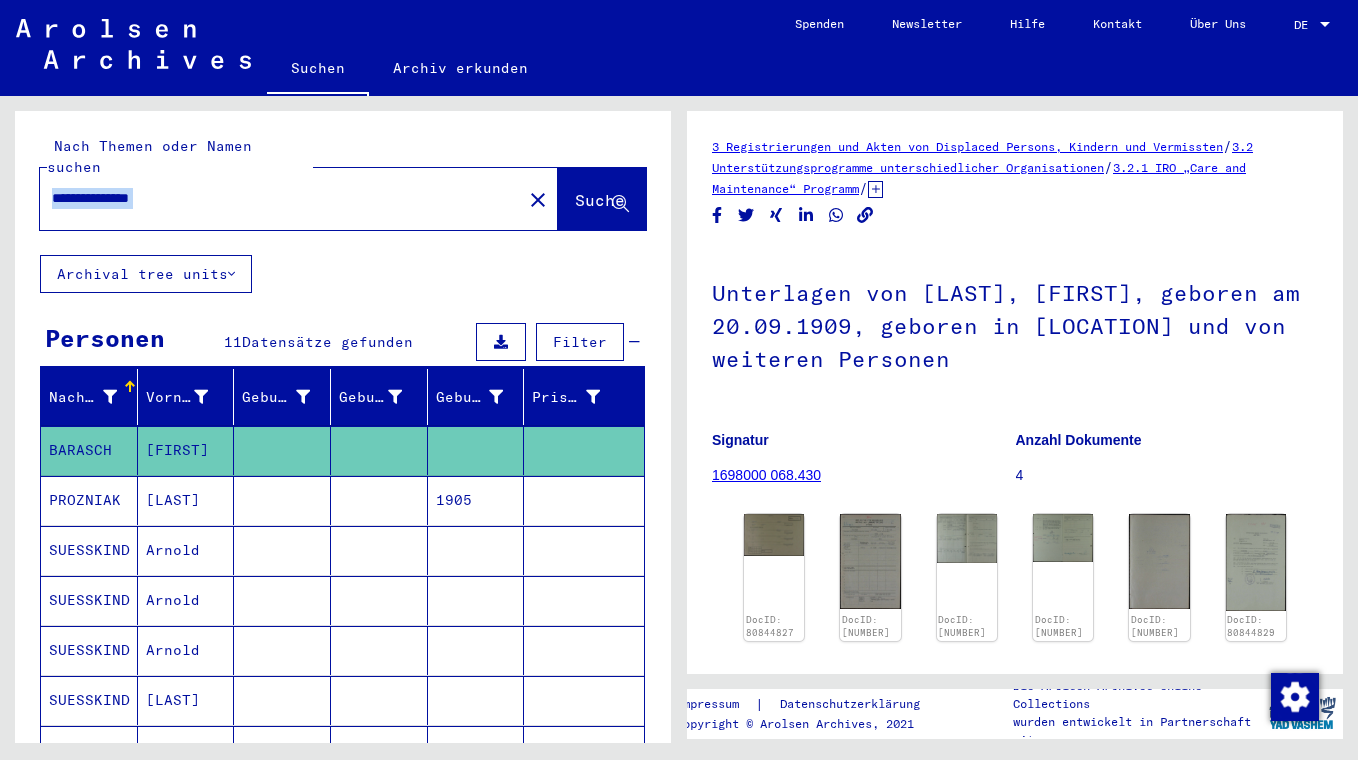click on "**********" at bounding box center [275, 198] 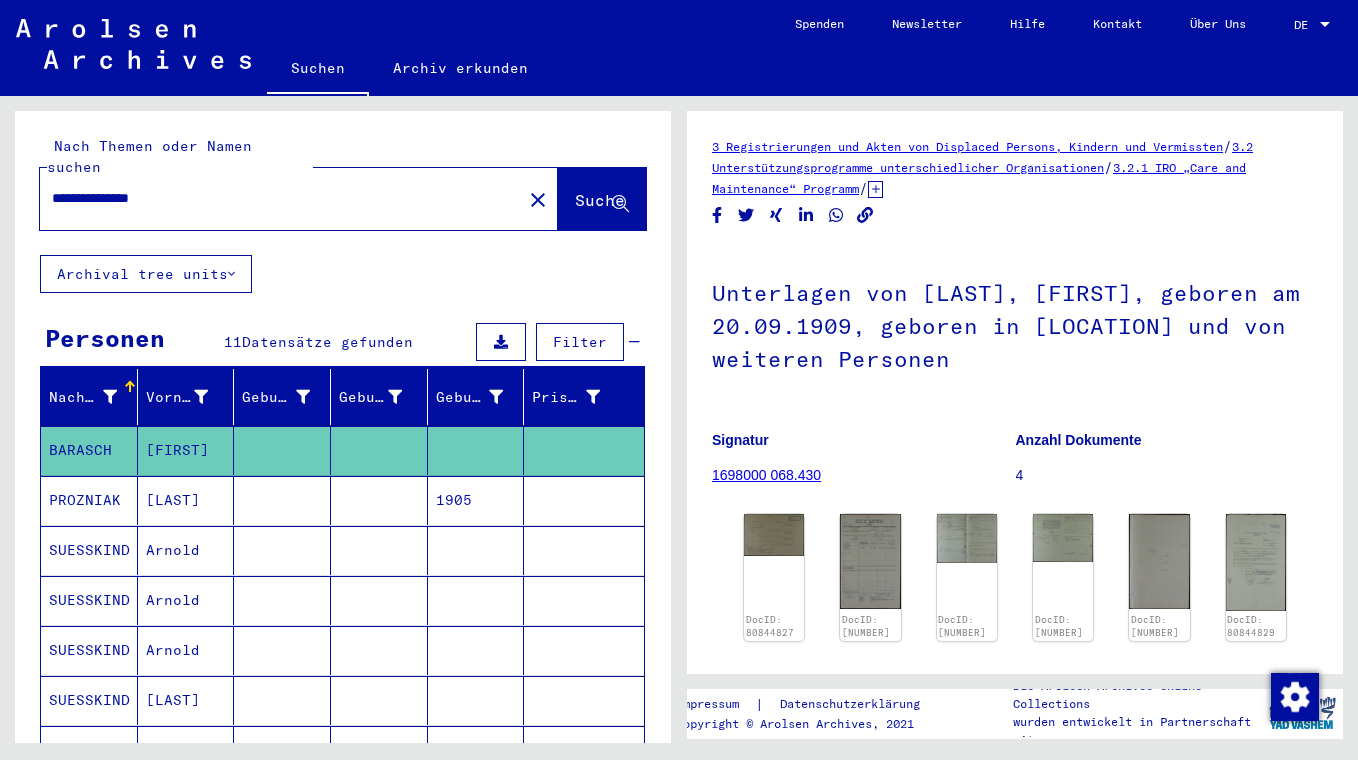 click on "**********" at bounding box center [281, 198] 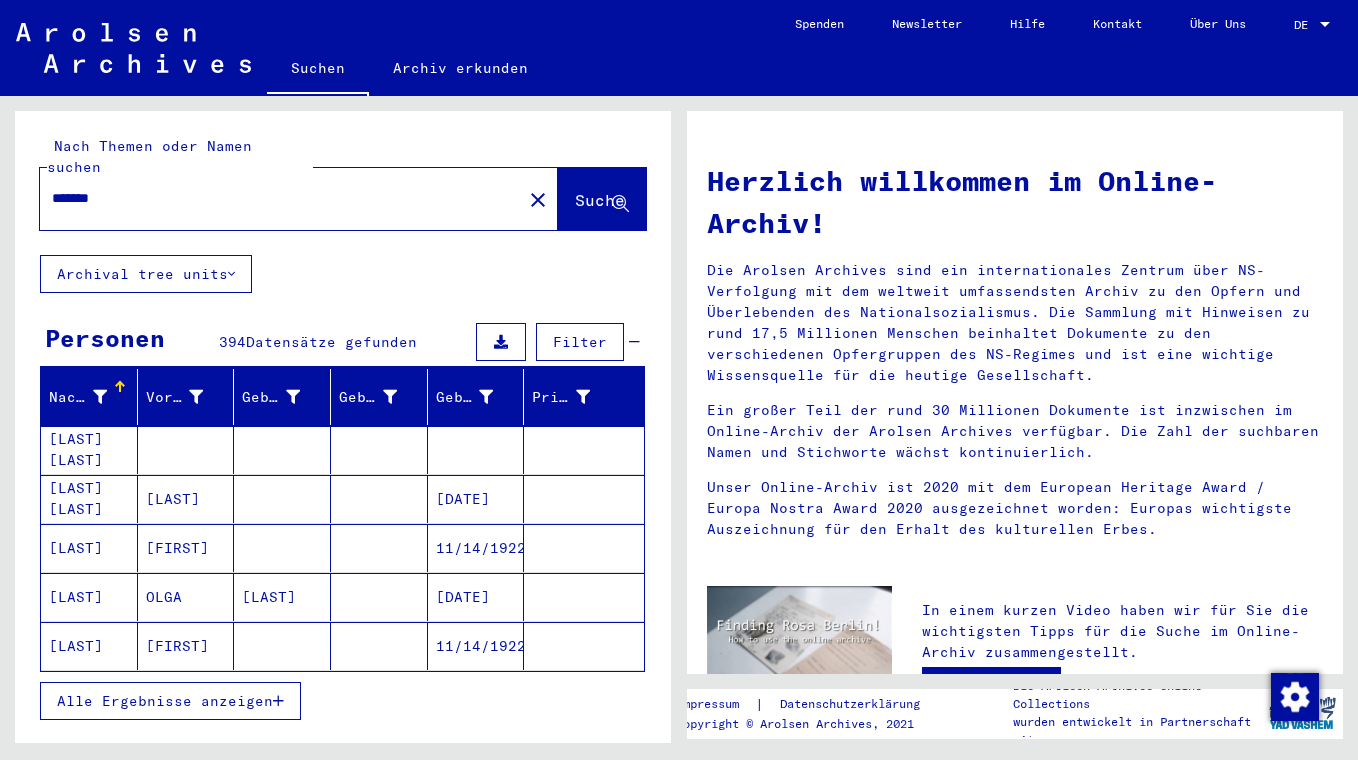 click on "[LAST] [LAST]" at bounding box center (89, 450) 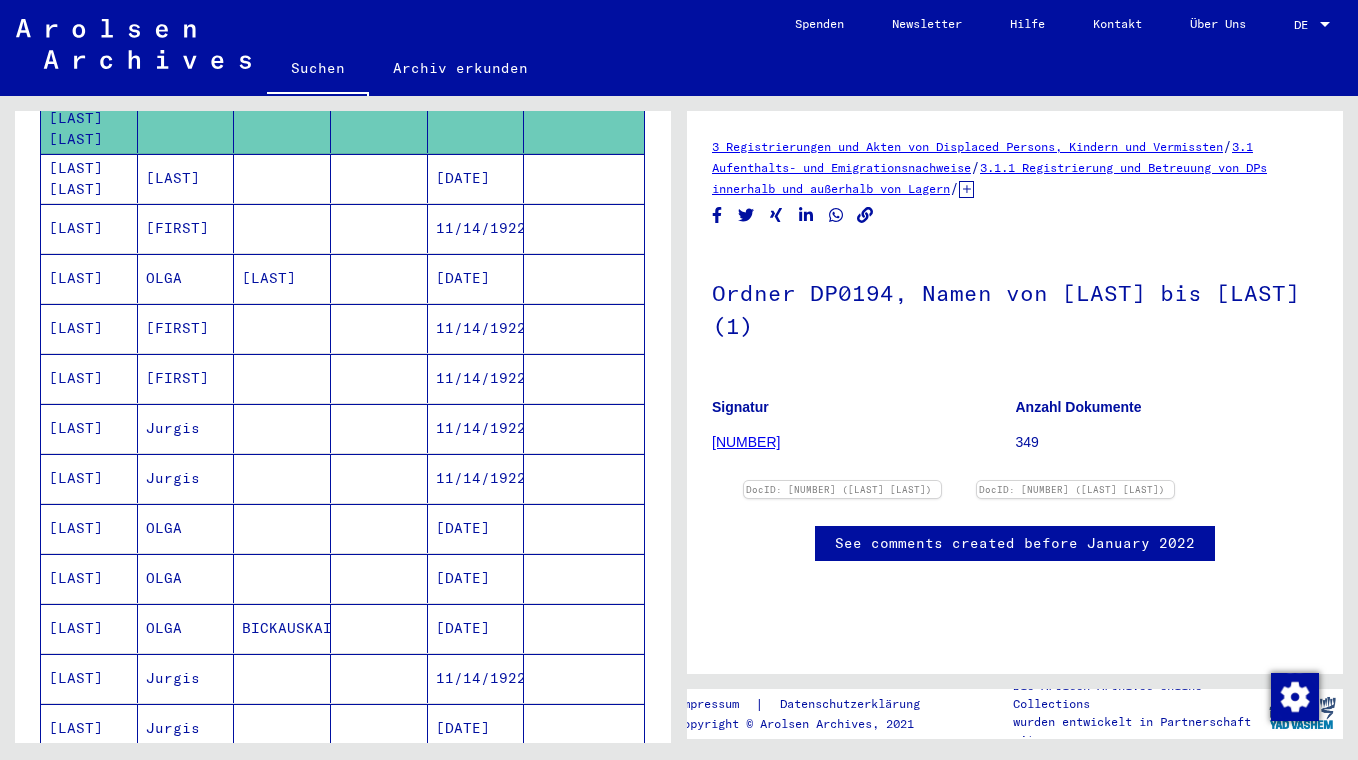 scroll, scrollTop: 248, scrollLeft: 0, axis: vertical 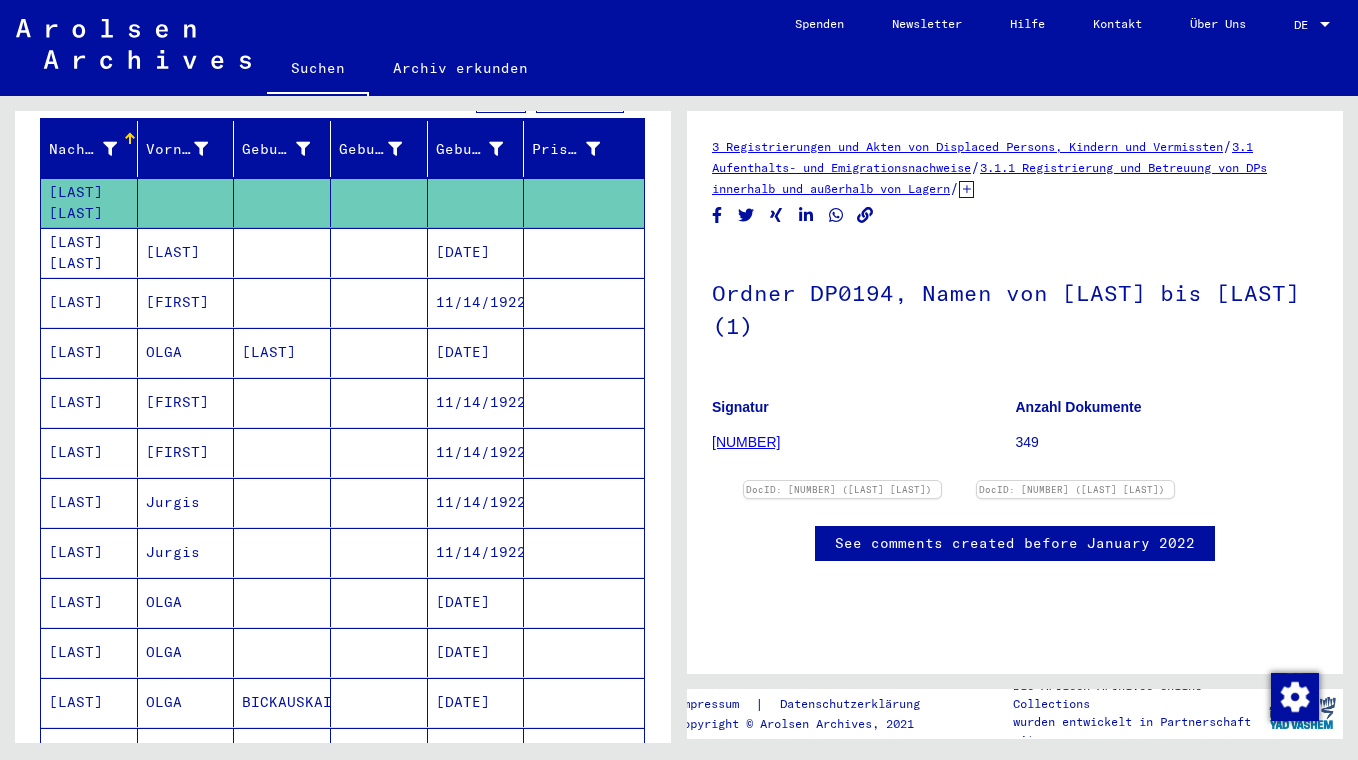 click on "[LAST] [LAST]" at bounding box center (89, 202) 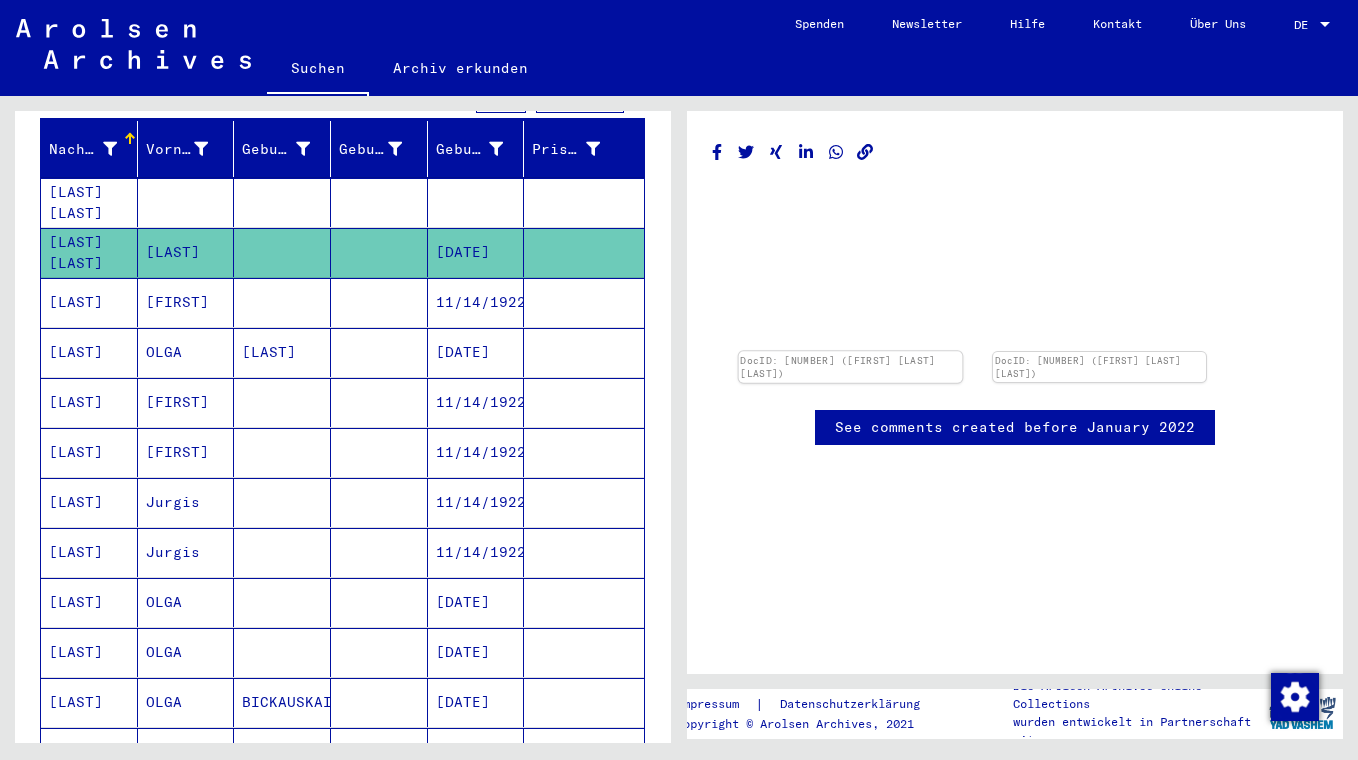click at bounding box center (851, 351) 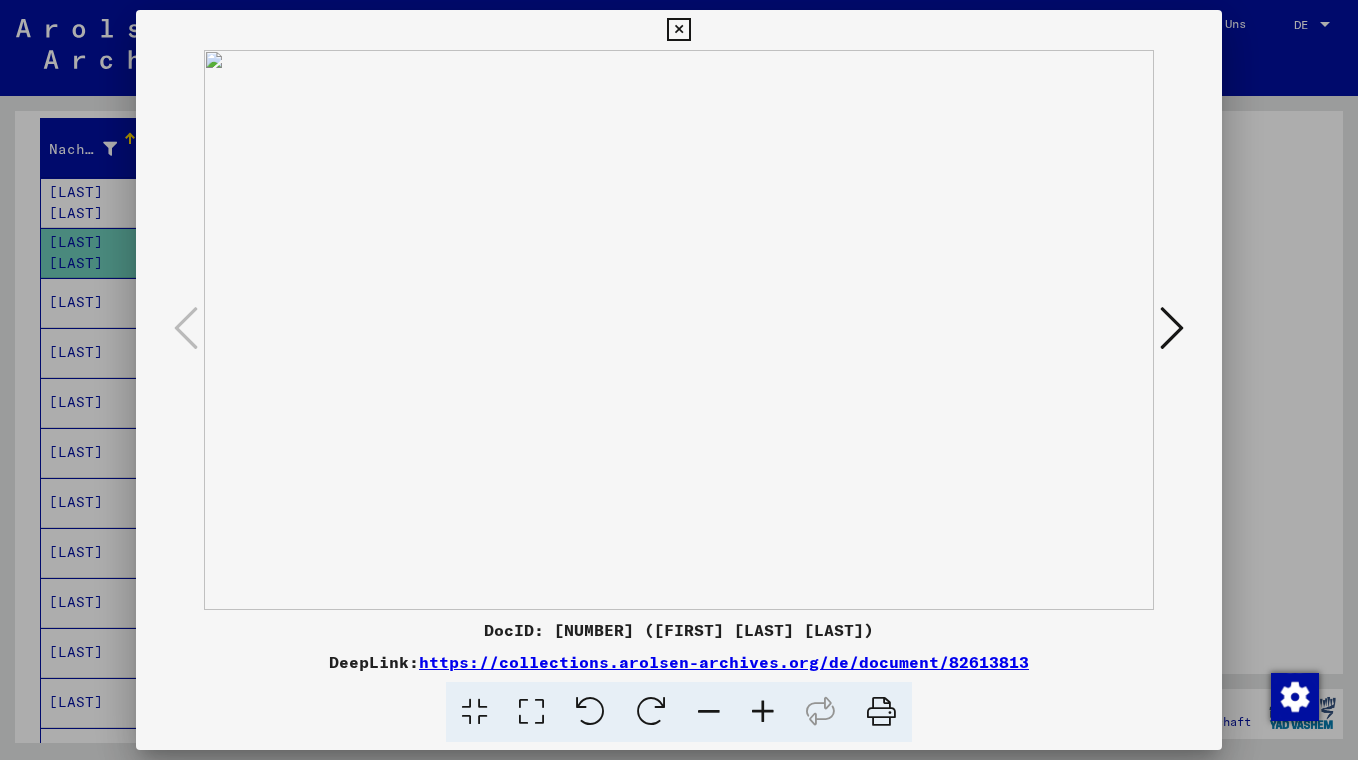 click at bounding box center (679, 380) 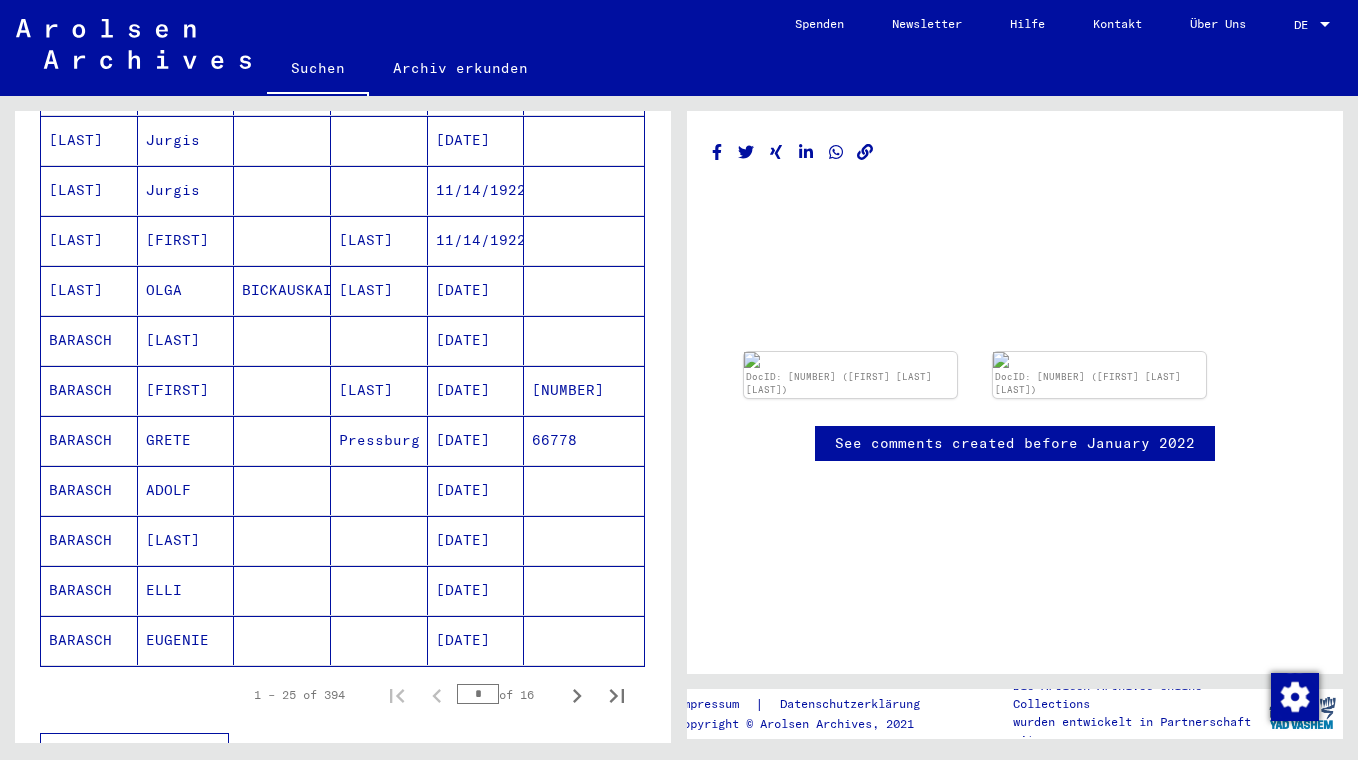 scroll, scrollTop: 1018, scrollLeft: 0, axis: vertical 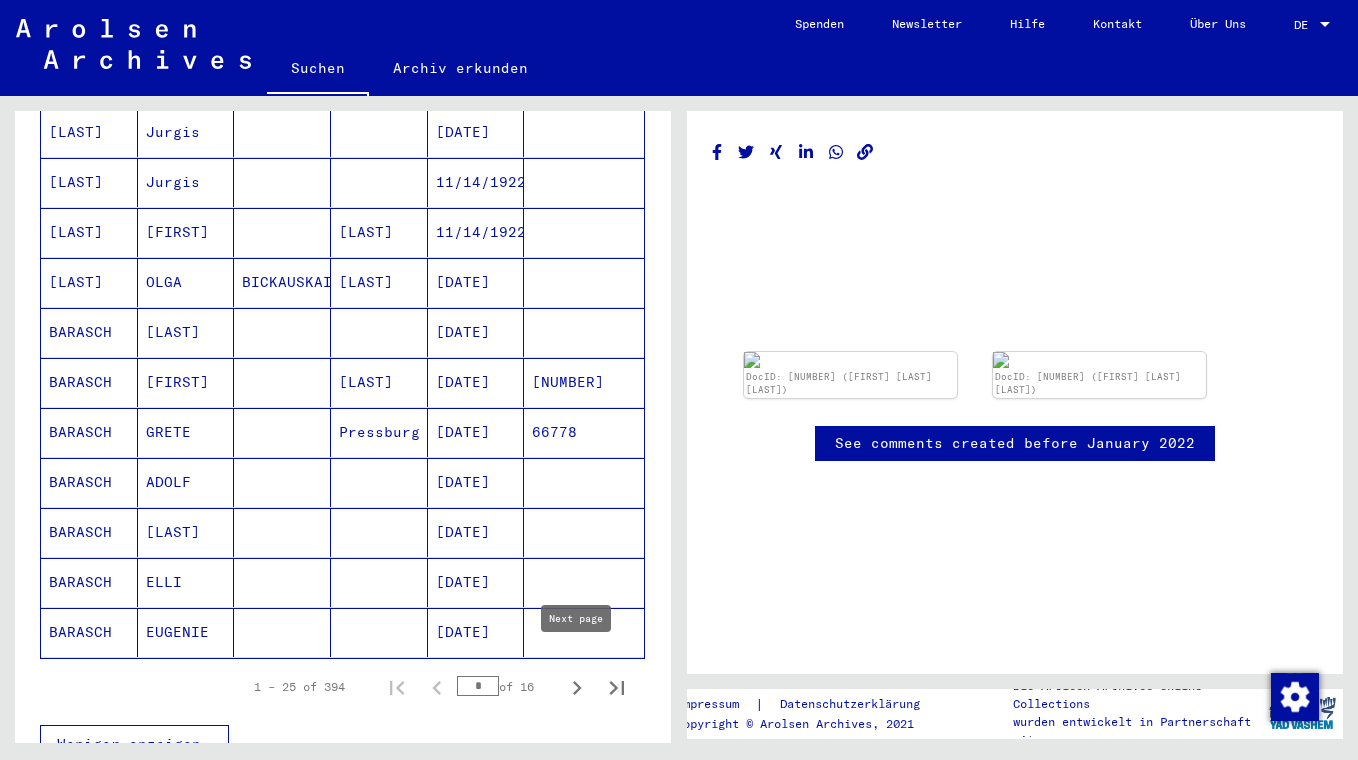 click at bounding box center [577, 688] 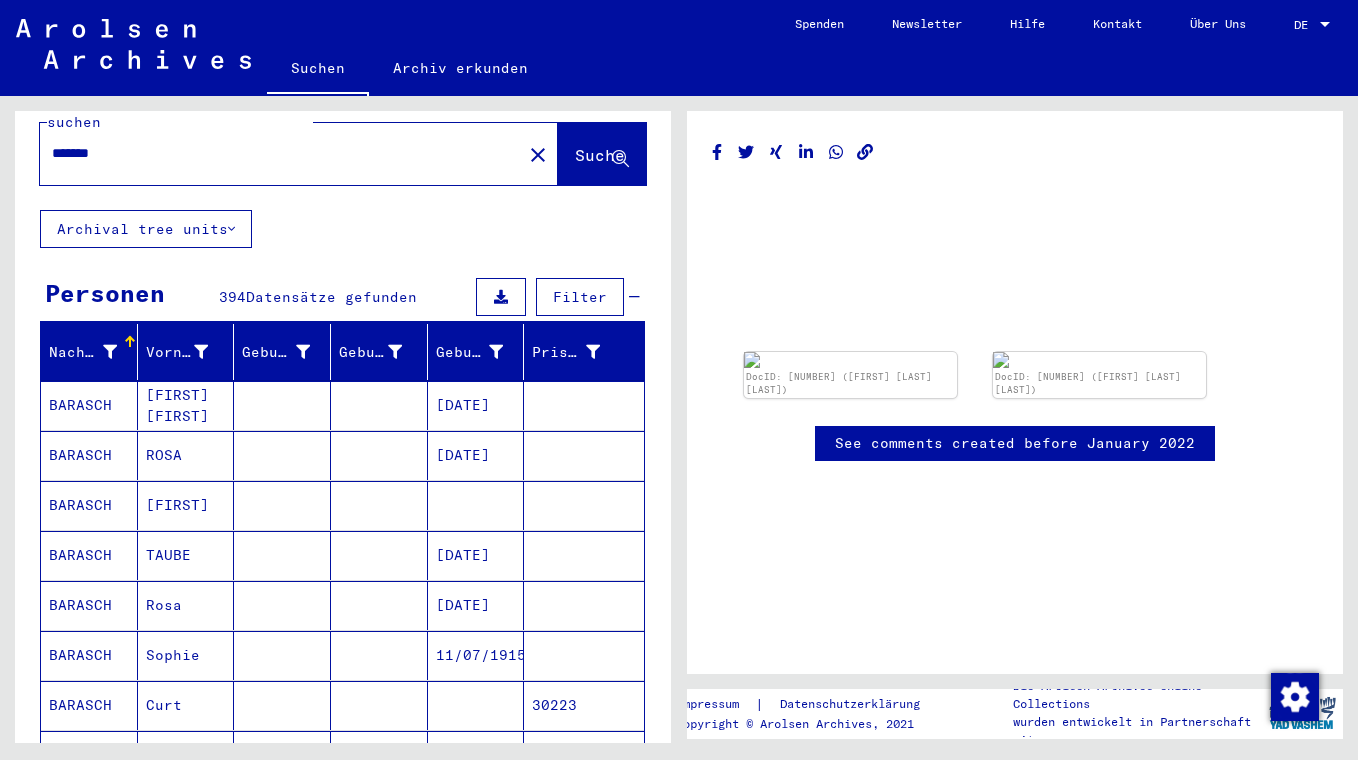 scroll, scrollTop: 0, scrollLeft: 0, axis: both 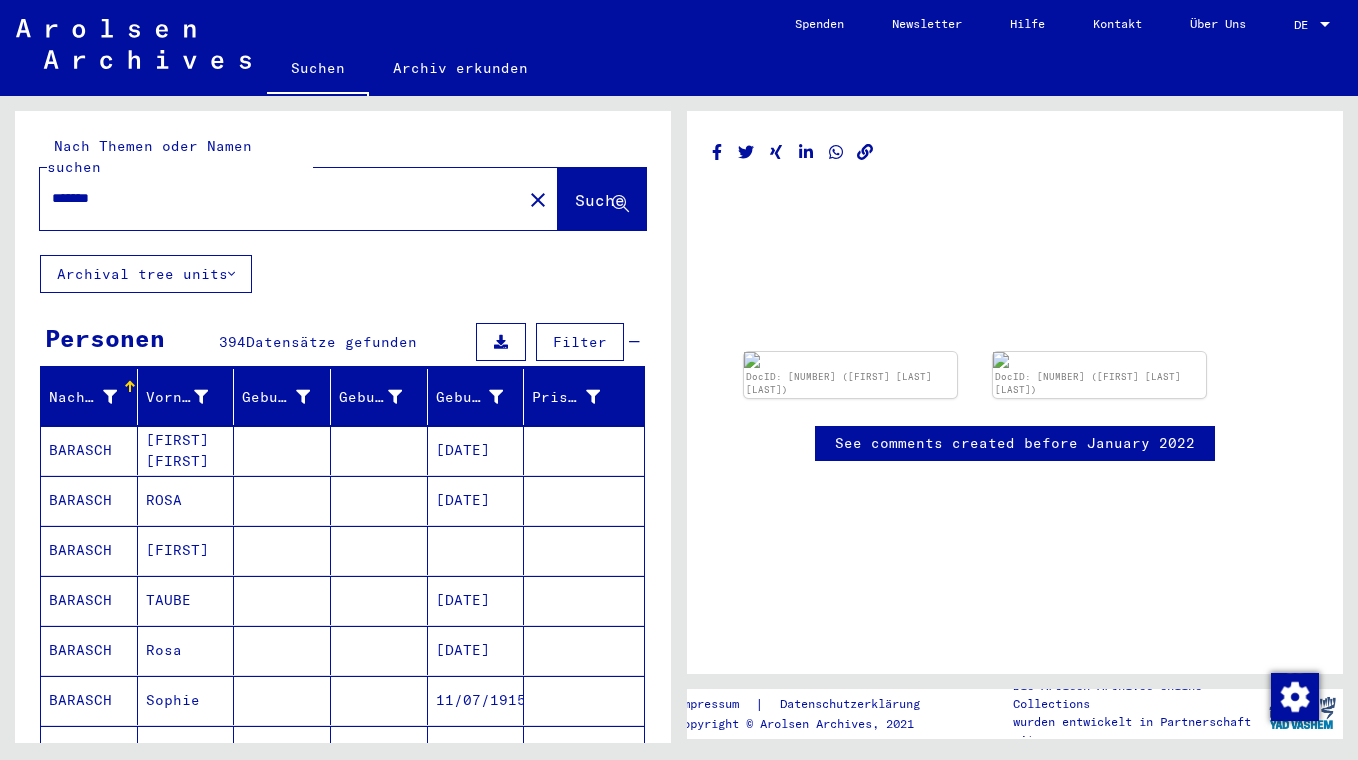 click on "*******" at bounding box center (281, 198) 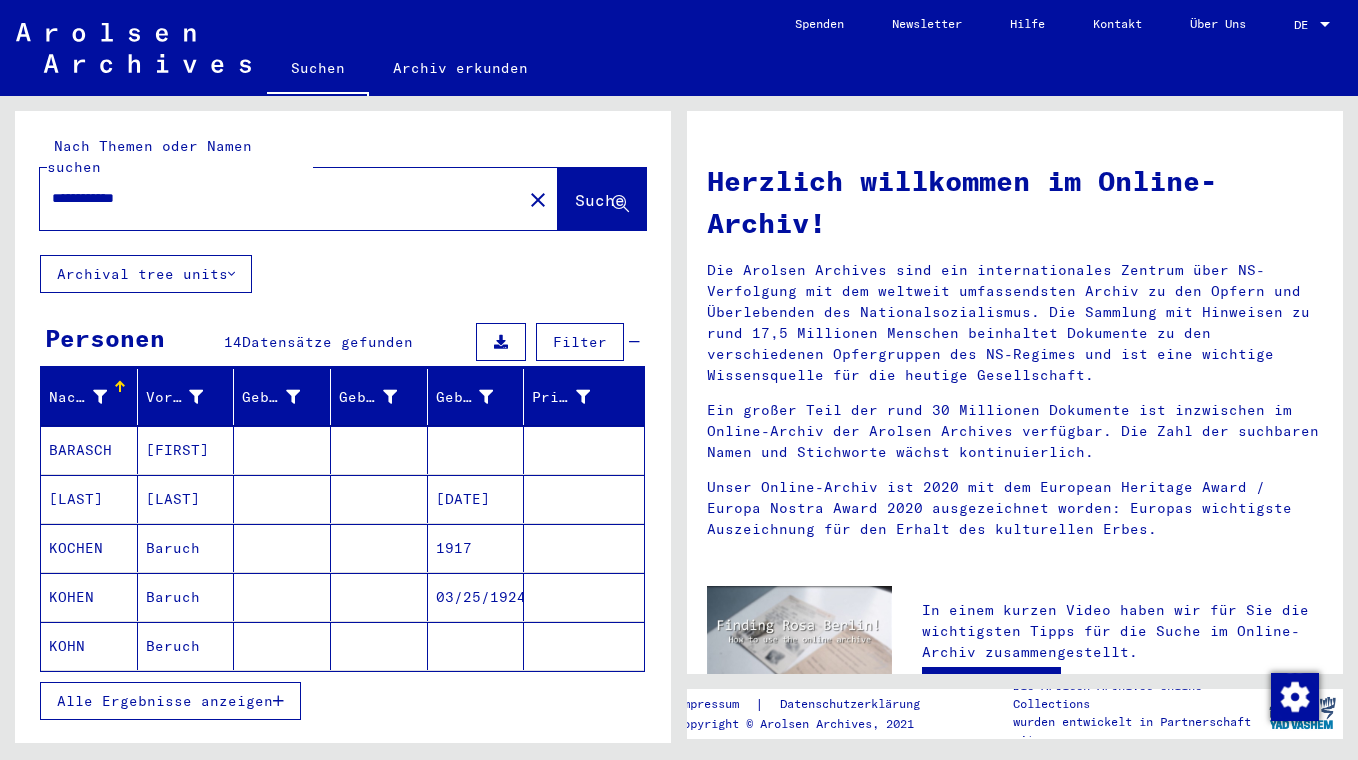 click on "Alle Ergebnisse anzeigen" at bounding box center [342, 701] 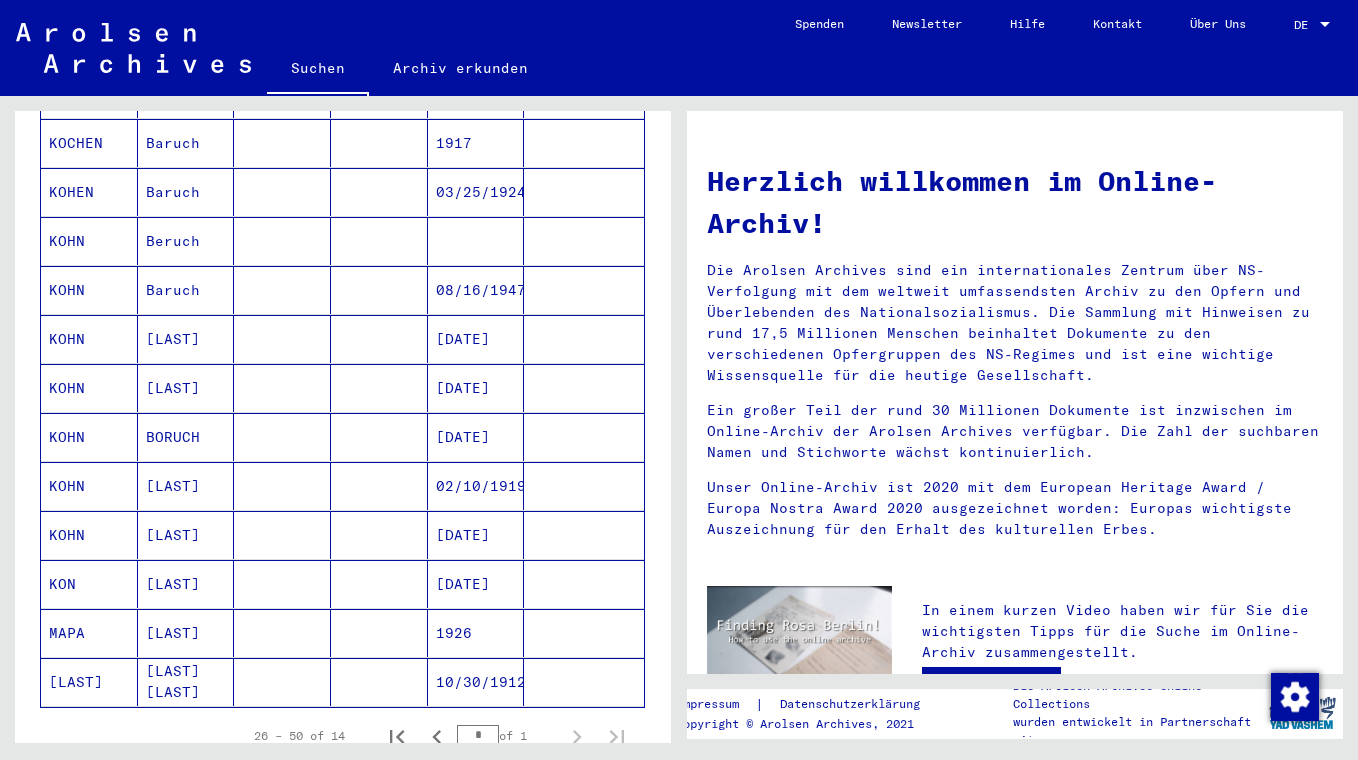 scroll, scrollTop: 420, scrollLeft: 0, axis: vertical 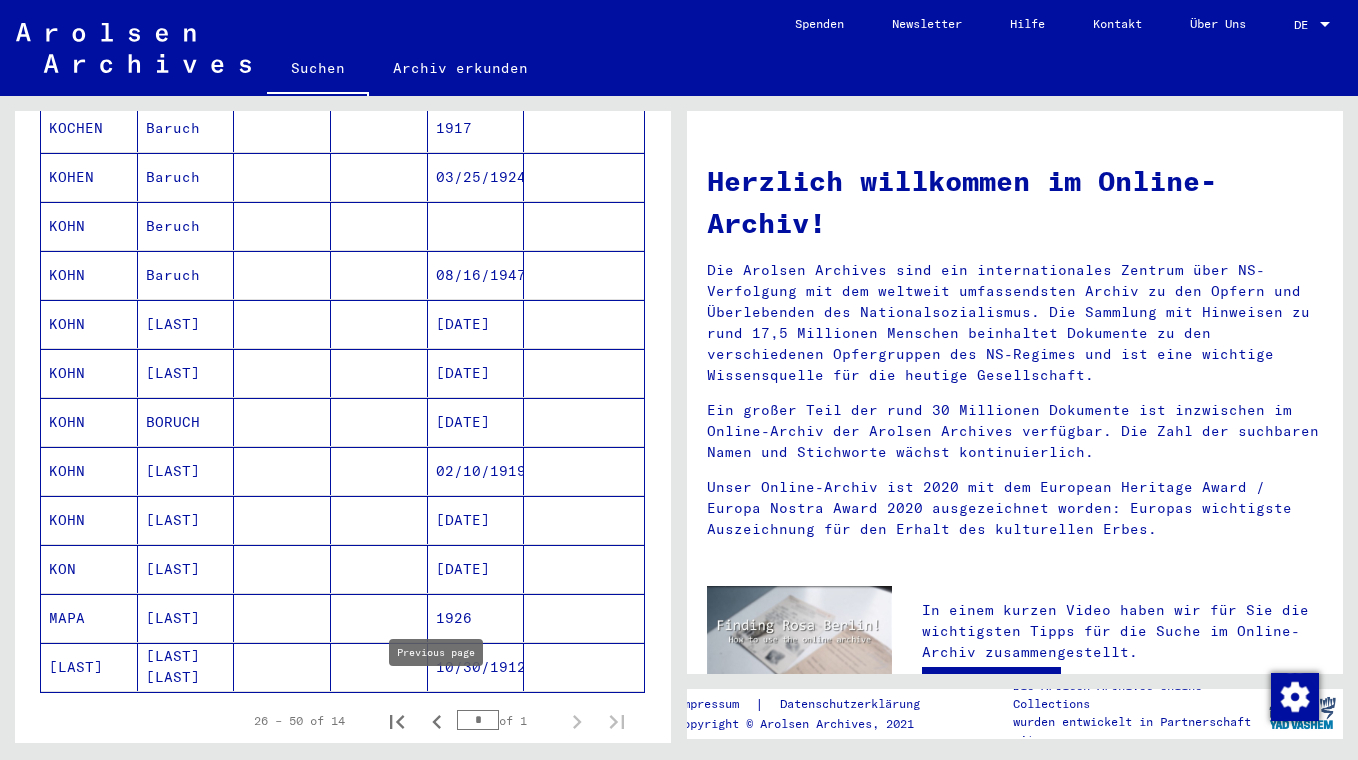 click at bounding box center [437, 722] 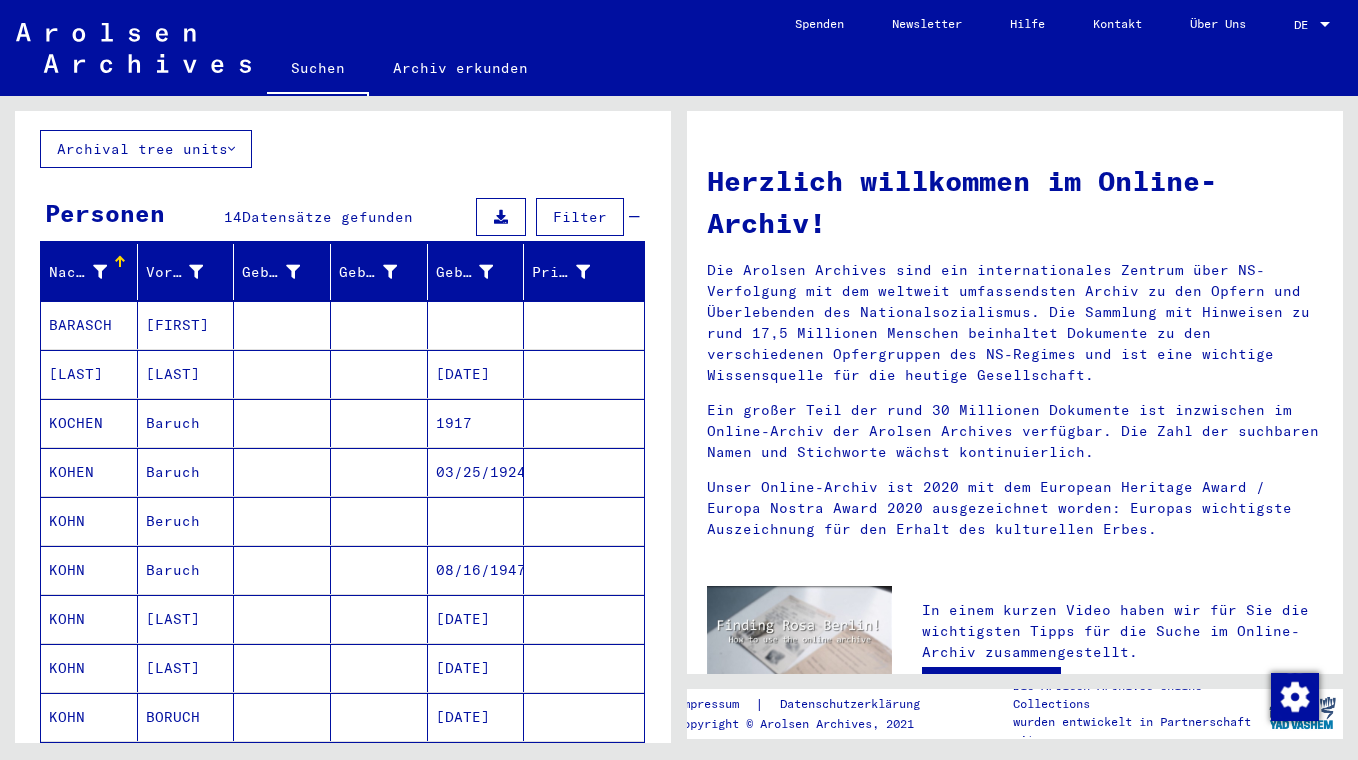 scroll, scrollTop: 32, scrollLeft: 0, axis: vertical 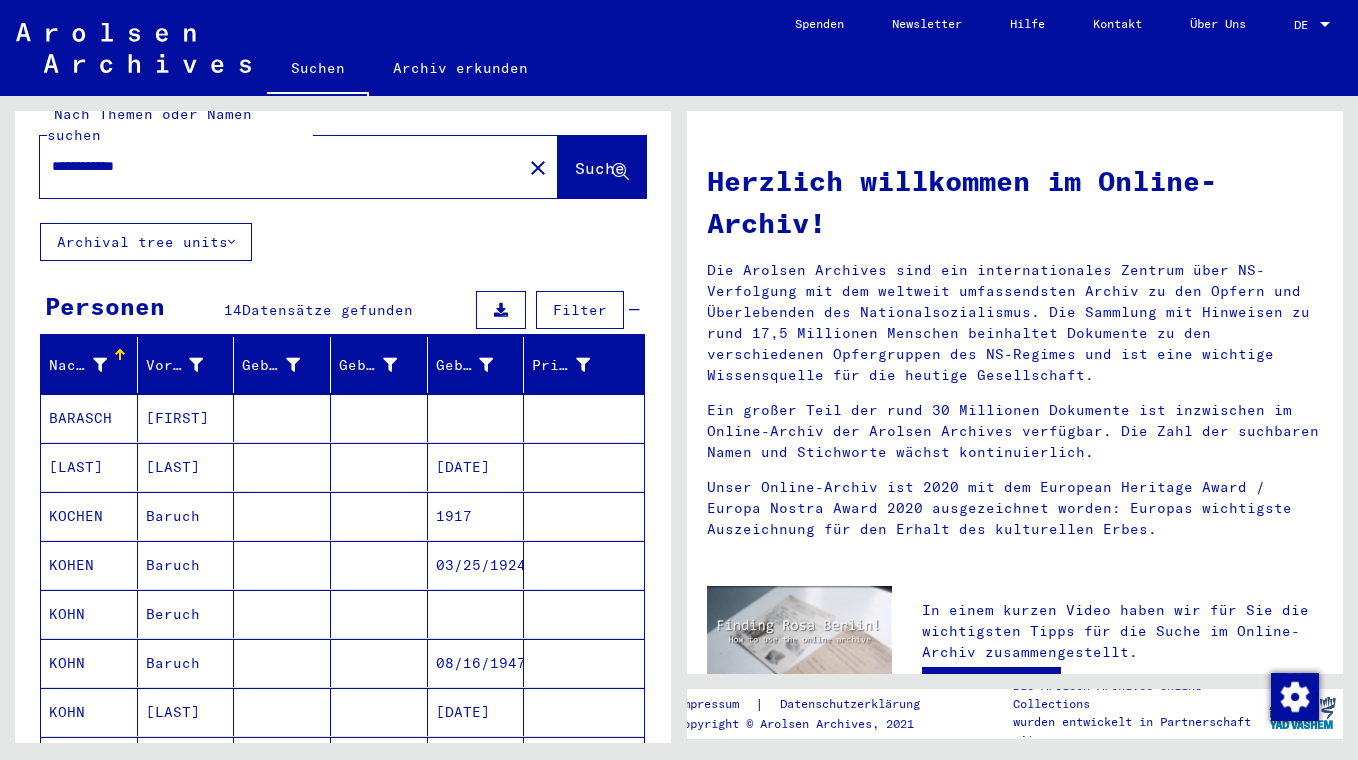 click on "[FIRST]" at bounding box center [186, 418] 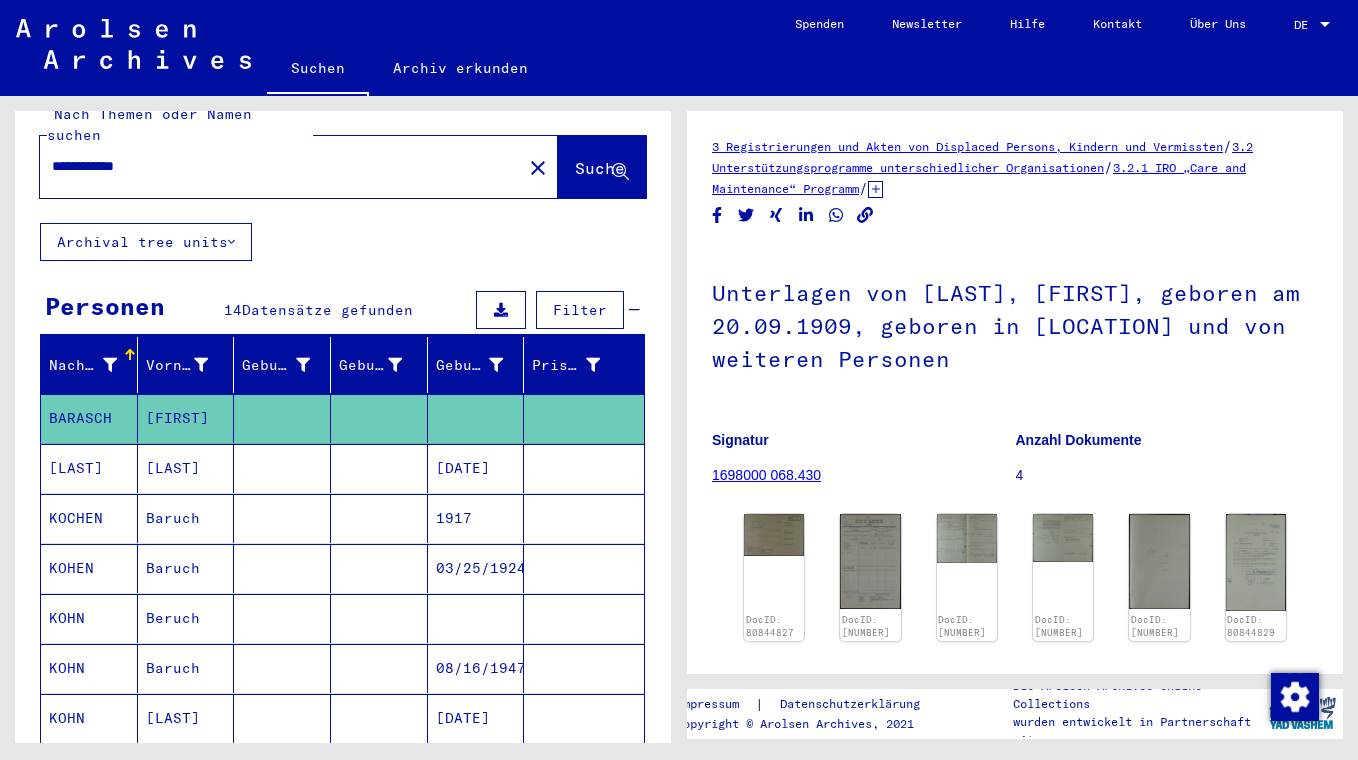 scroll, scrollTop: 0, scrollLeft: 0, axis: both 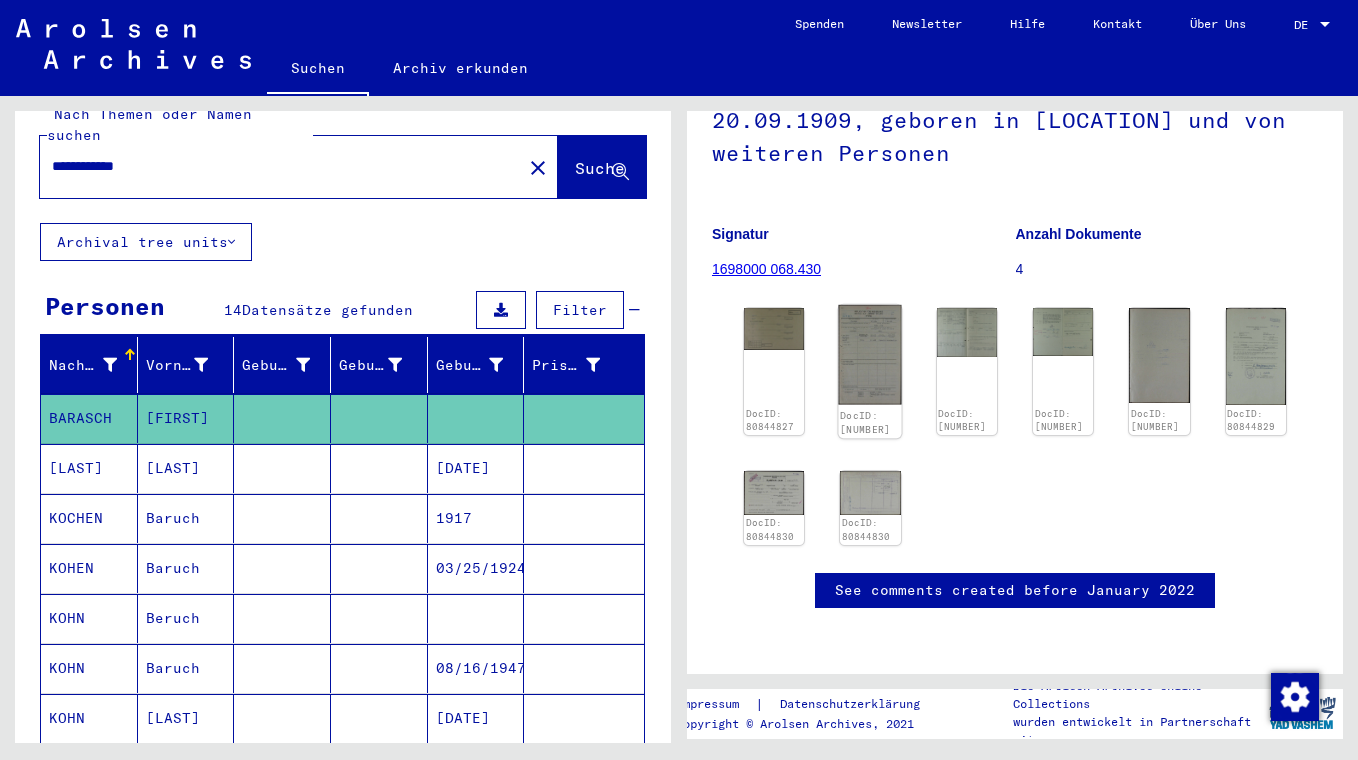 click at bounding box center (774, 329) 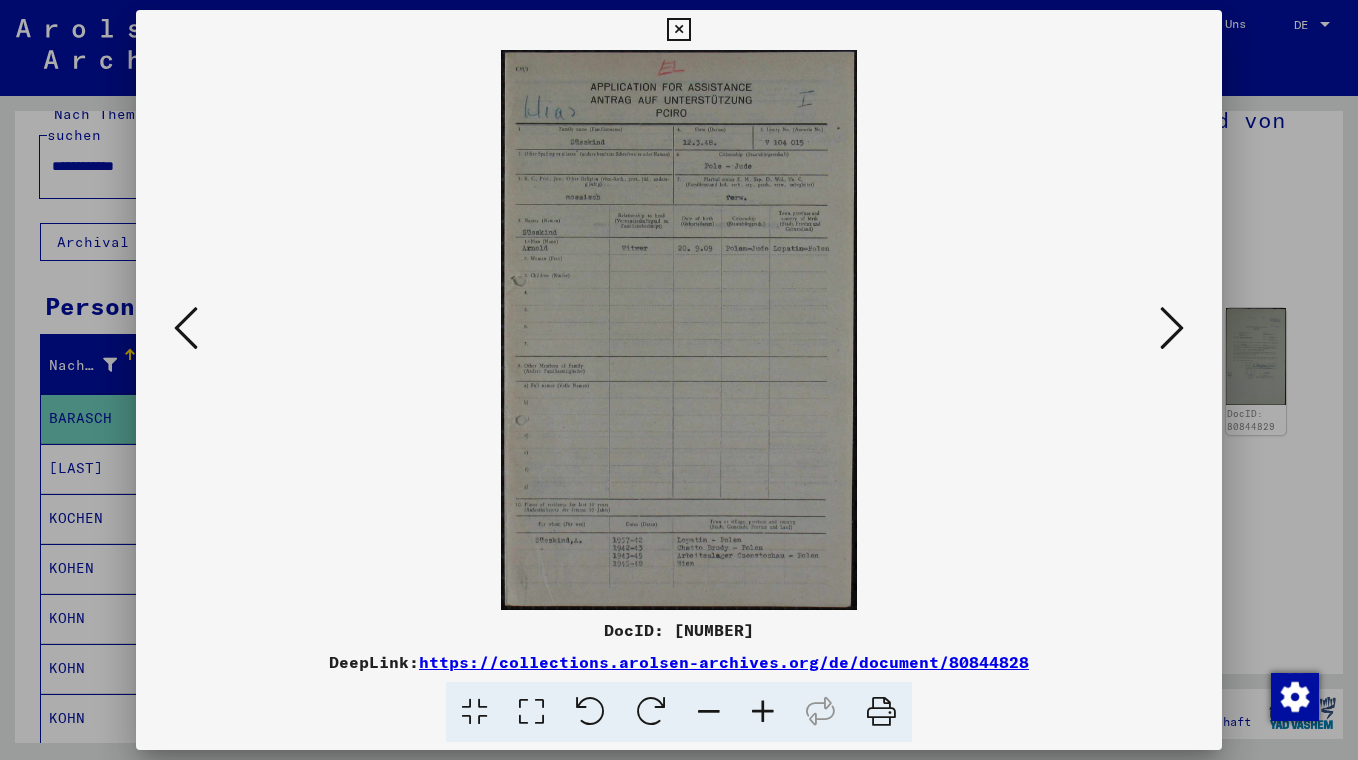 click at bounding box center [1172, 328] 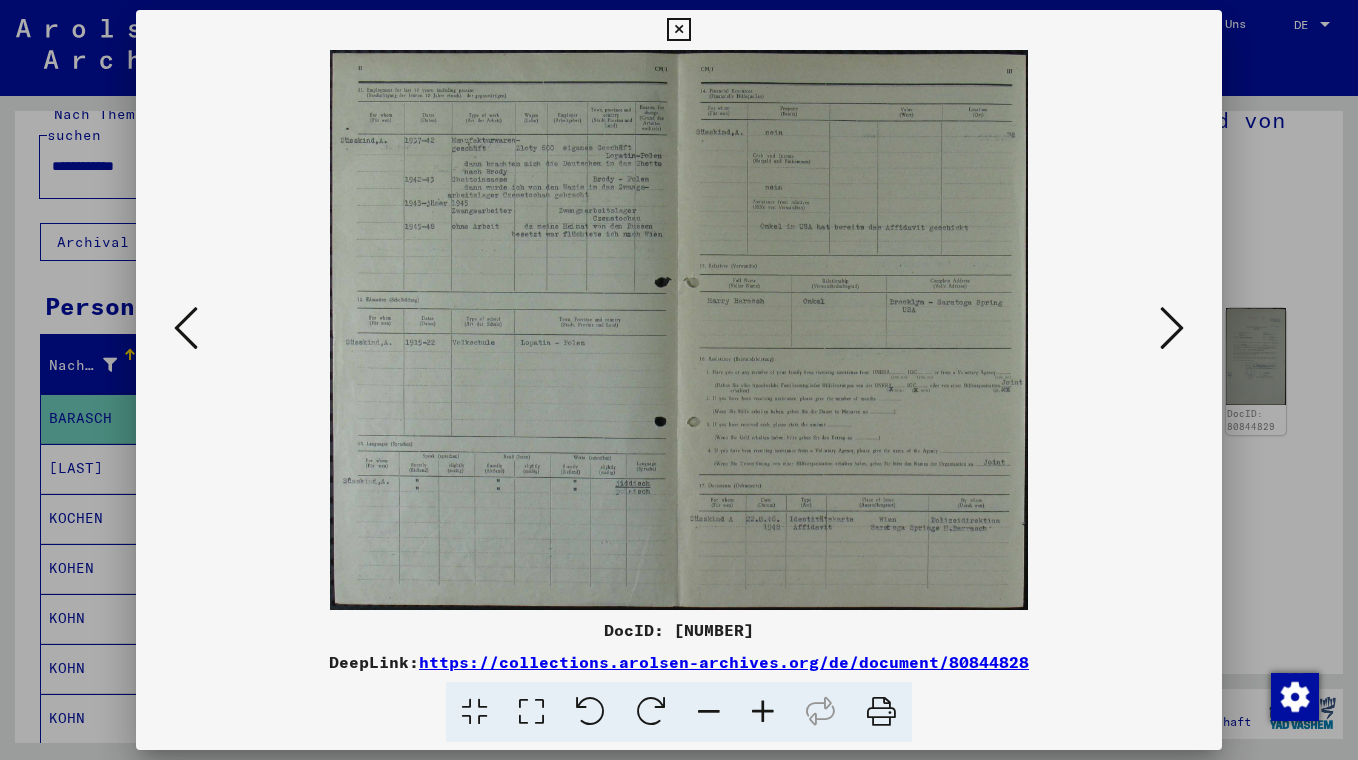 click at bounding box center (1172, 328) 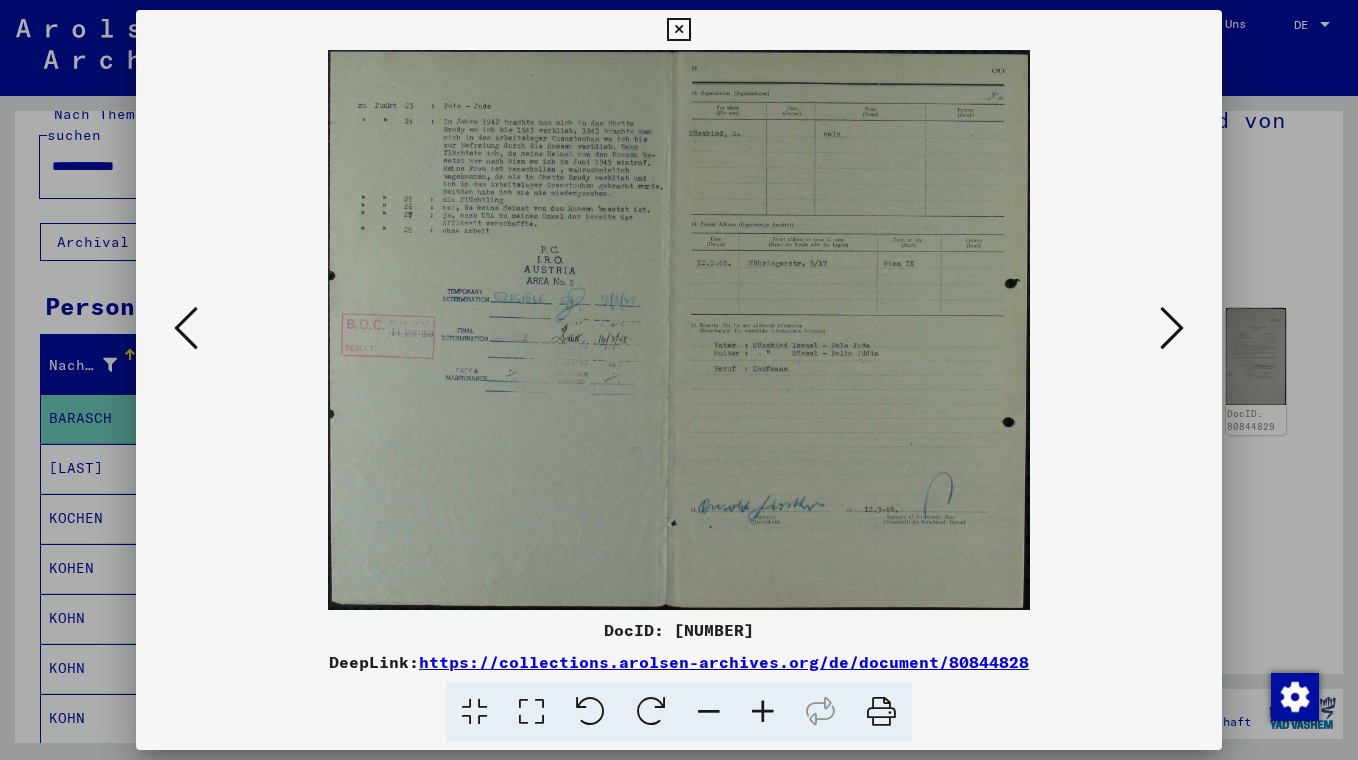 click at bounding box center [1172, 328] 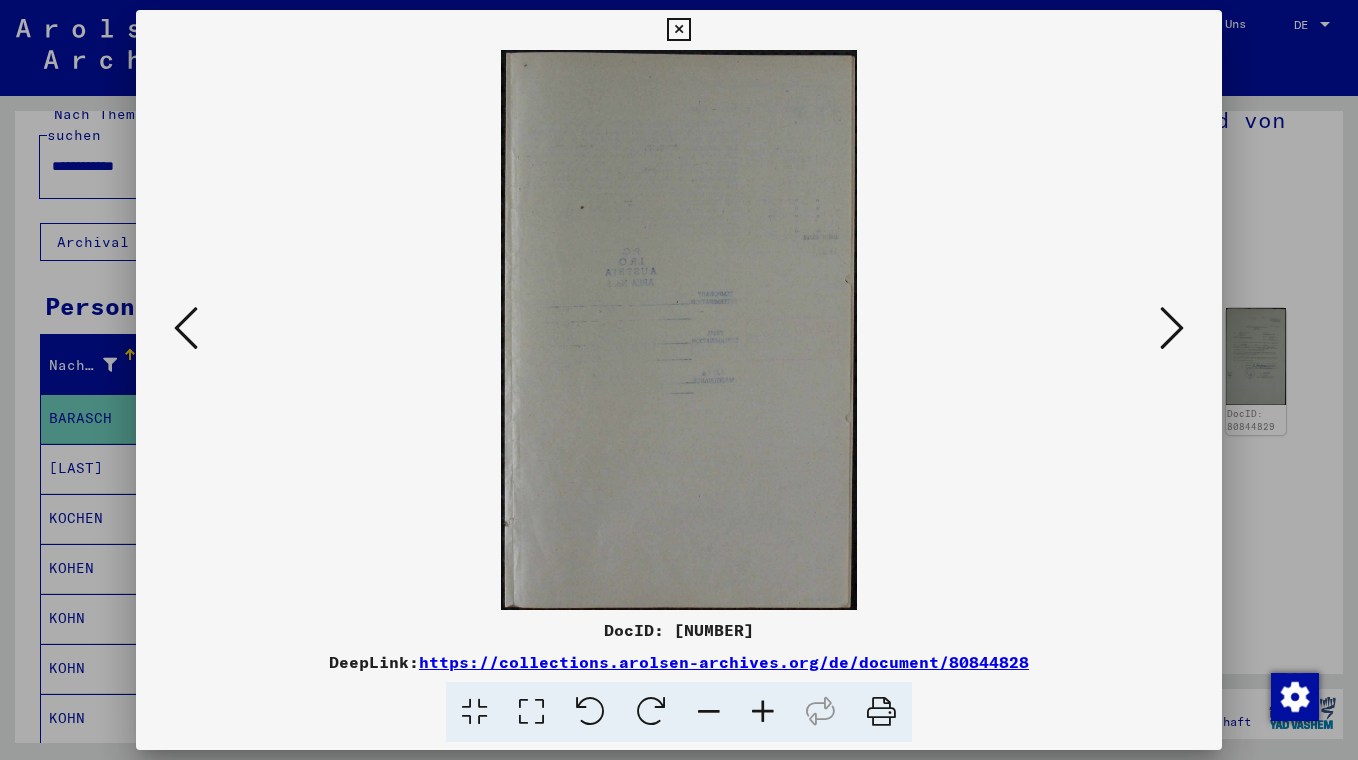 click at bounding box center [678, 30] 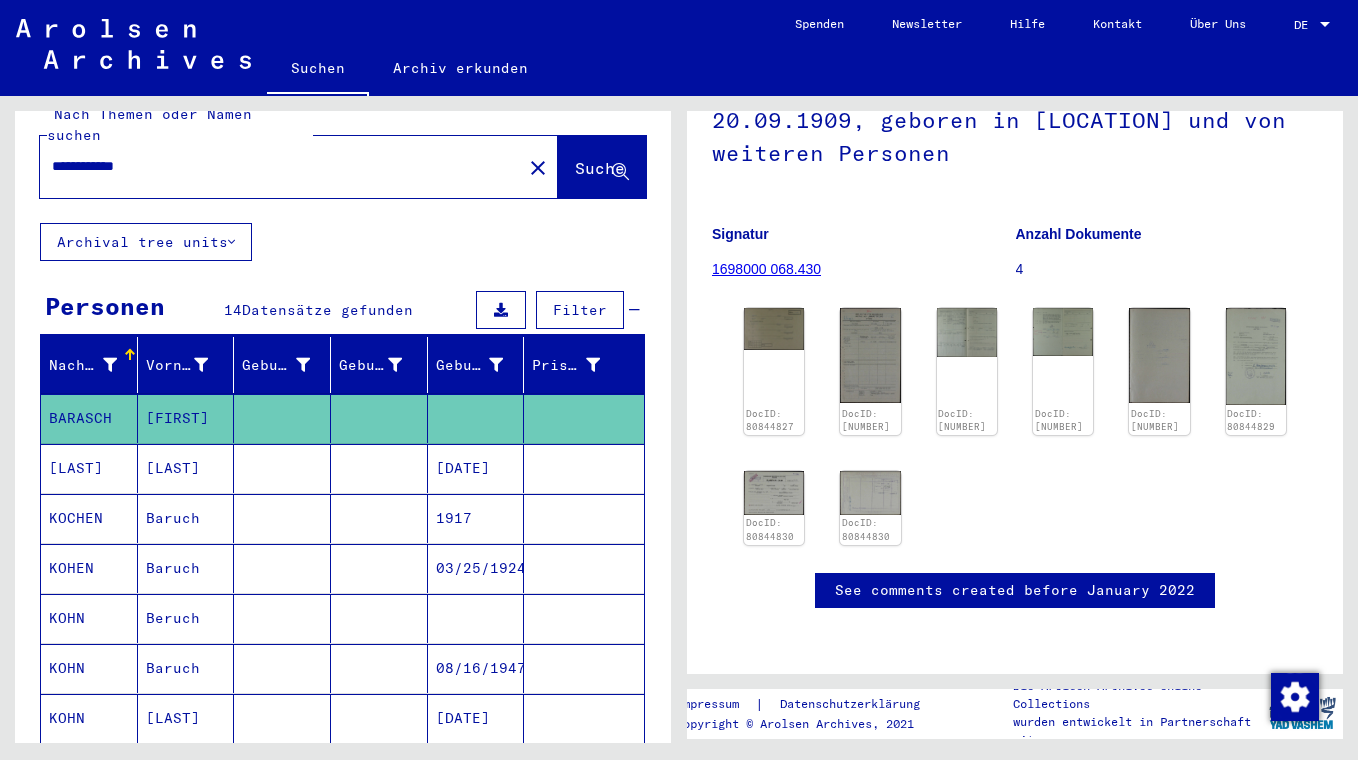 click on "Nach Themen oder Namen suchen" at bounding box center [149, 124] 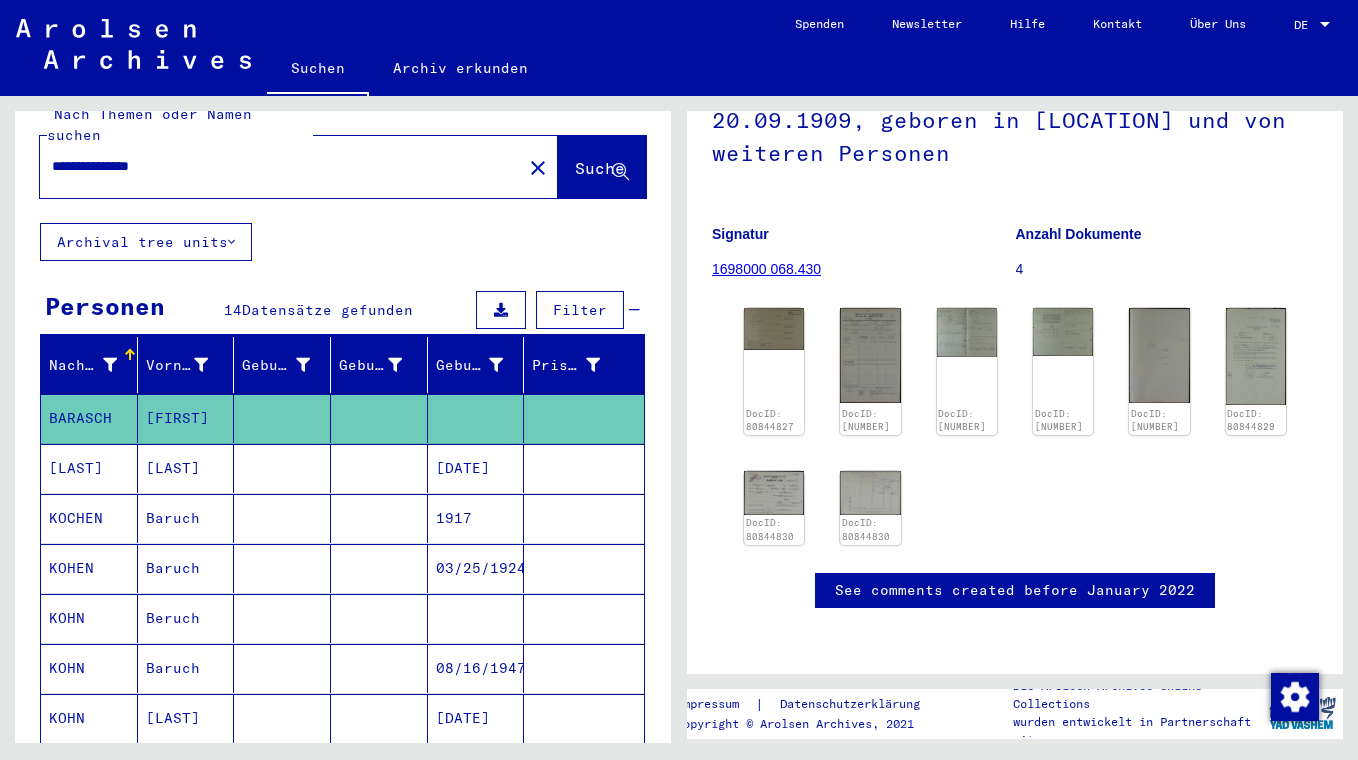 type on "**********" 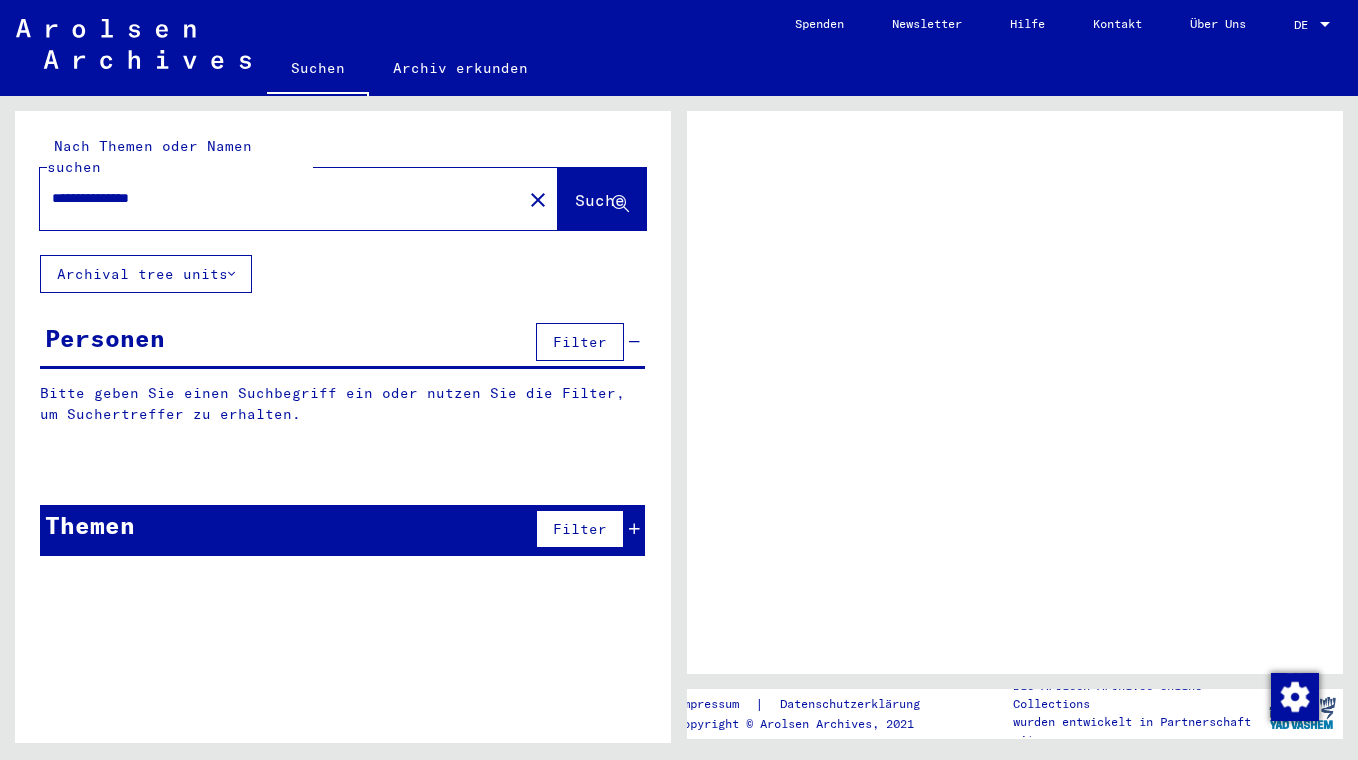 scroll, scrollTop: 0, scrollLeft: 0, axis: both 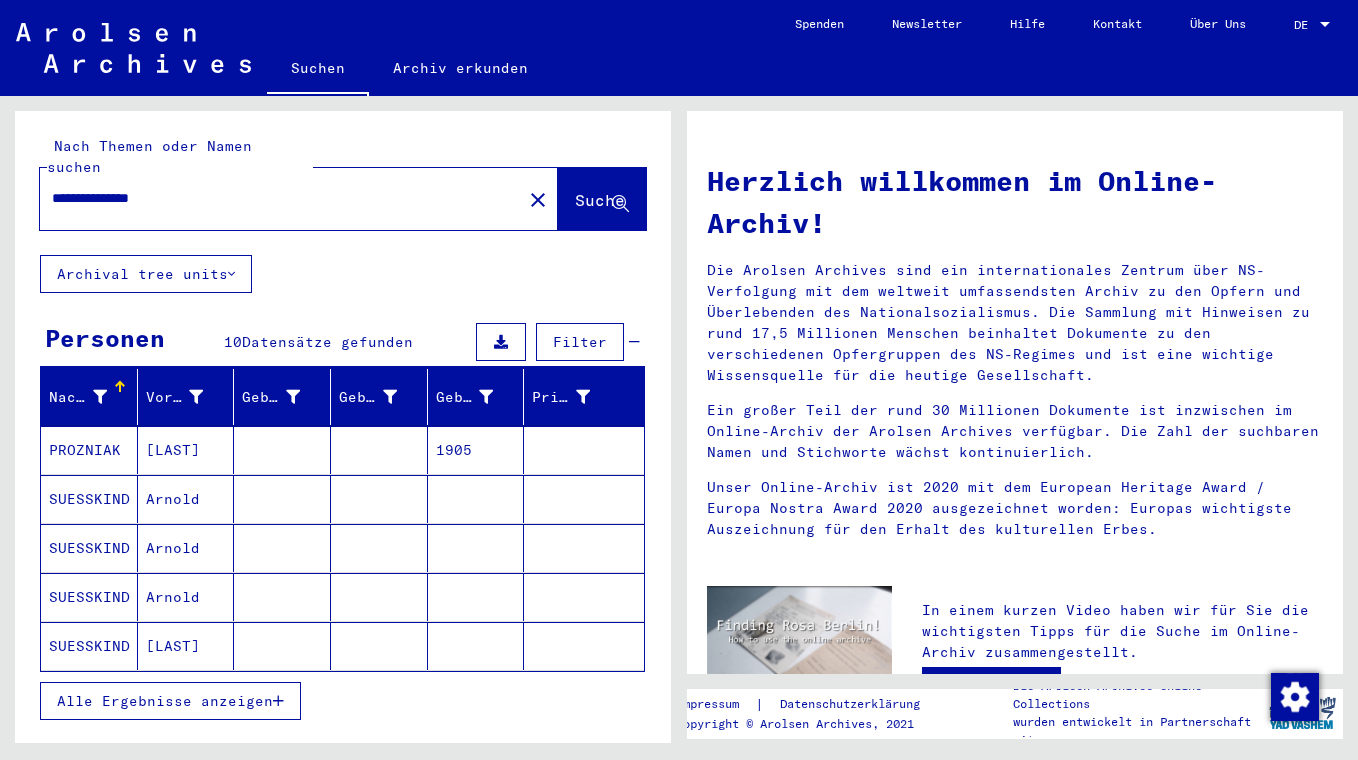 click on "Arnold" at bounding box center (186, 450) 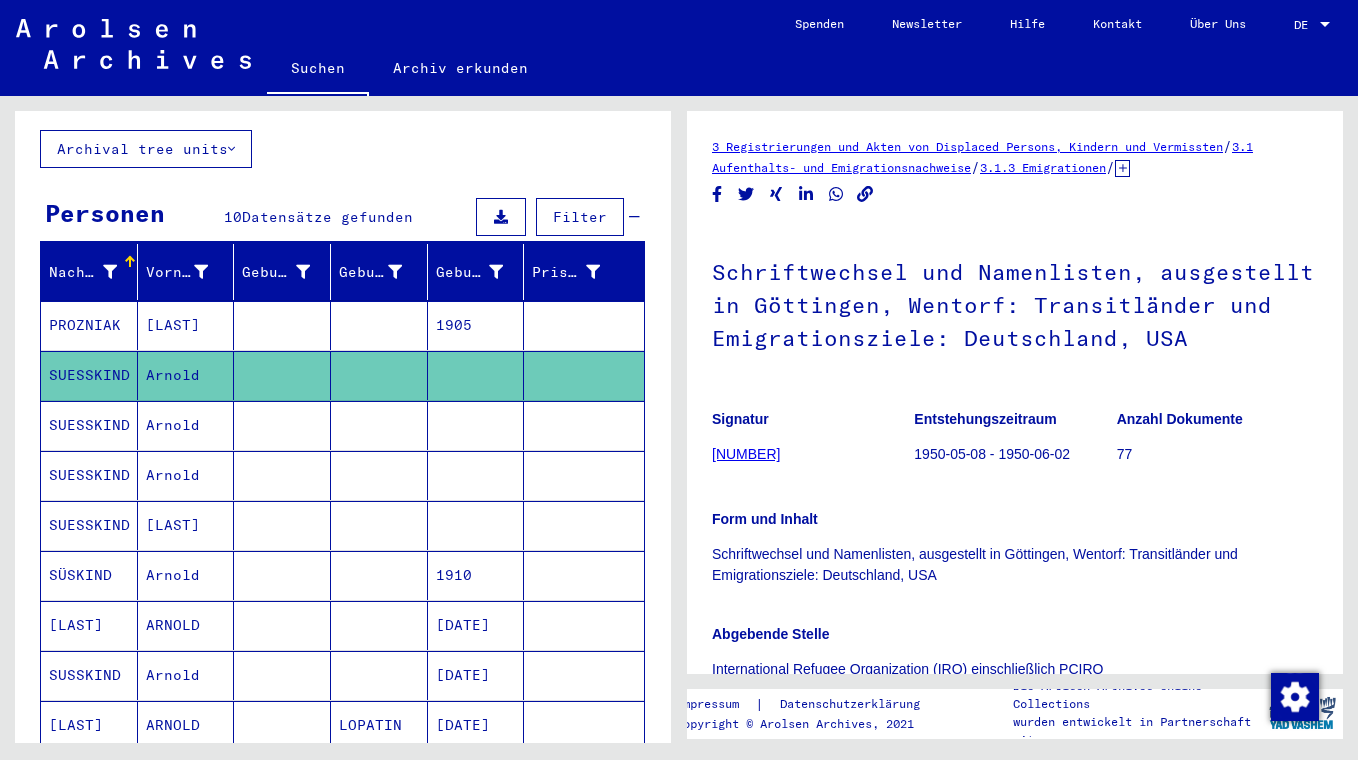 scroll, scrollTop: 181, scrollLeft: 0, axis: vertical 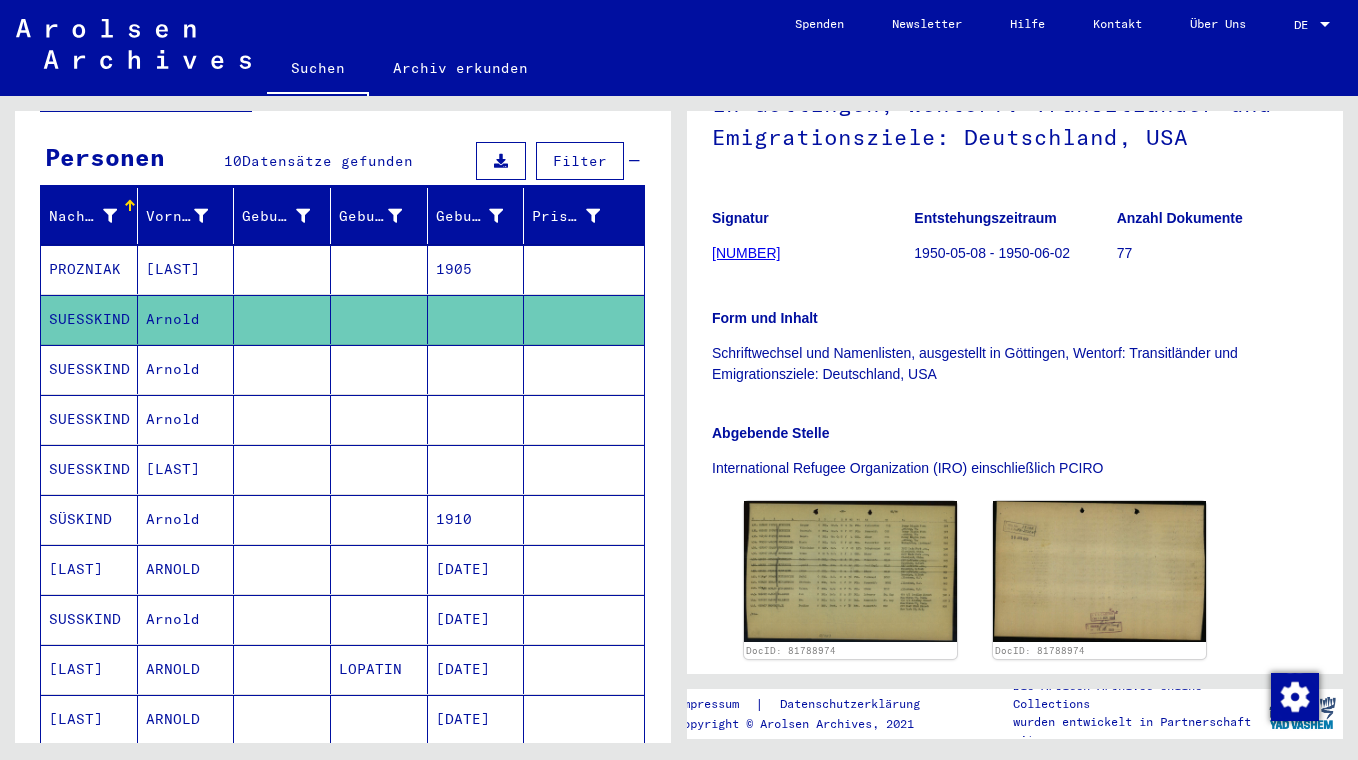click on "Arnold" at bounding box center (186, 269) 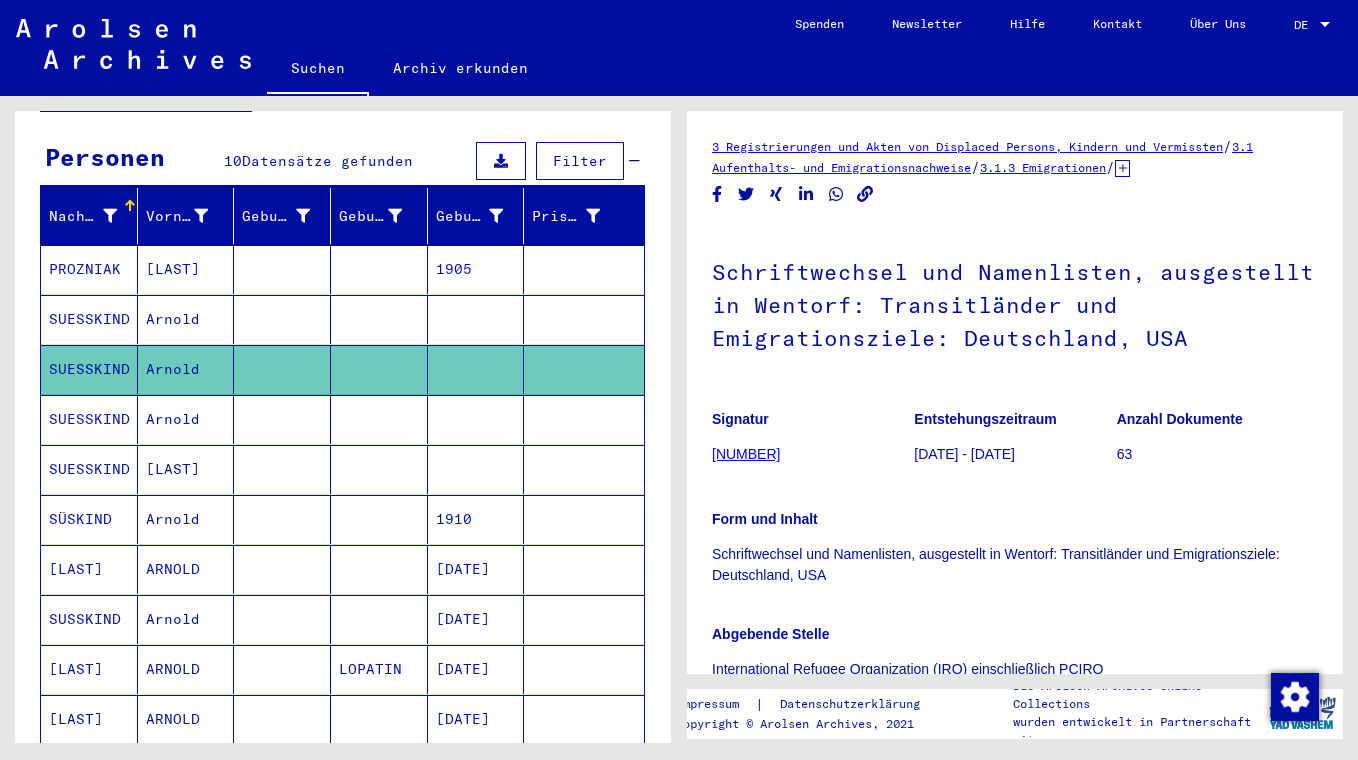 scroll, scrollTop: 0, scrollLeft: 0, axis: both 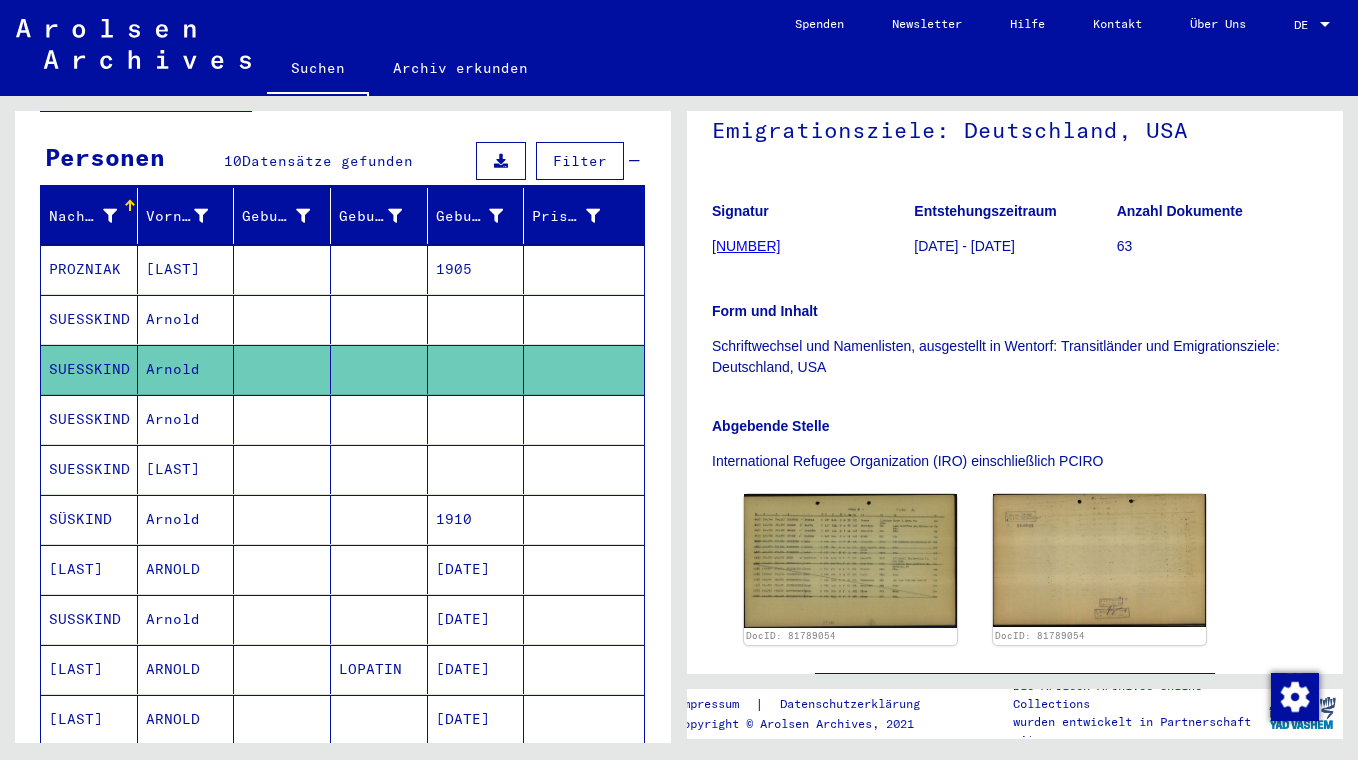 click on "Arnold" at bounding box center (186, 269) 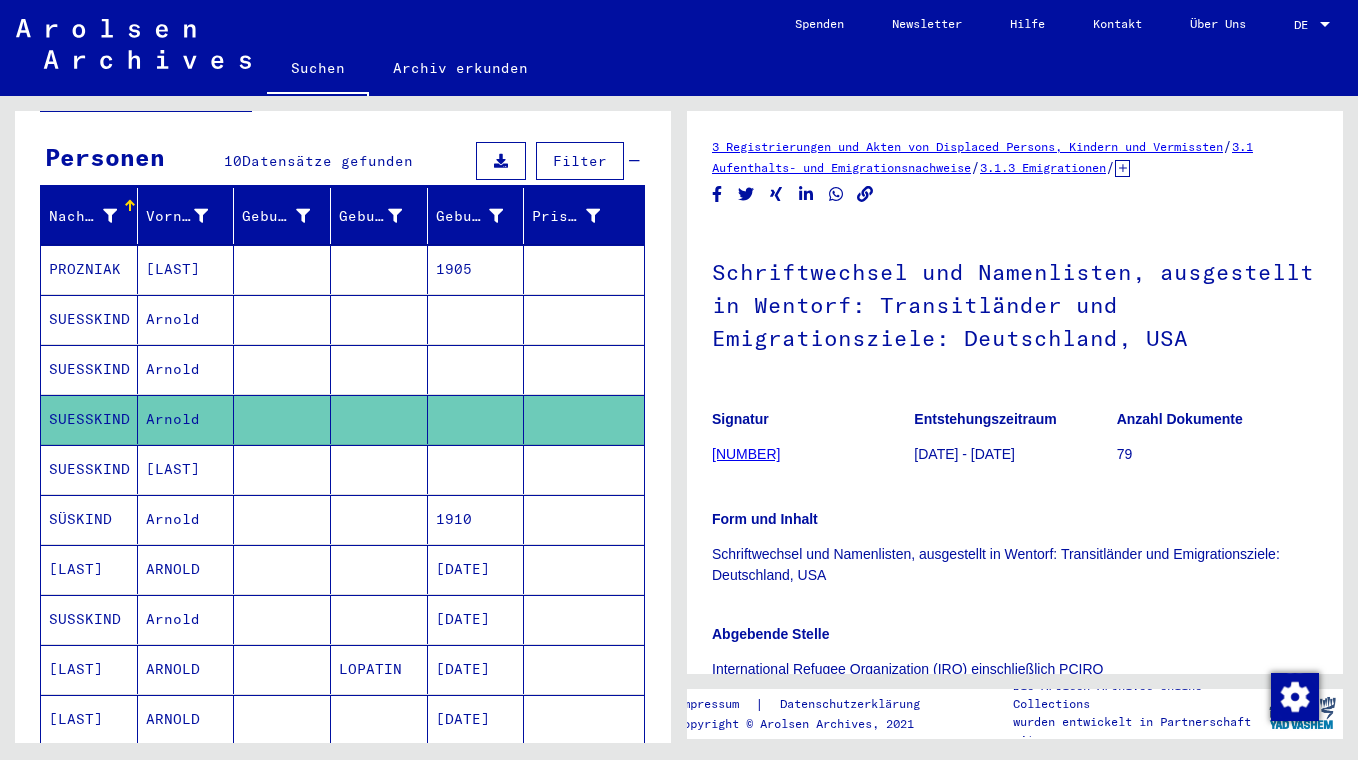 scroll, scrollTop: 234, scrollLeft: 0, axis: vertical 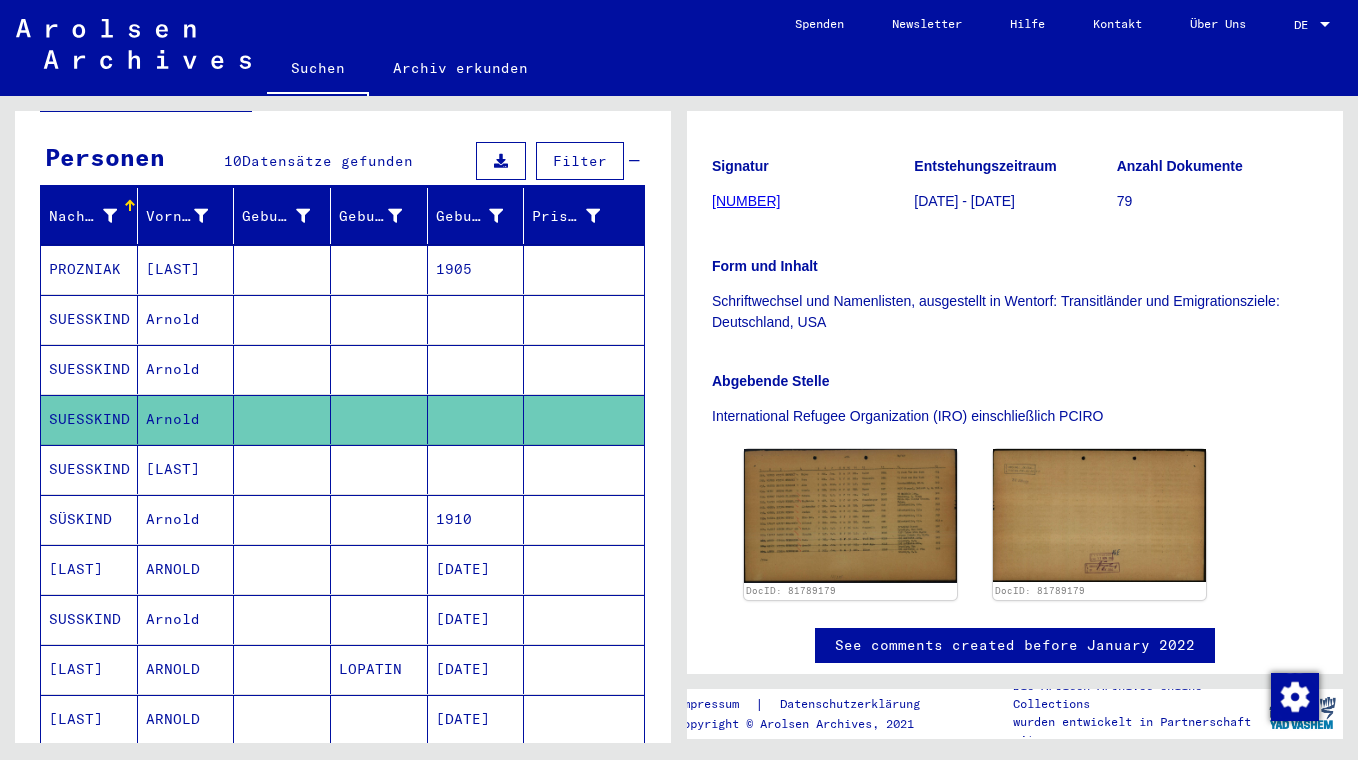 click on "[LAST]" at bounding box center (186, 269) 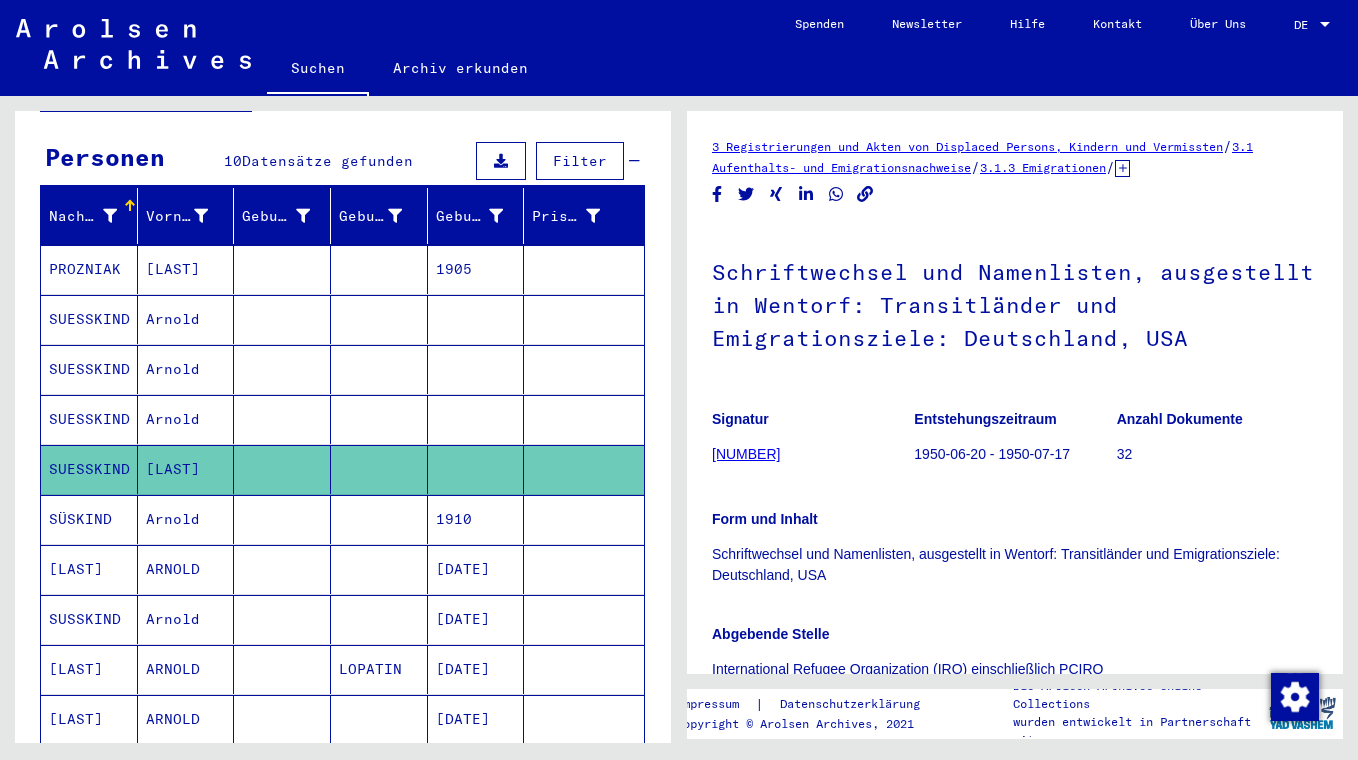 scroll, scrollTop: 0, scrollLeft: 0, axis: both 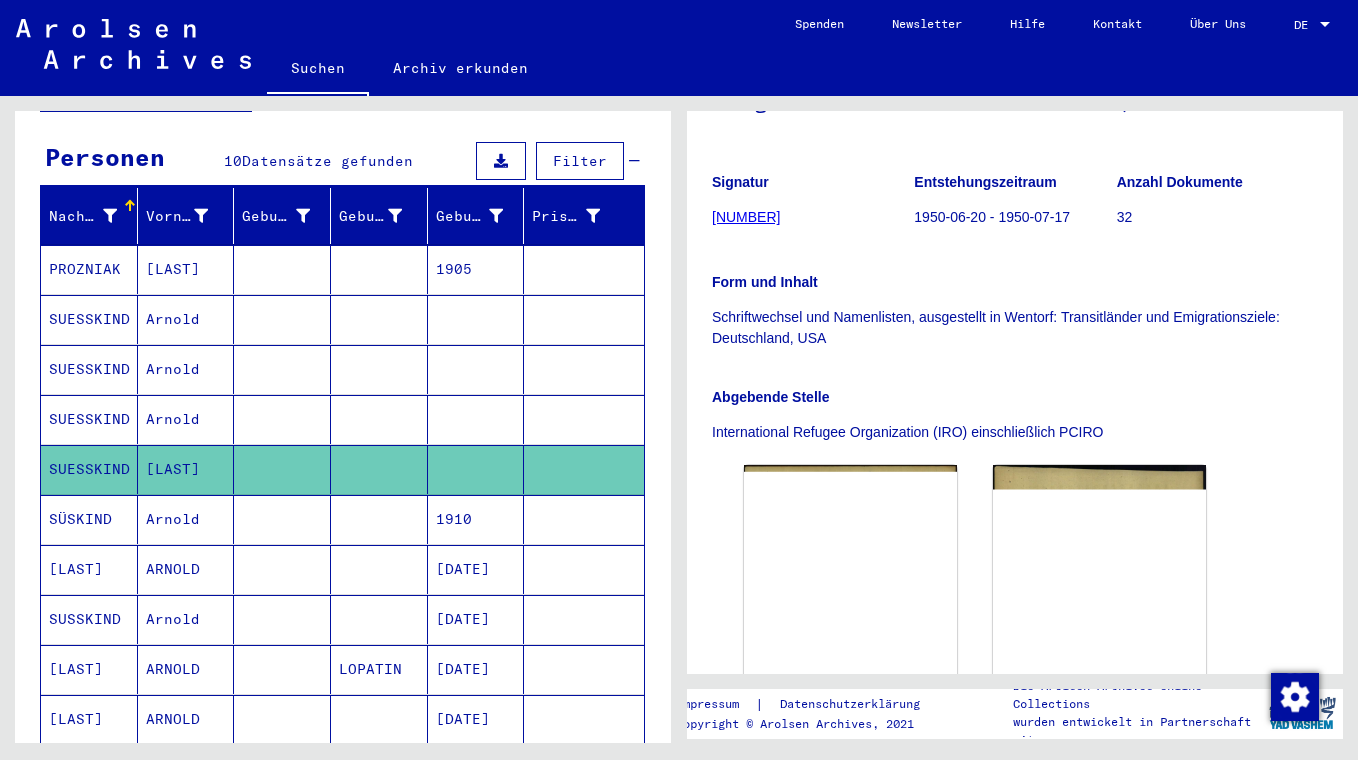 click on "Arnold" at bounding box center [186, 269] 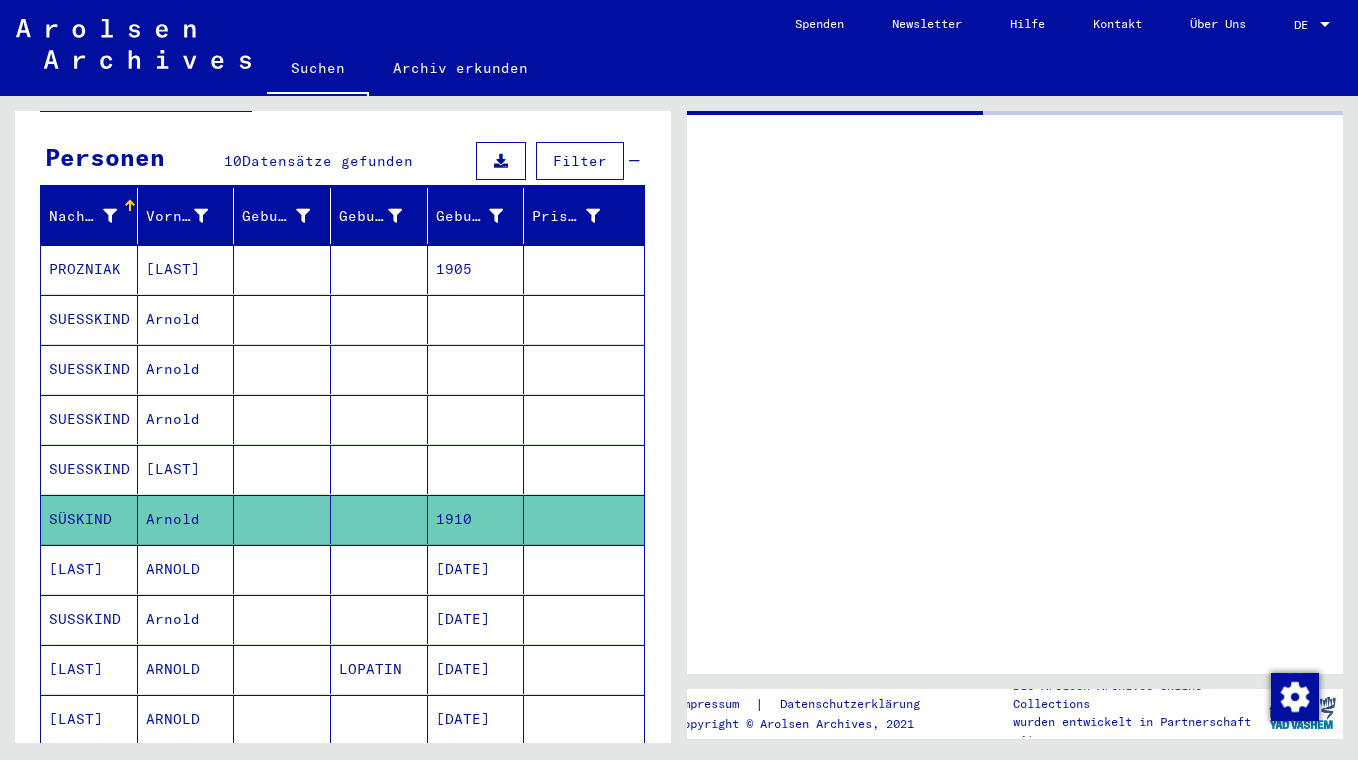 scroll, scrollTop: 0, scrollLeft: 0, axis: both 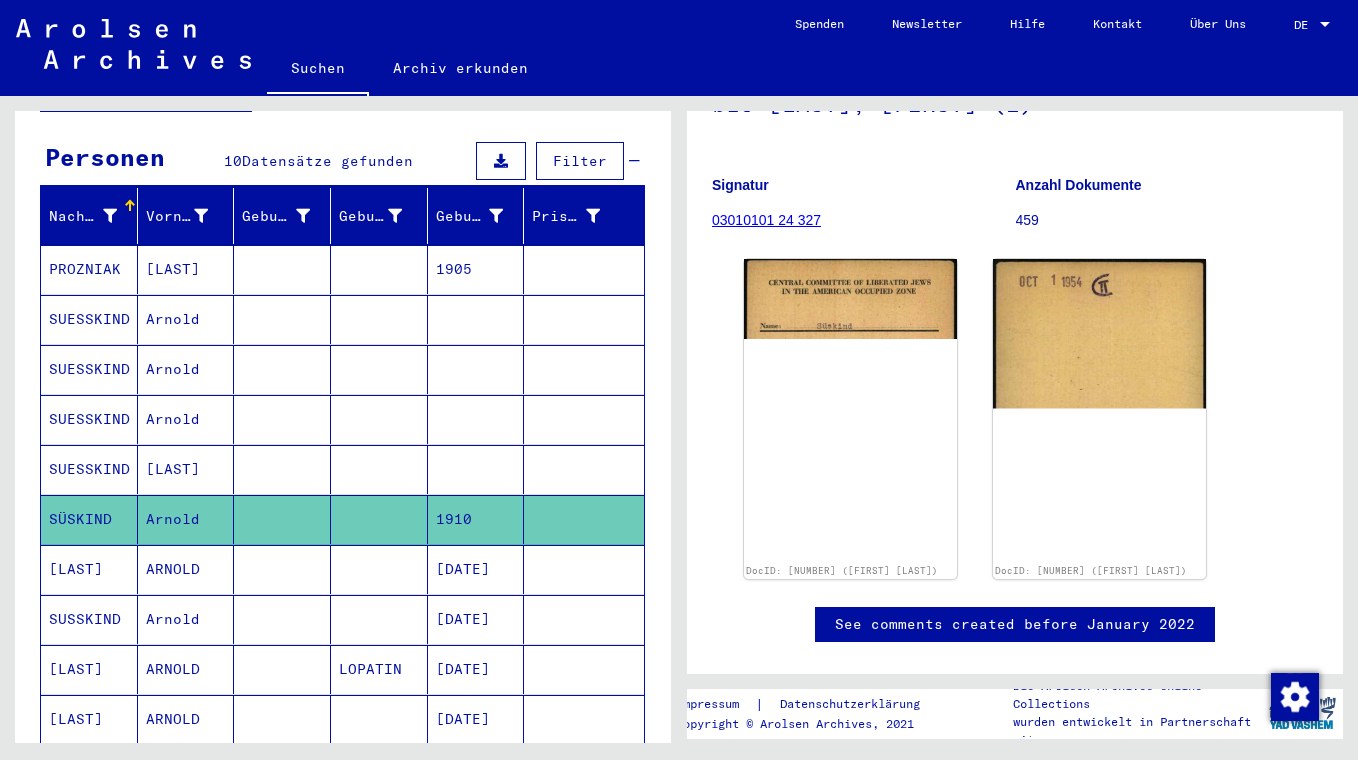 click on "ARNOLD" at bounding box center [186, 269] 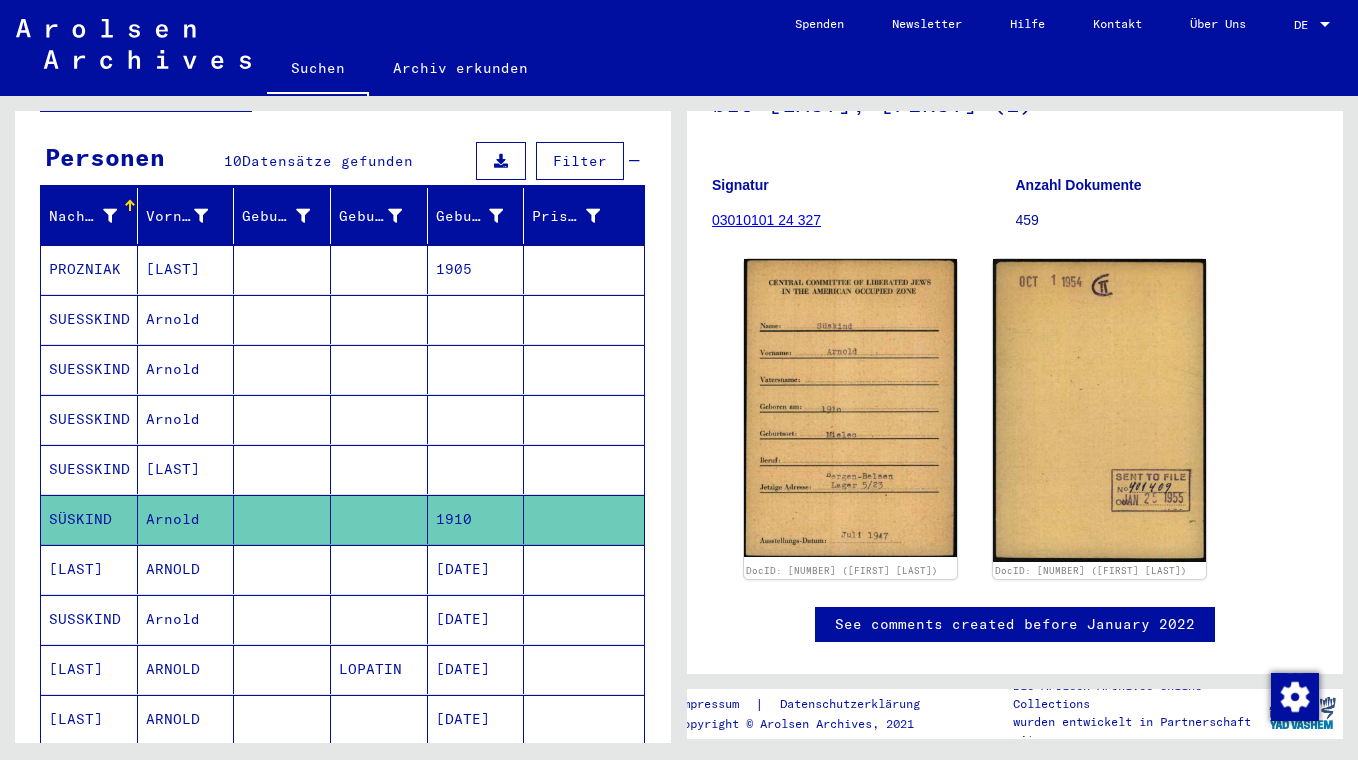 scroll, scrollTop: 159, scrollLeft: 0, axis: vertical 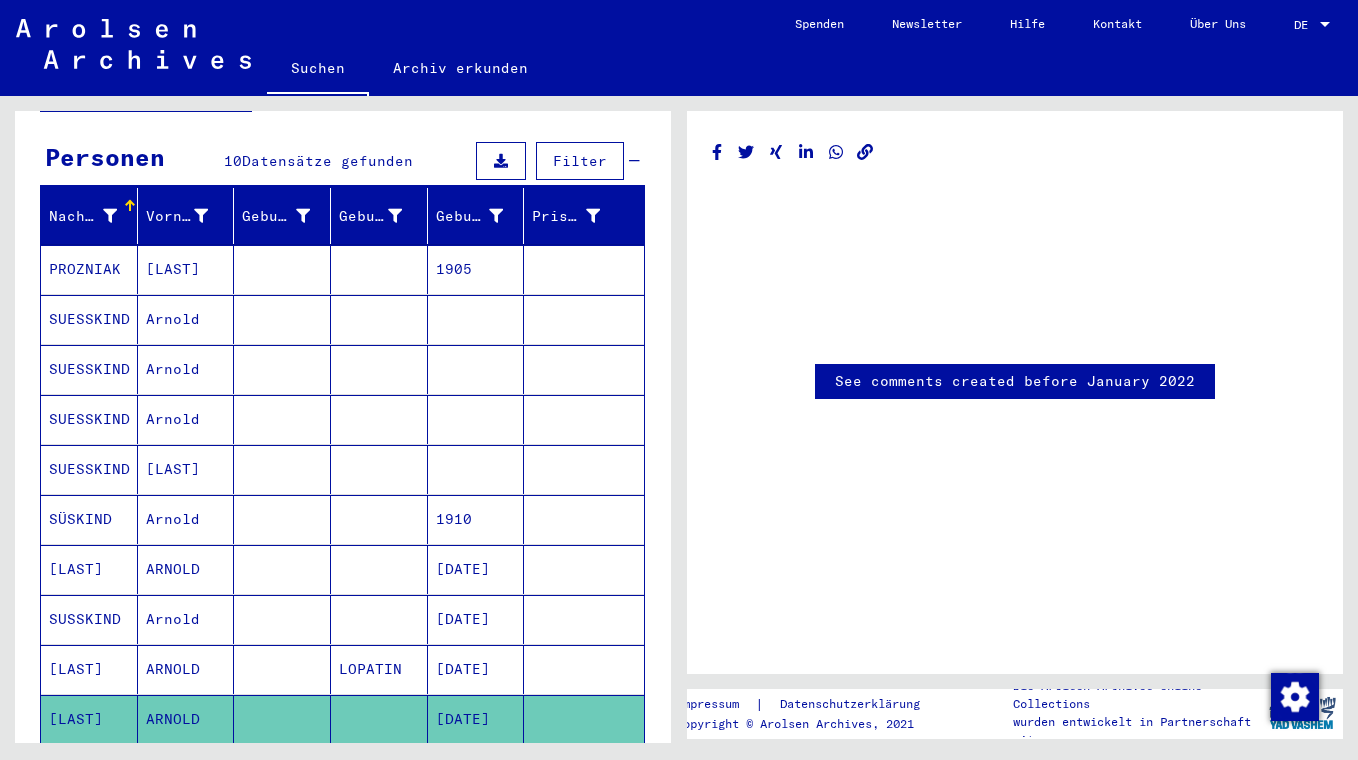 click on "ARNOLD" at bounding box center (186, 269) 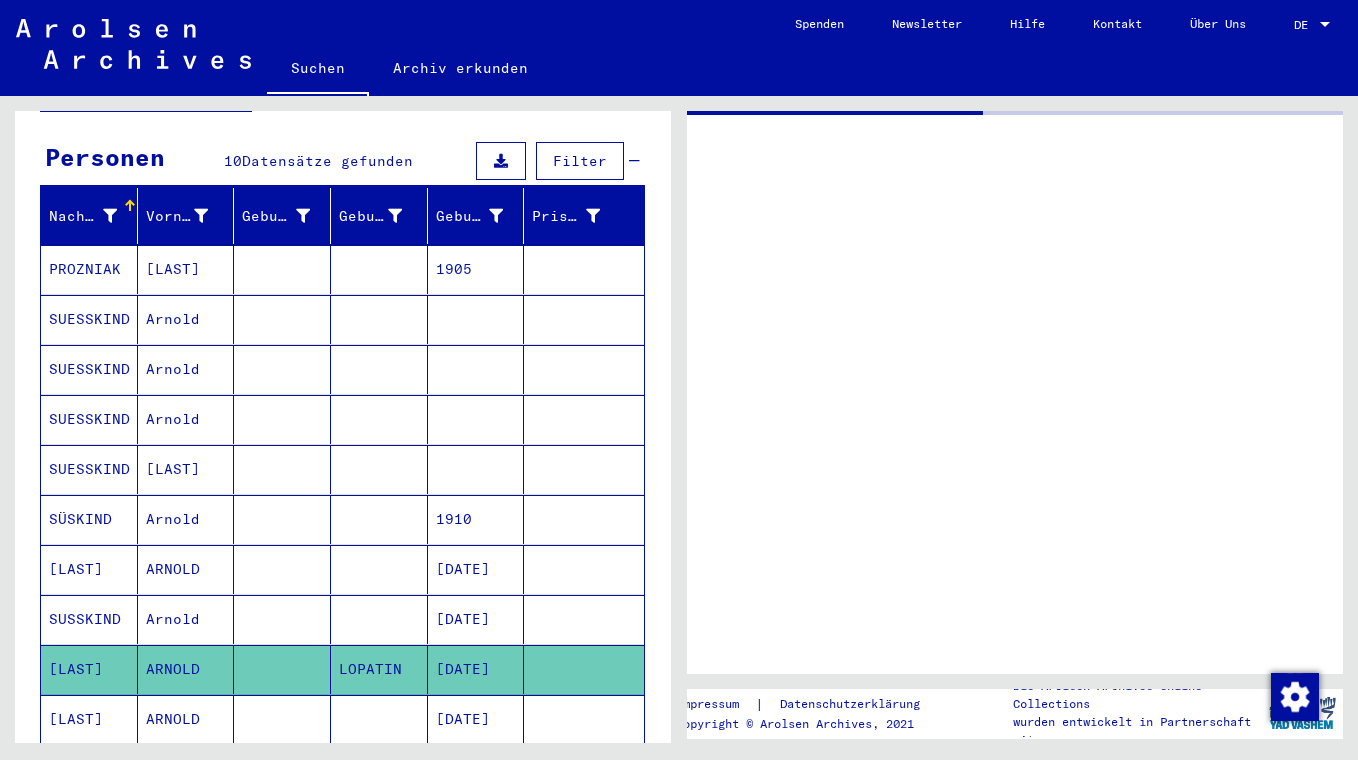 scroll, scrollTop: 0, scrollLeft: 0, axis: both 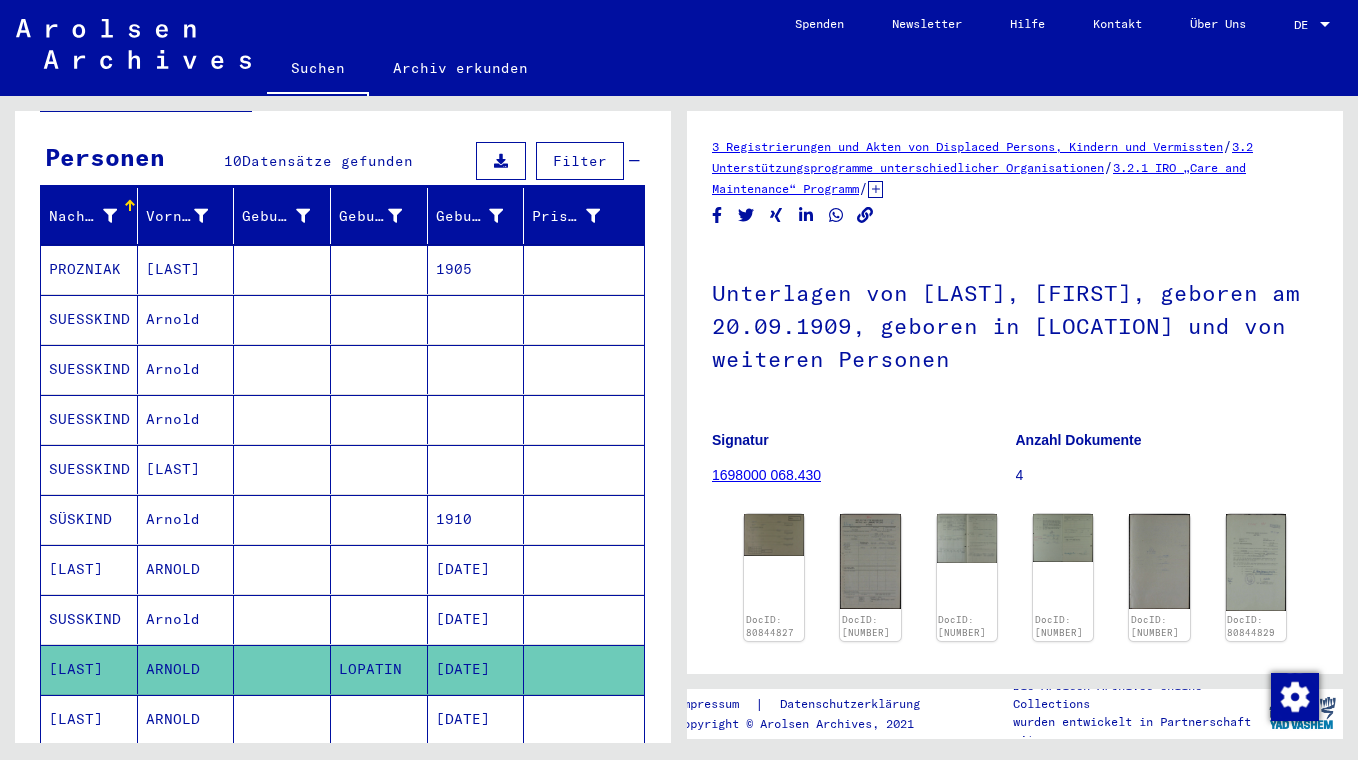 click at bounding box center [865, 215] 